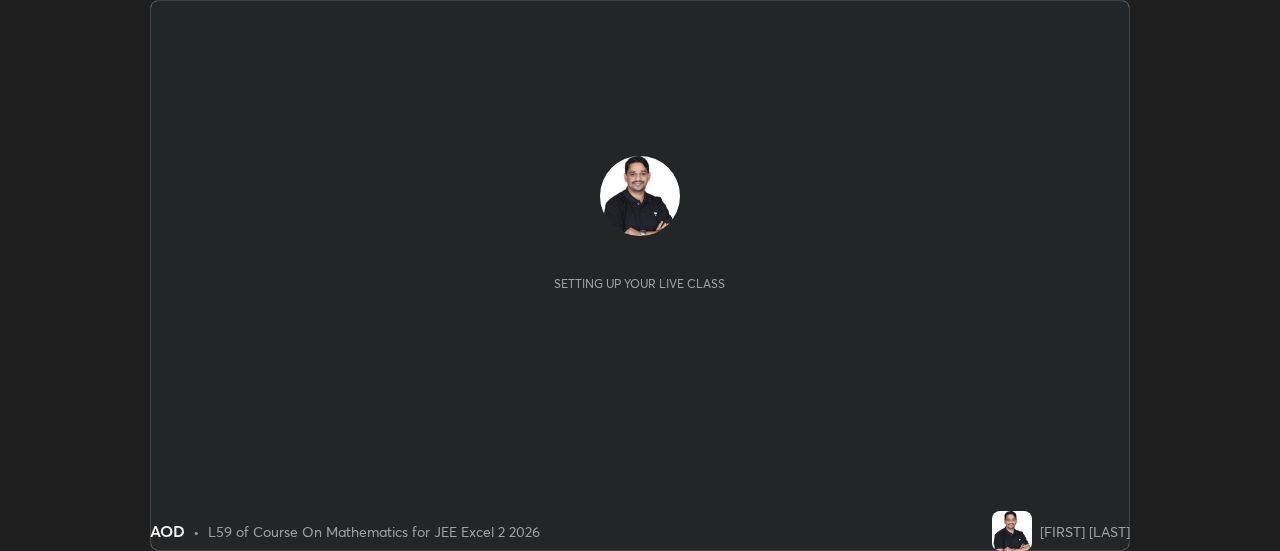 scroll, scrollTop: 0, scrollLeft: 0, axis: both 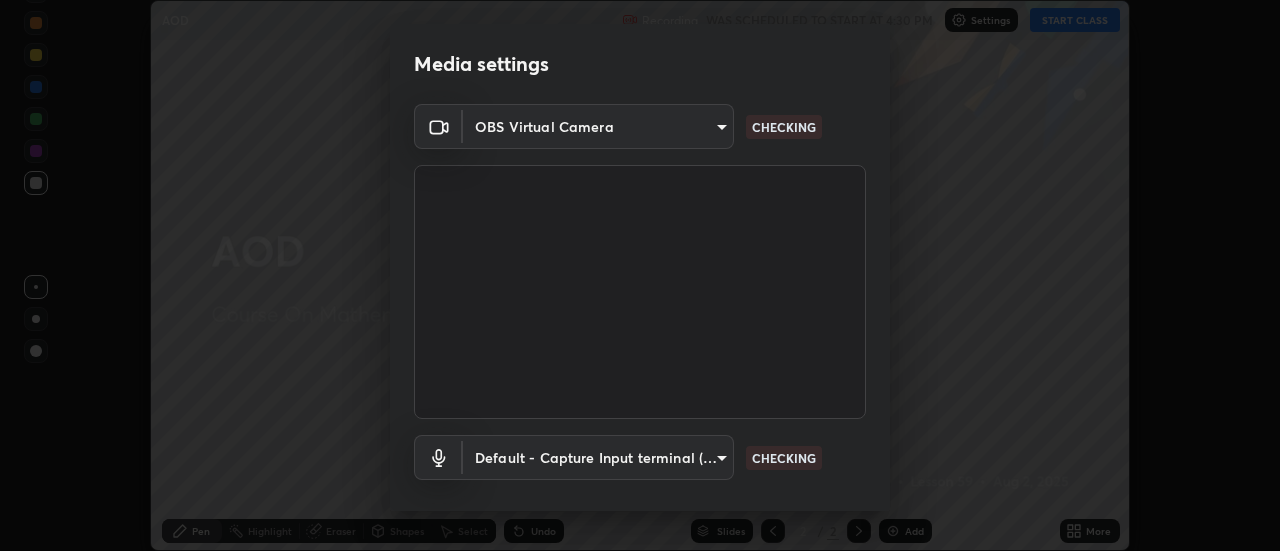 type on "2ccc99a9bca6b7e42b4774afd8bf1c35f5e1c8539d659abff1788790f3df98e6" 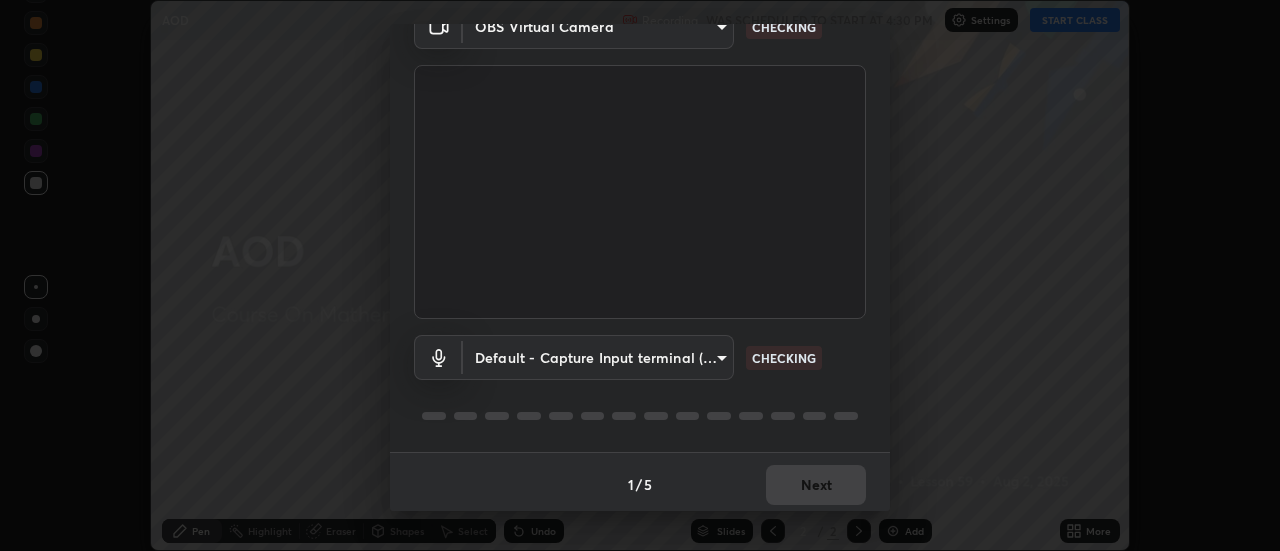 scroll, scrollTop: 103, scrollLeft: 0, axis: vertical 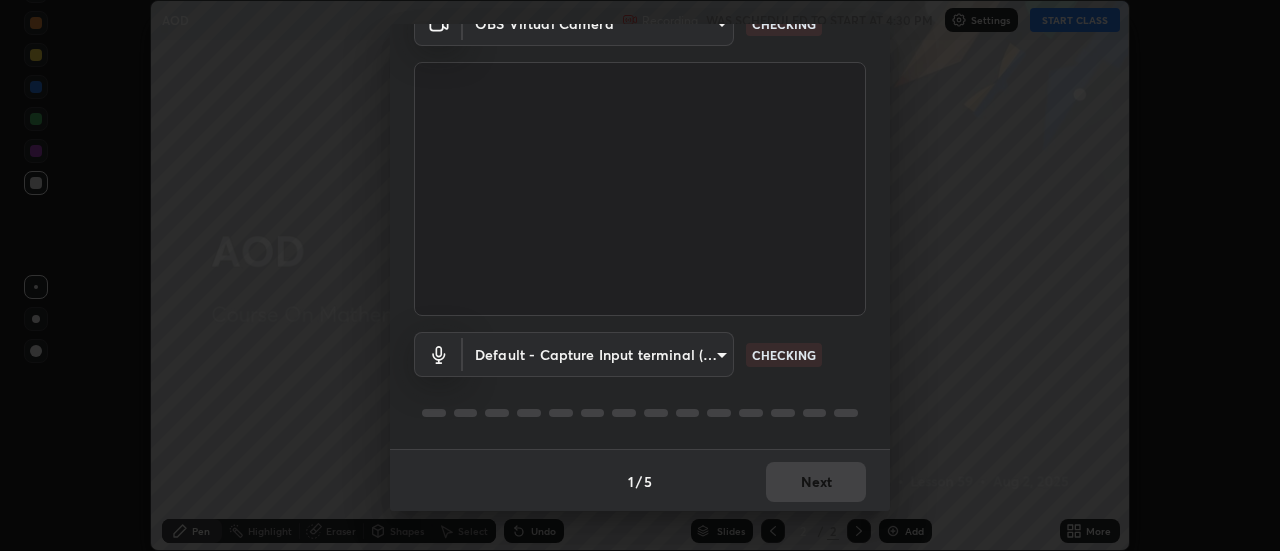 click on "Erase all AOD Recording WAS SCHEDULED TO START AT  4:30 PM Settings START CLASS Setting up your live class AOD • L59 of Course On Mathematics for JEE Excel 2 2026 [FIRST] [LAST] Pen Highlight Eraser Shapes Select Undo Slides 2 / 2 Add More No doubts shared Encourage your learners to ask a doubt for better clarity Report an issue Reason for reporting Buffering Chat not working Audio - Video sync issue Educator video quality low ​ Attach an image Report Media settings OBS Virtual Camera 2ccc99a9bca6b7e42b4774afd8bf1c35f5e1c8539d659abff1788790f3df98e6 CHECKING Default - Capture Input terminal (Digital Array MIC) default CHECKING 1 / 5 Next" at bounding box center [640, 275] 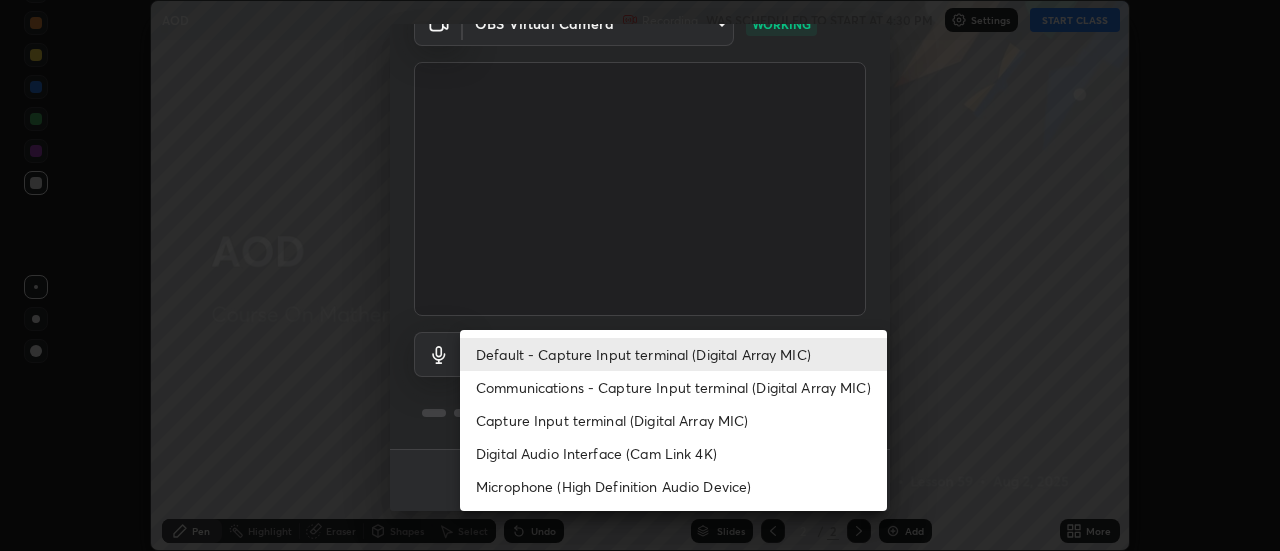 click on "Communications - Capture Input terminal (Digital Array MIC)" at bounding box center (673, 387) 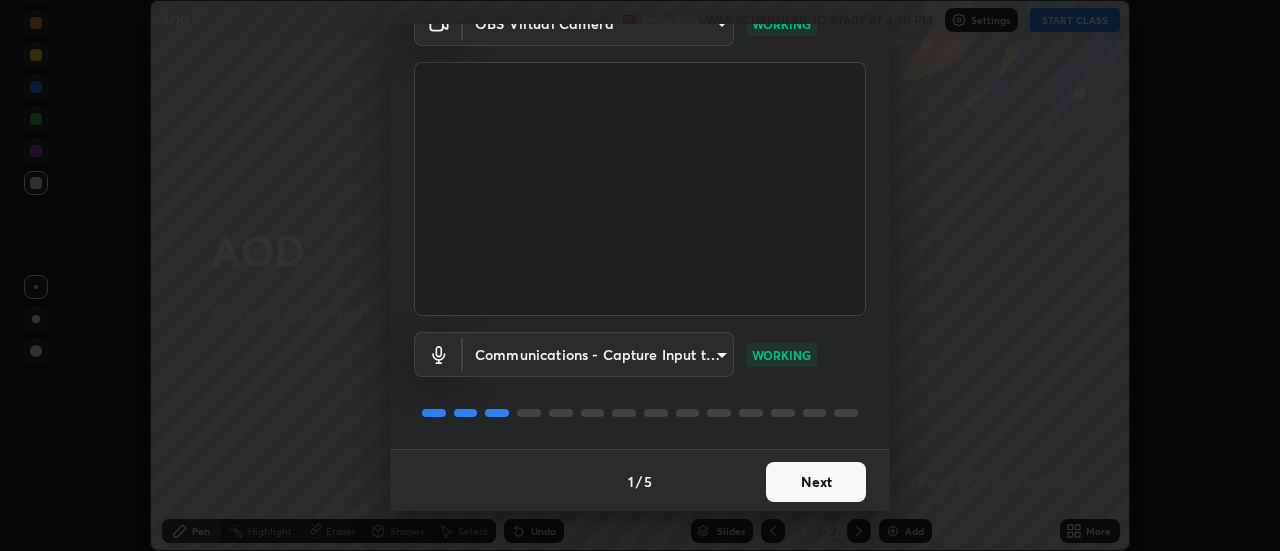 click on "Next" at bounding box center (816, 482) 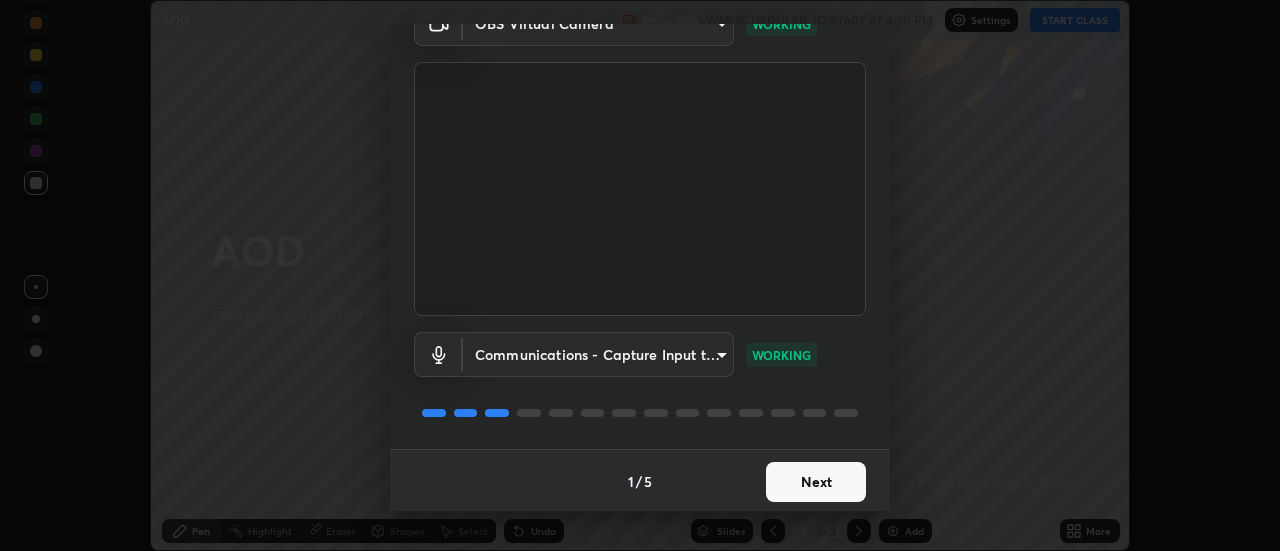 scroll, scrollTop: 0, scrollLeft: 0, axis: both 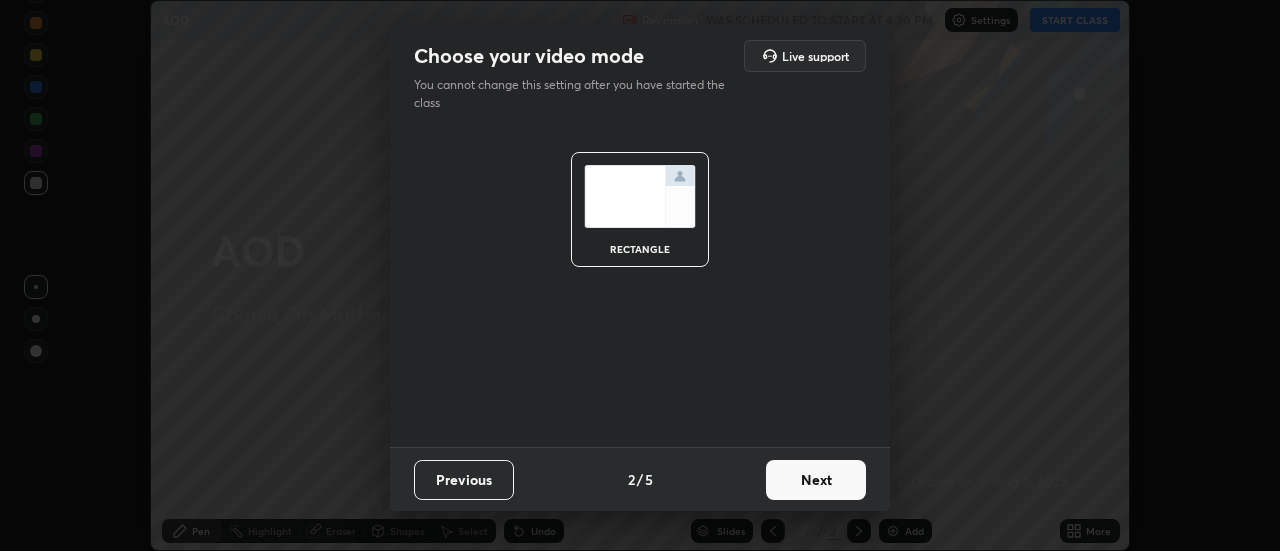 click on "Next" at bounding box center [816, 480] 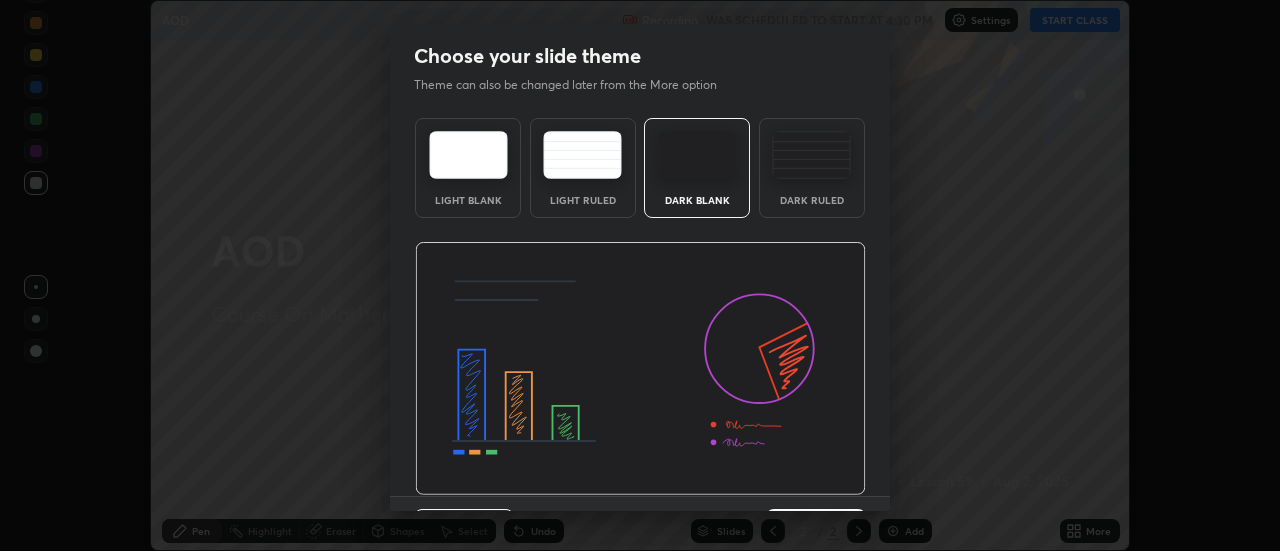 click on "Light Blank Light Ruled Dark Blank Dark Ruled" at bounding box center [640, 303] 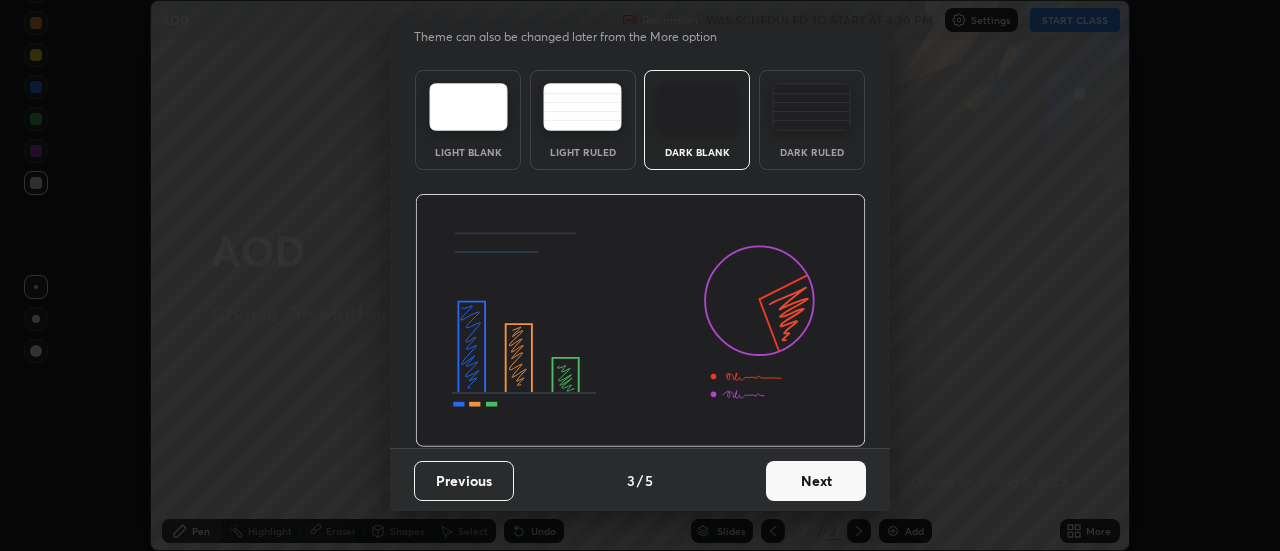 click on "Next" at bounding box center (816, 481) 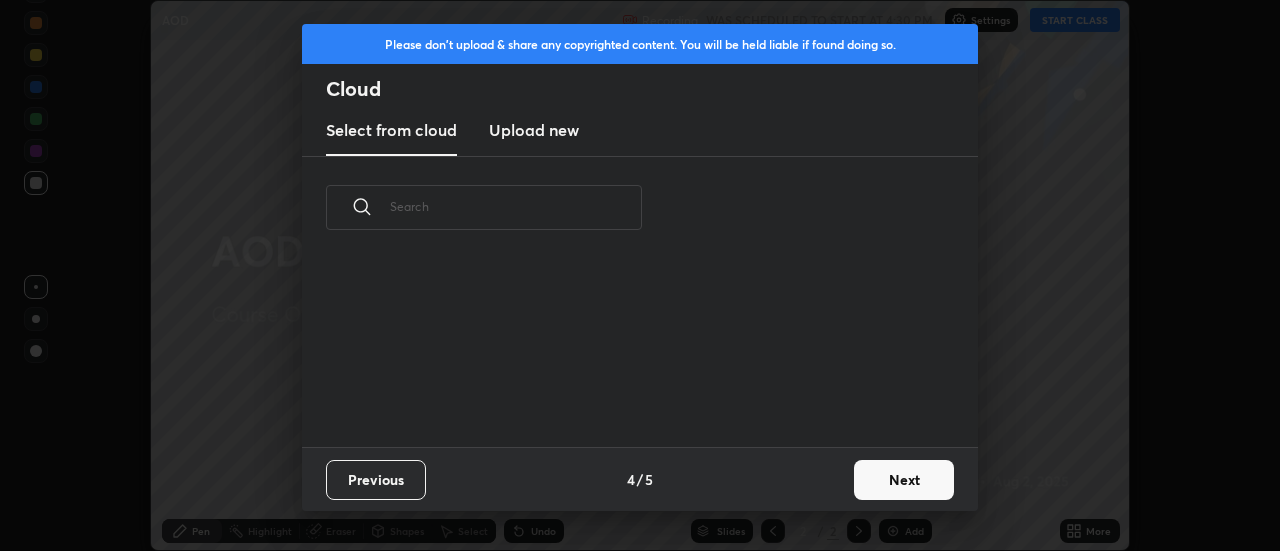 scroll, scrollTop: 0, scrollLeft: 0, axis: both 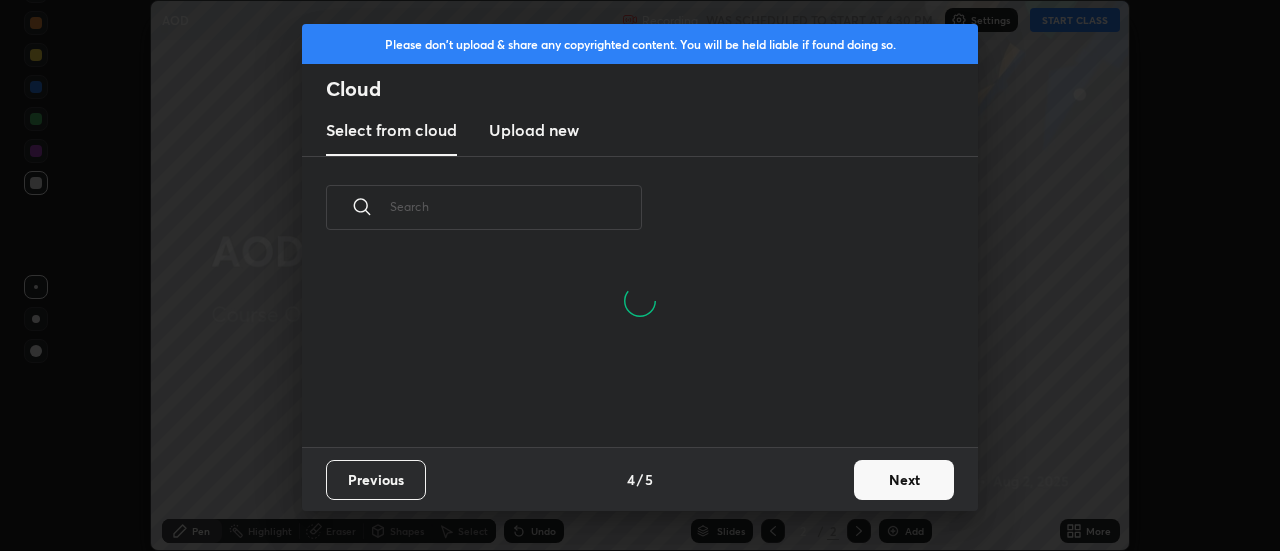 click on "Next" at bounding box center (904, 480) 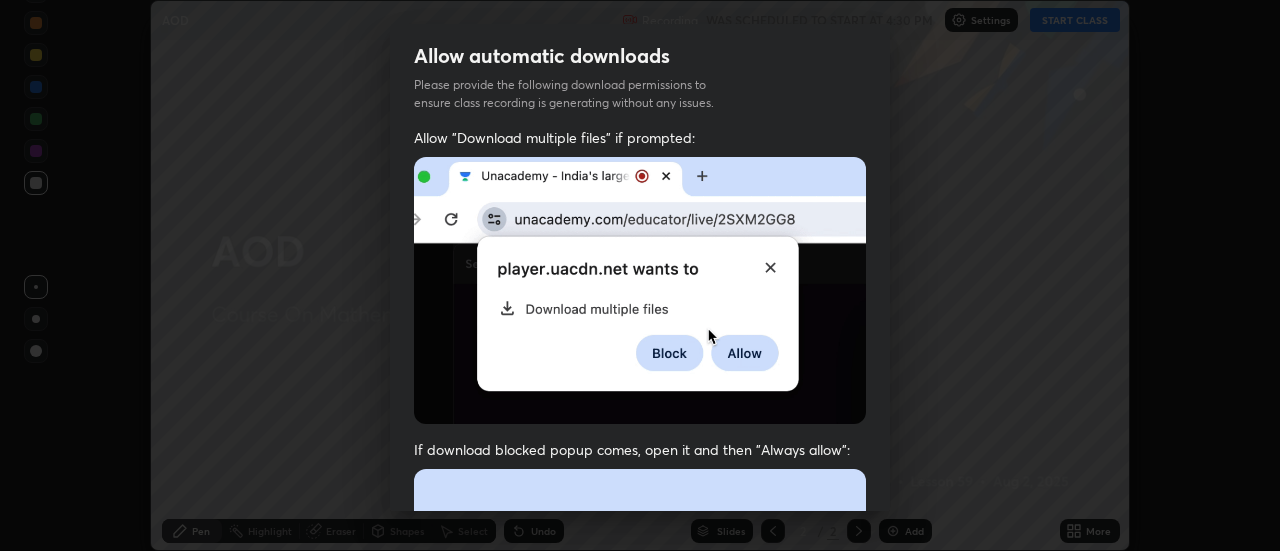 click on "Allow "Download multiple files" if prompted: If download blocked popup comes, open it and then "Always allow": I agree that if I don't provide required permissions, class recording will not be generated" at bounding box center [640, 549] 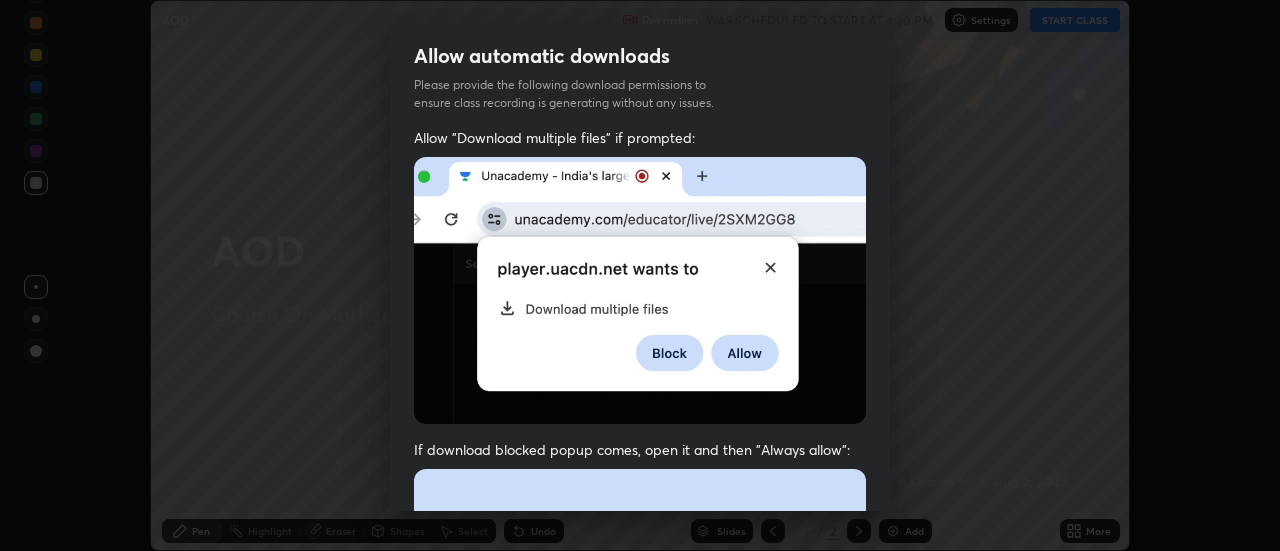 click on "Allow "Download multiple files" if prompted: If download blocked popup comes, open it and then "Always allow": I agree that if I don't provide required permissions, class recording will not be generated" at bounding box center (640, 549) 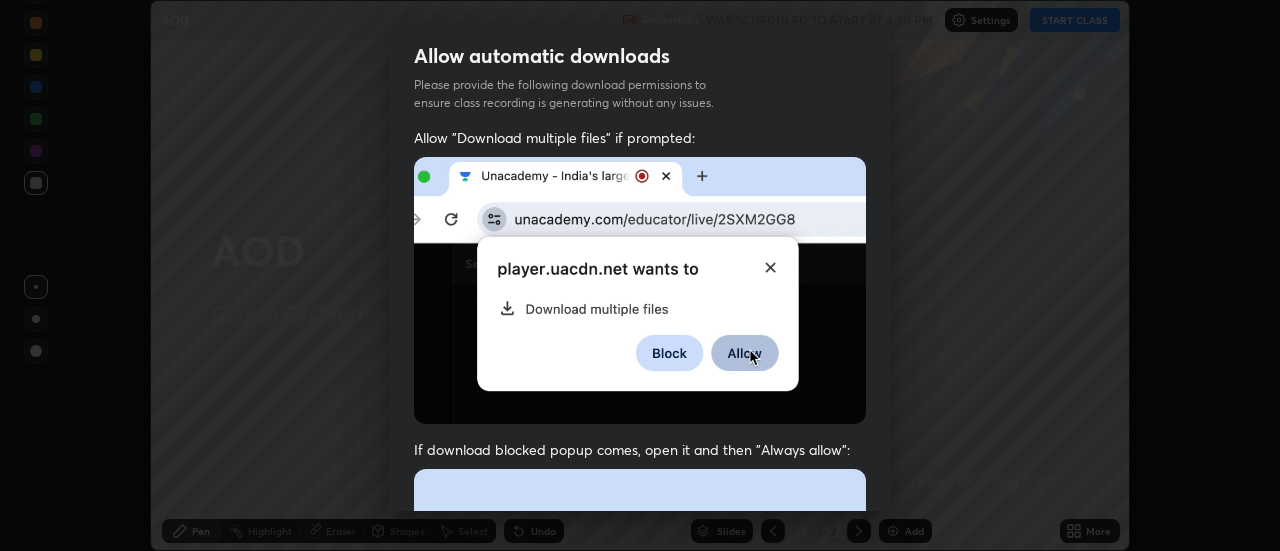 click on "Allow "Download multiple files" if prompted: If download blocked popup comes, open it and then "Always allow": I agree that if I don't provide required permissions, class recording will not be generated" at bounding box center [640, 549] 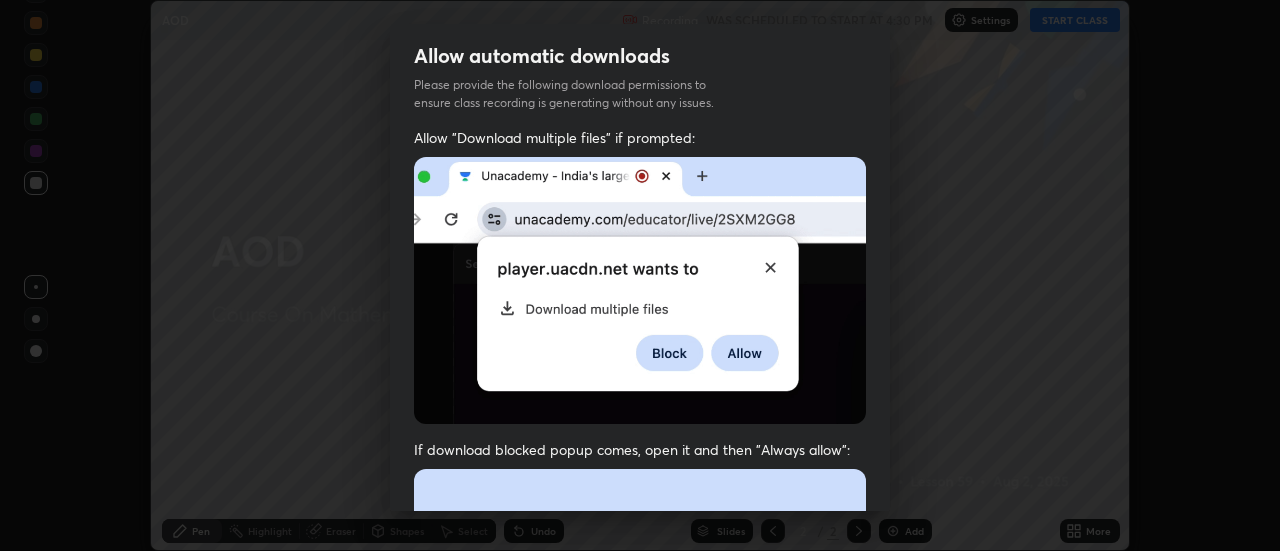 click on "Allow "Download multiple files" if prompted: If download blocked popup comes, open it and then "Always allow": I agree that if I don't provide required permissions, class recording will not be generated" at bounding box center (640, 549) 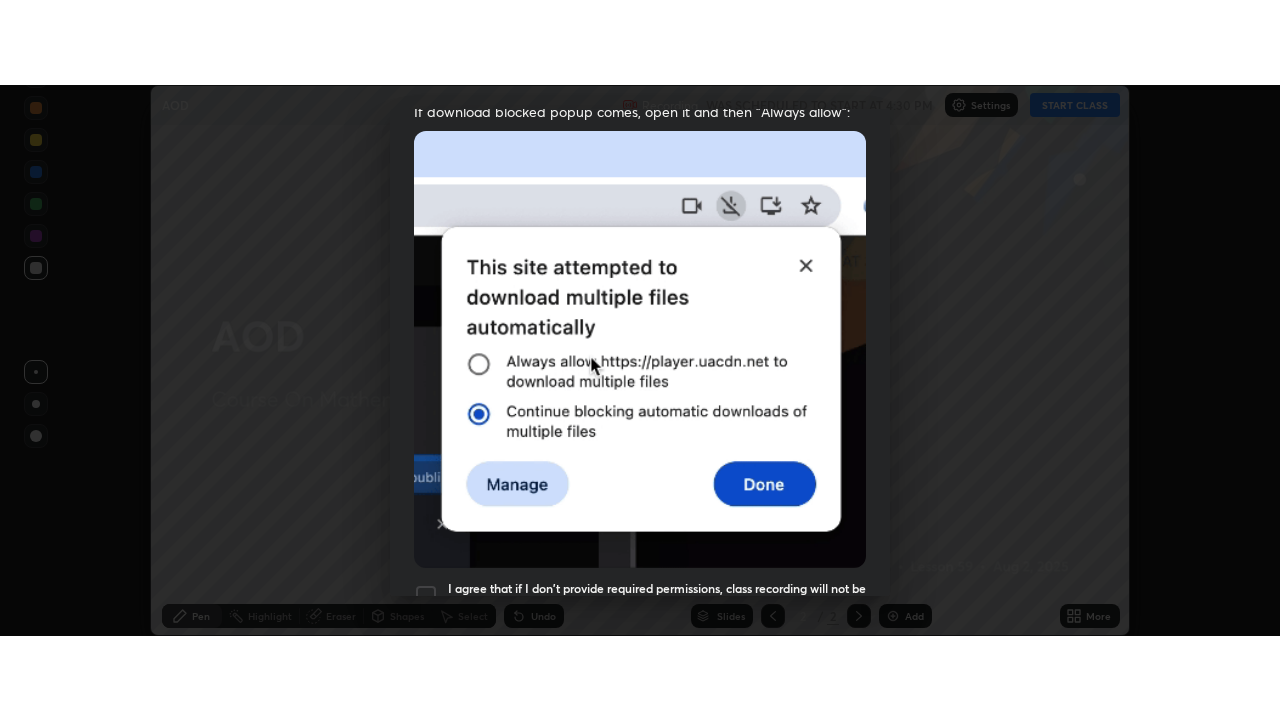 scroll, scrollTop: 513, scrollLeft: 0, axis: vertical 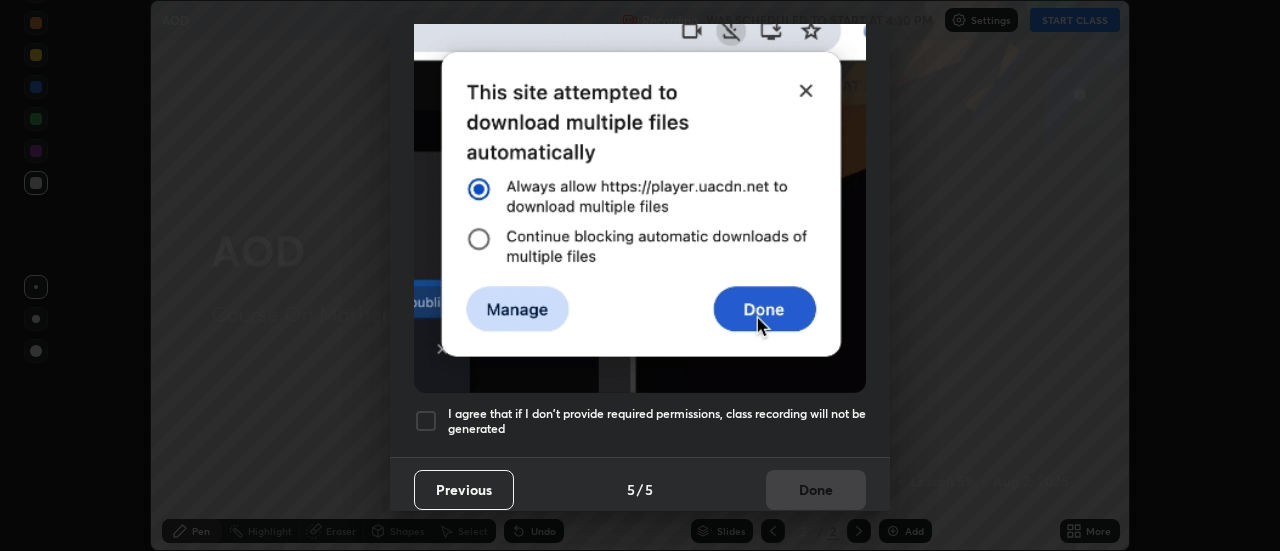 click at bounding box center [426, 421] 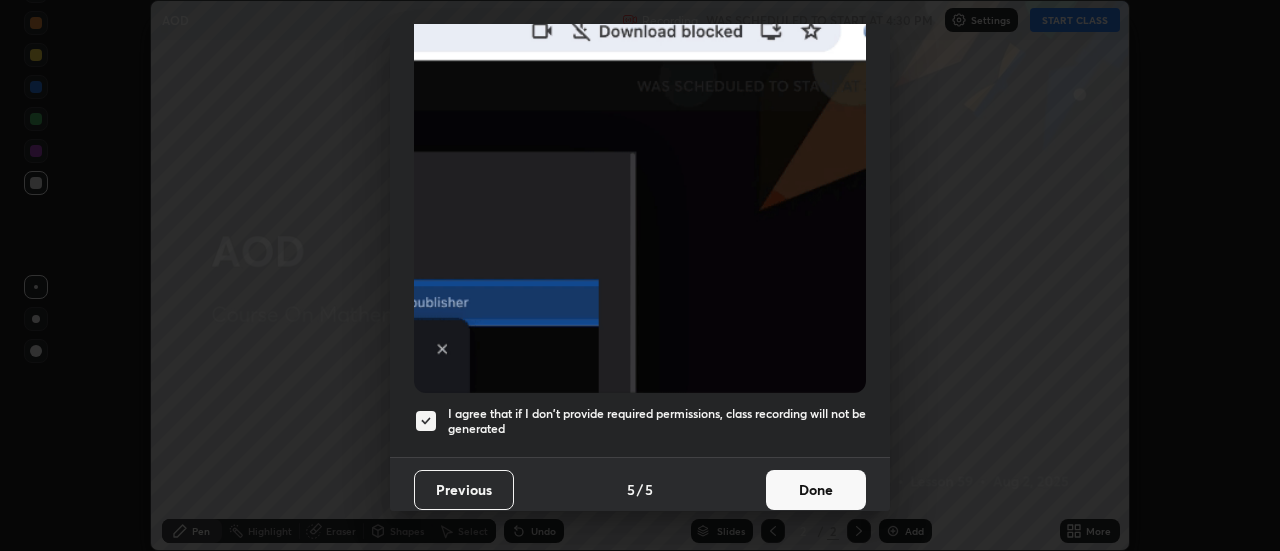 click on "Done" at bounding box center (816, 490) 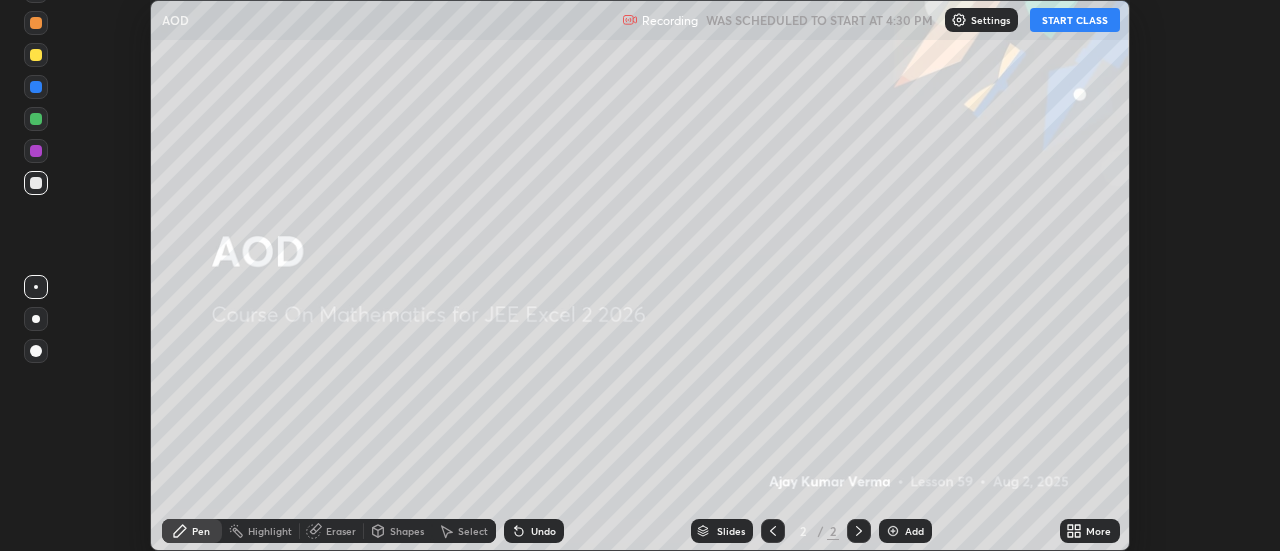 click on "START CLASS" at bounding box center (1075, 20) 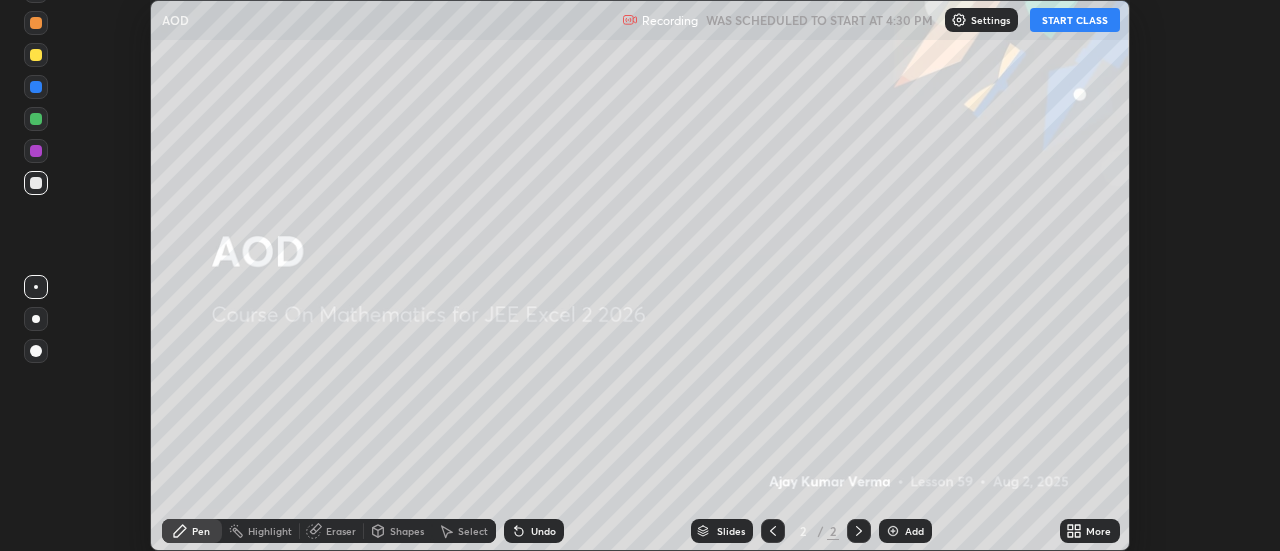 click on "START CLASS" at bounding box center (1075, 20) 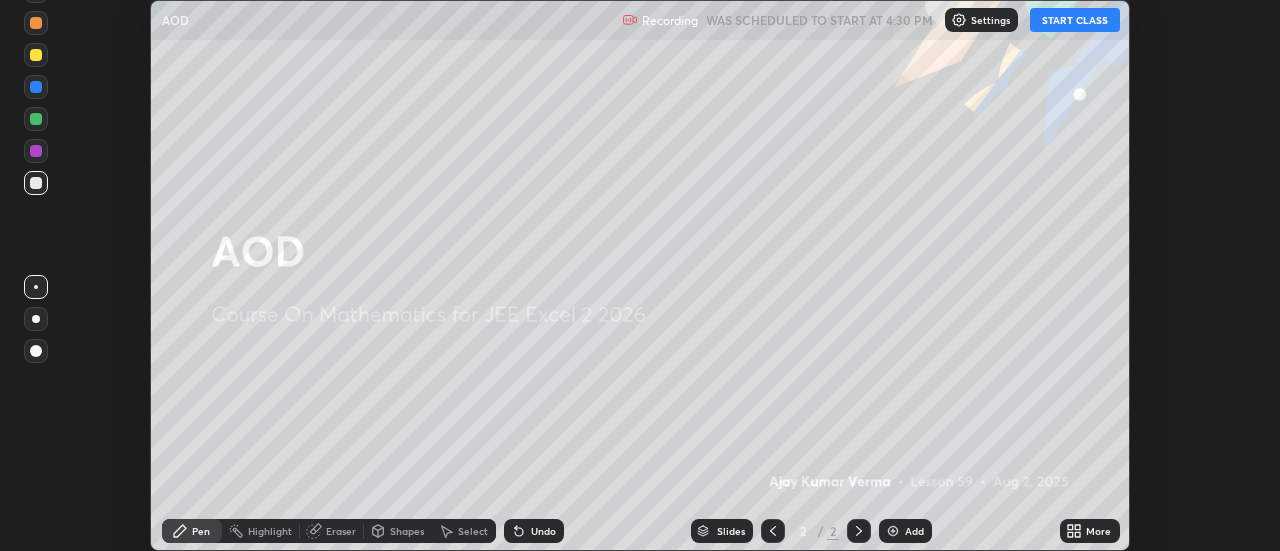 click on "START CLASS" at bounding box center (1075, 20) 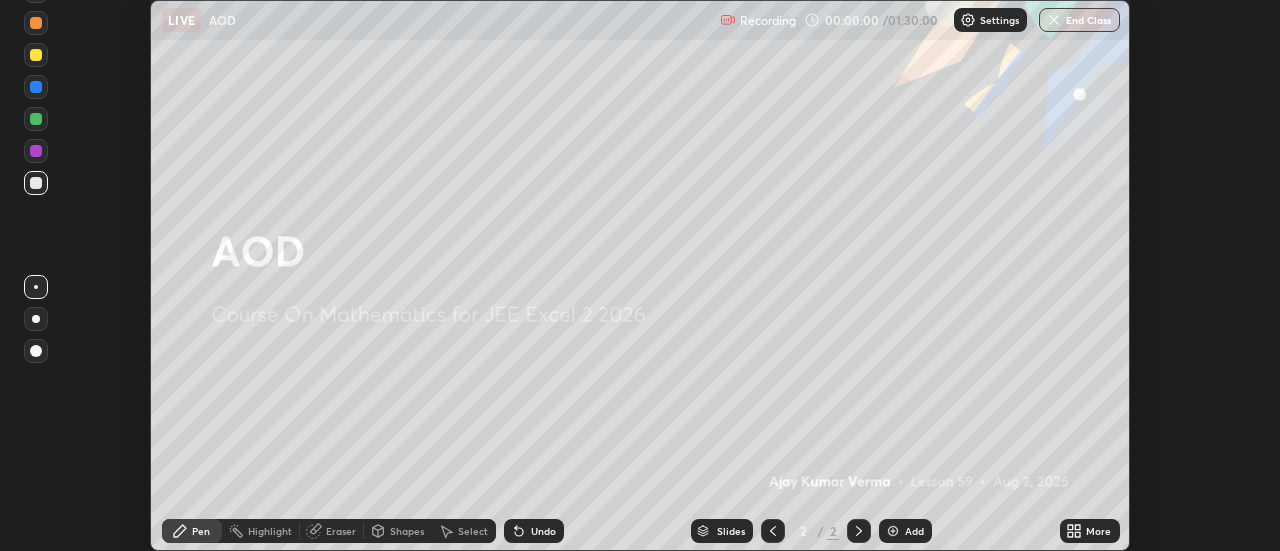 click 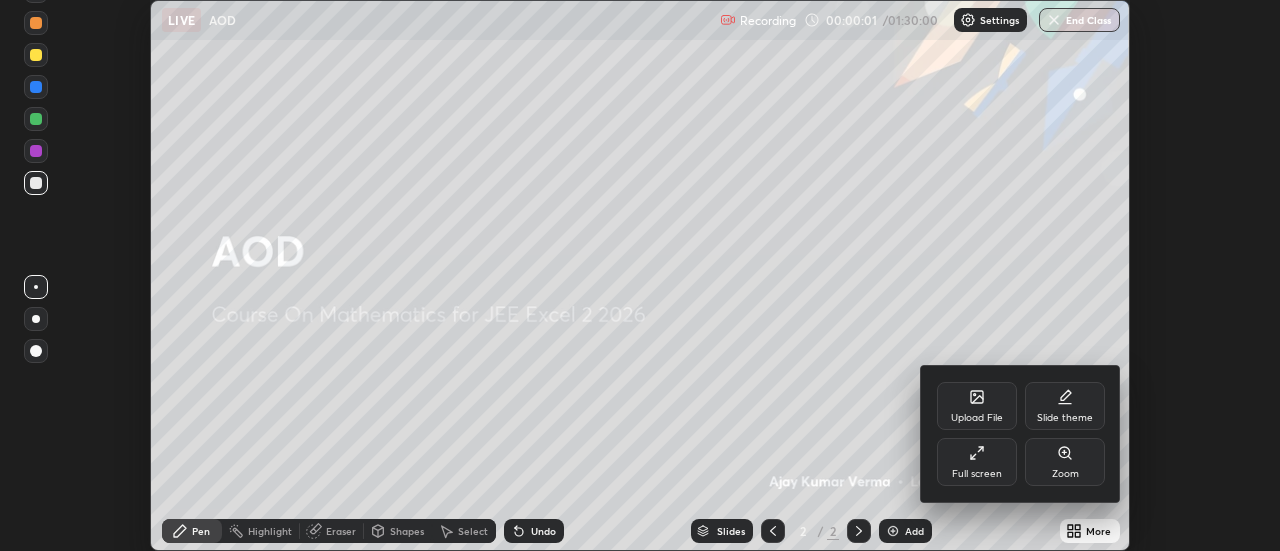 click 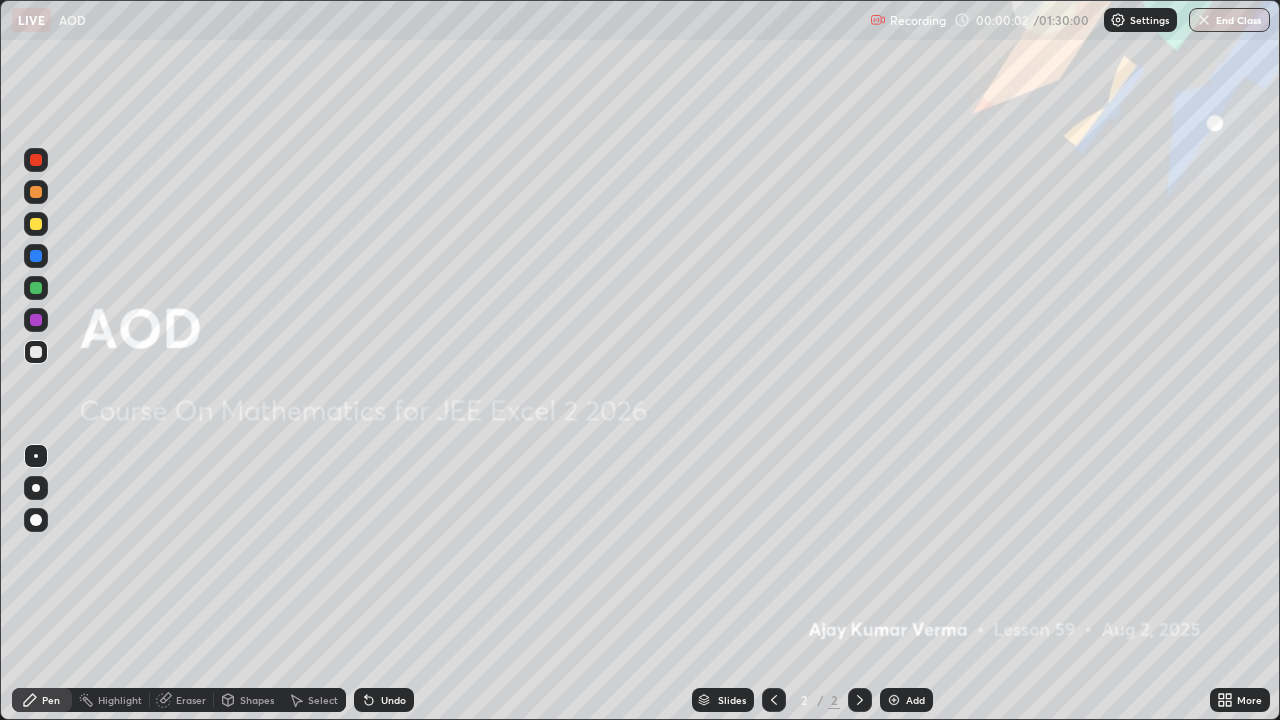 scroll, scrollTop: 99280, scrollLeft: 98720, axis: both 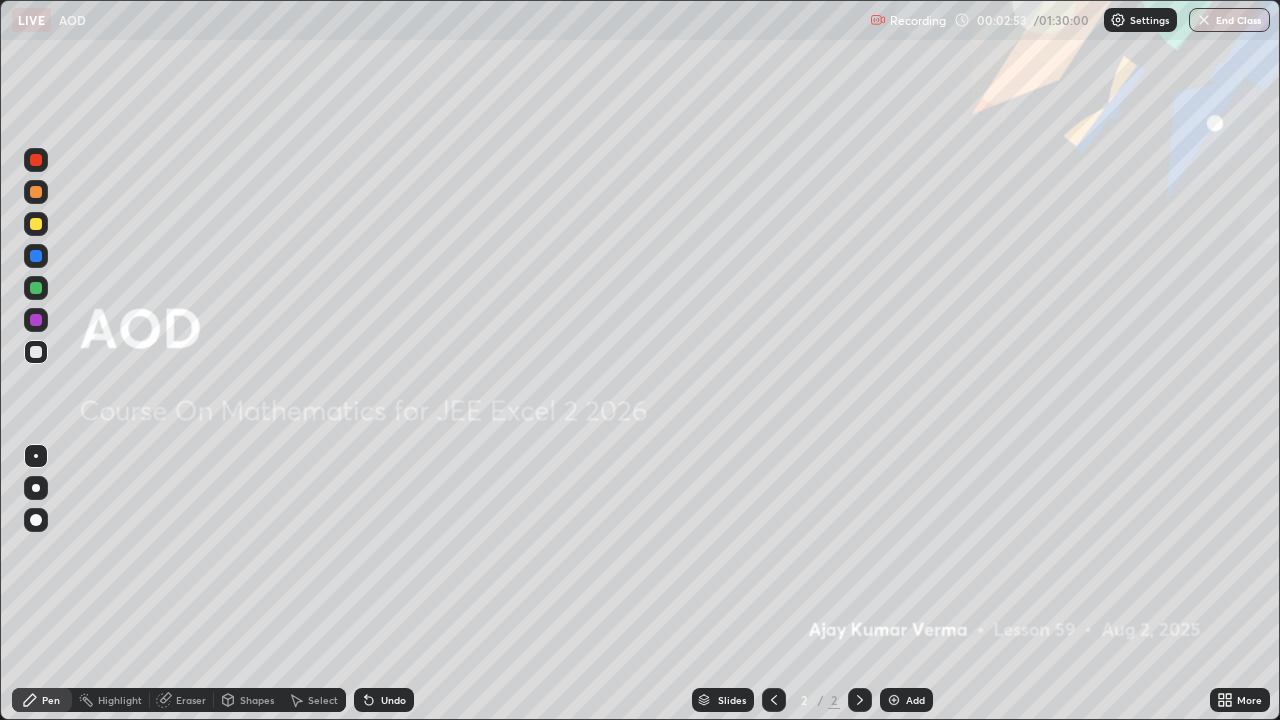click at bounding box center (894, 700) 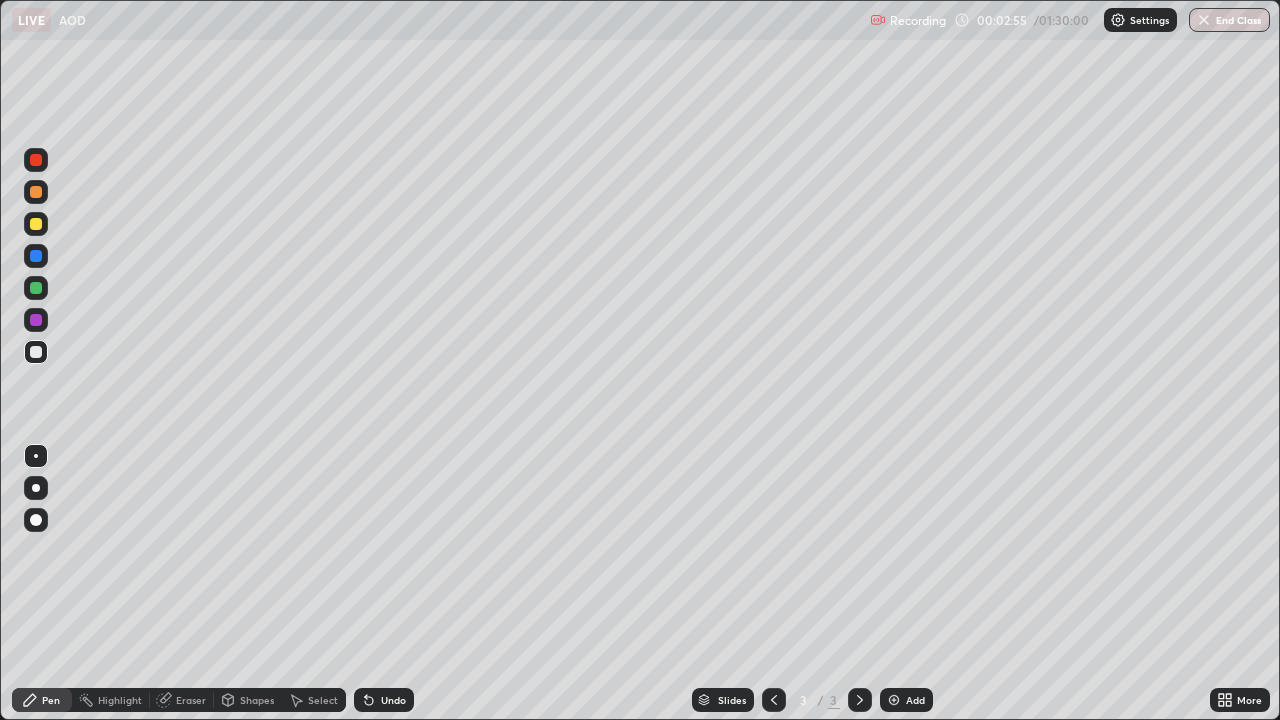 click at bounding box center (36, 192) 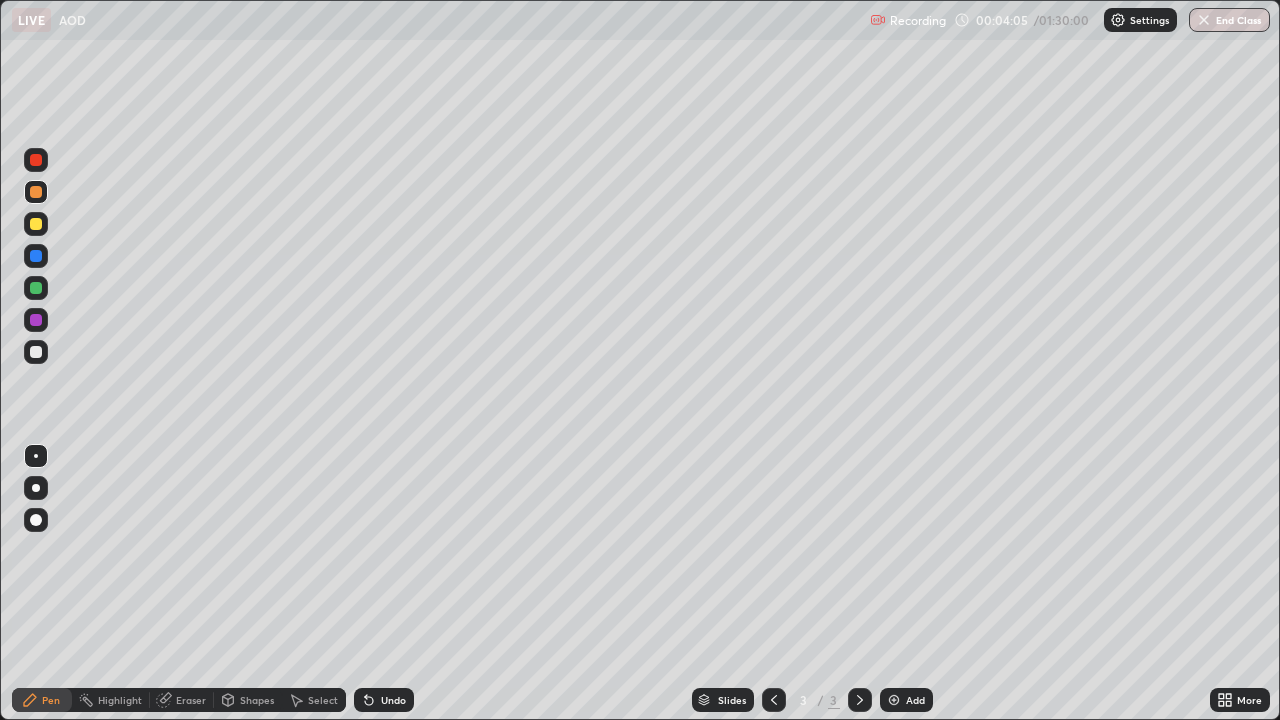 click at bounding box center (36, 192) 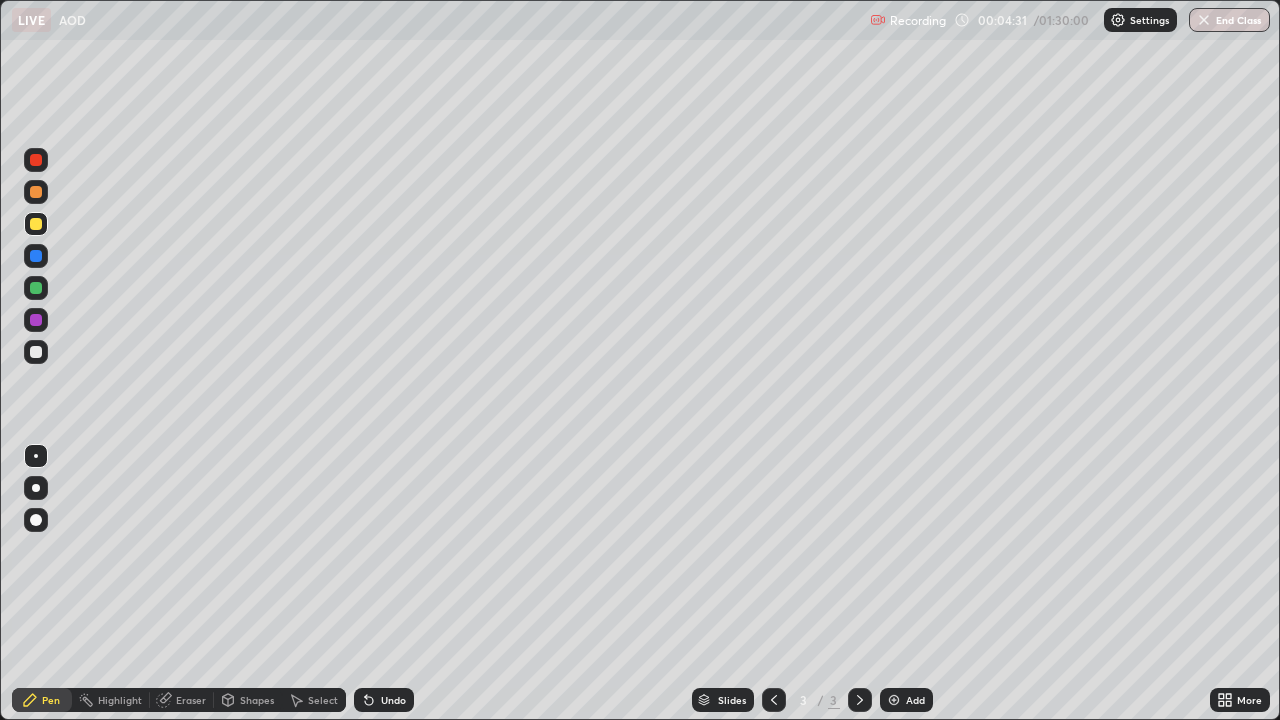 click on "Eraser" at bounding box center [191, 700] 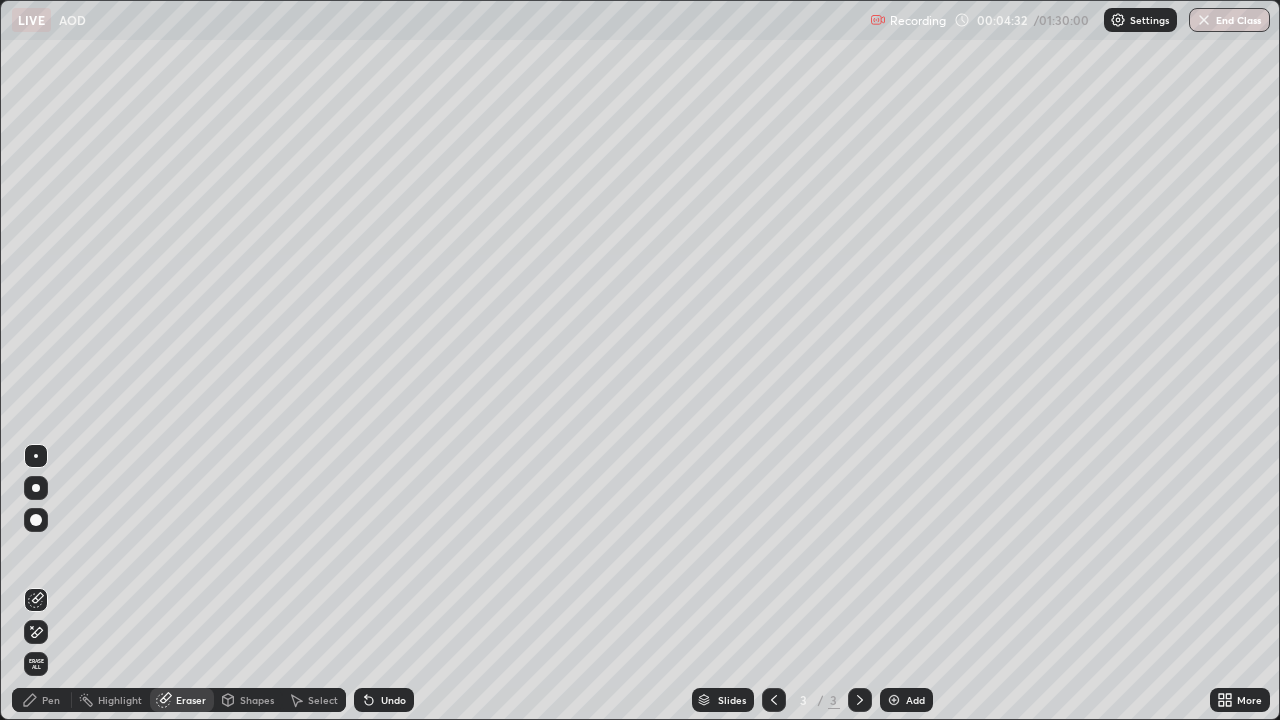 click 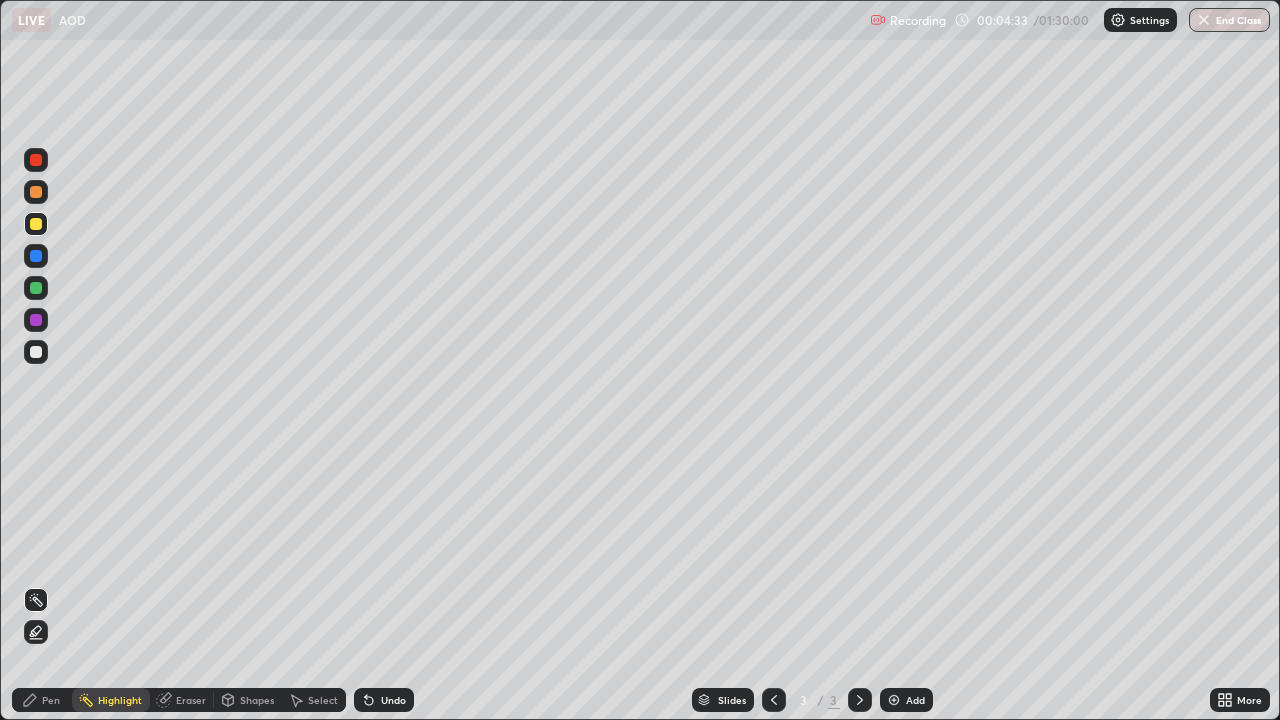 click on "Pen" at bounding box center (51, 700) 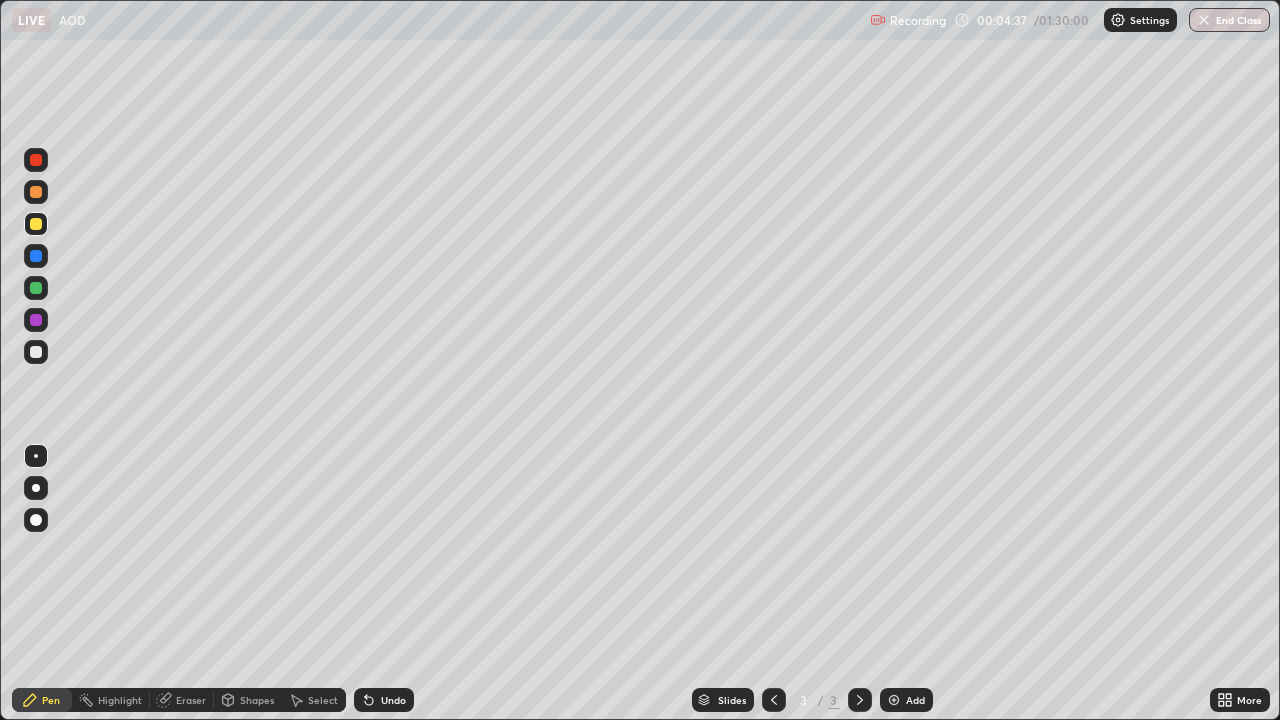 click on "Eraser" at bounding box center (182, 700) 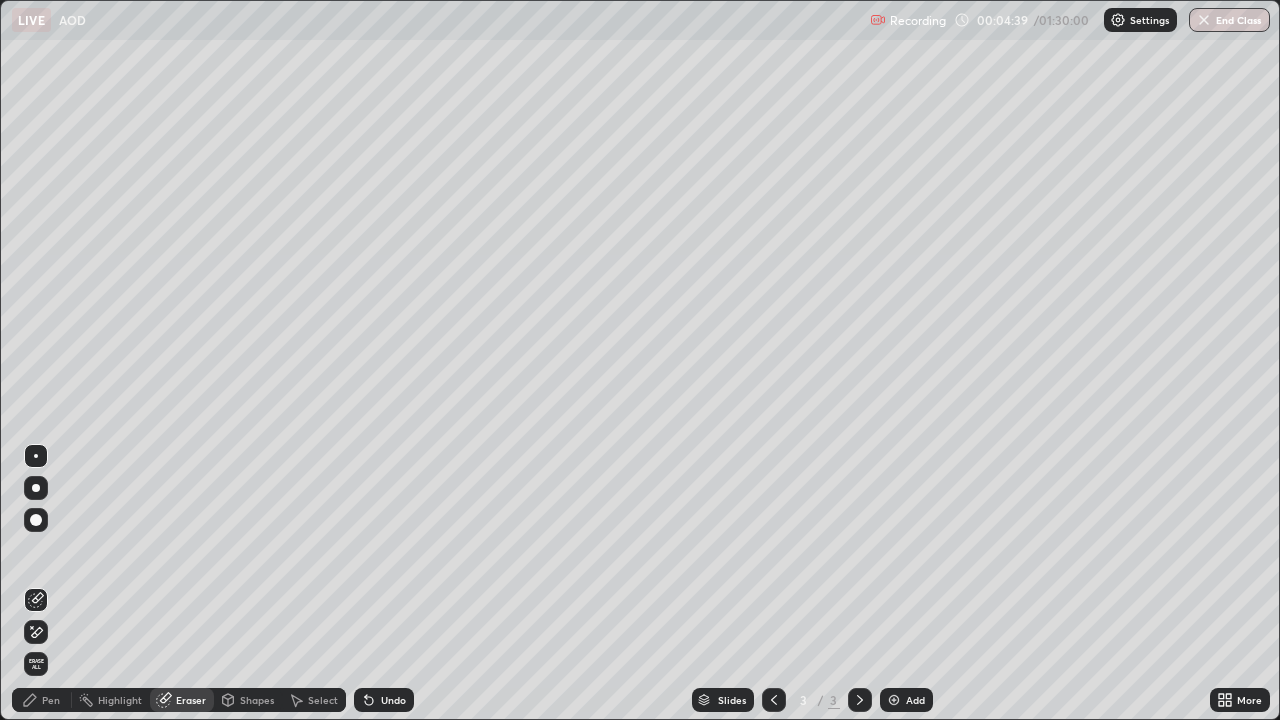 click on "Pen" at bounding box center (51, 700) 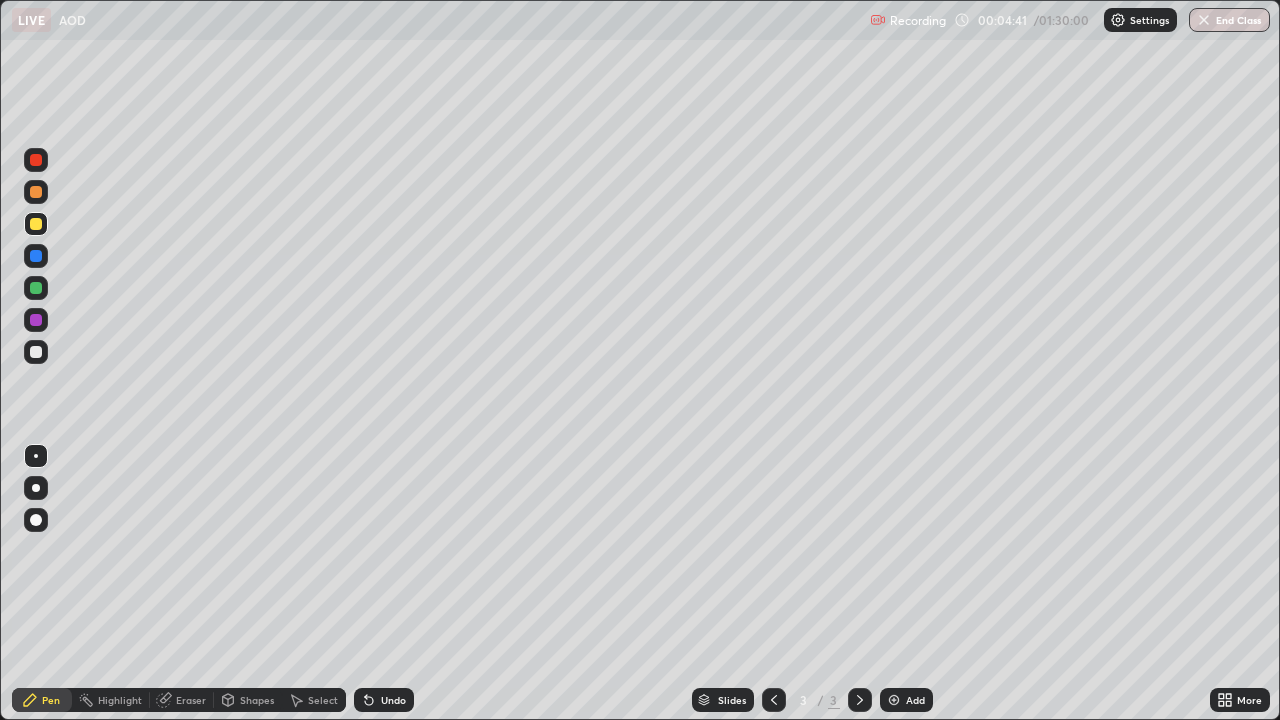 click at bounding box center [36, 224] 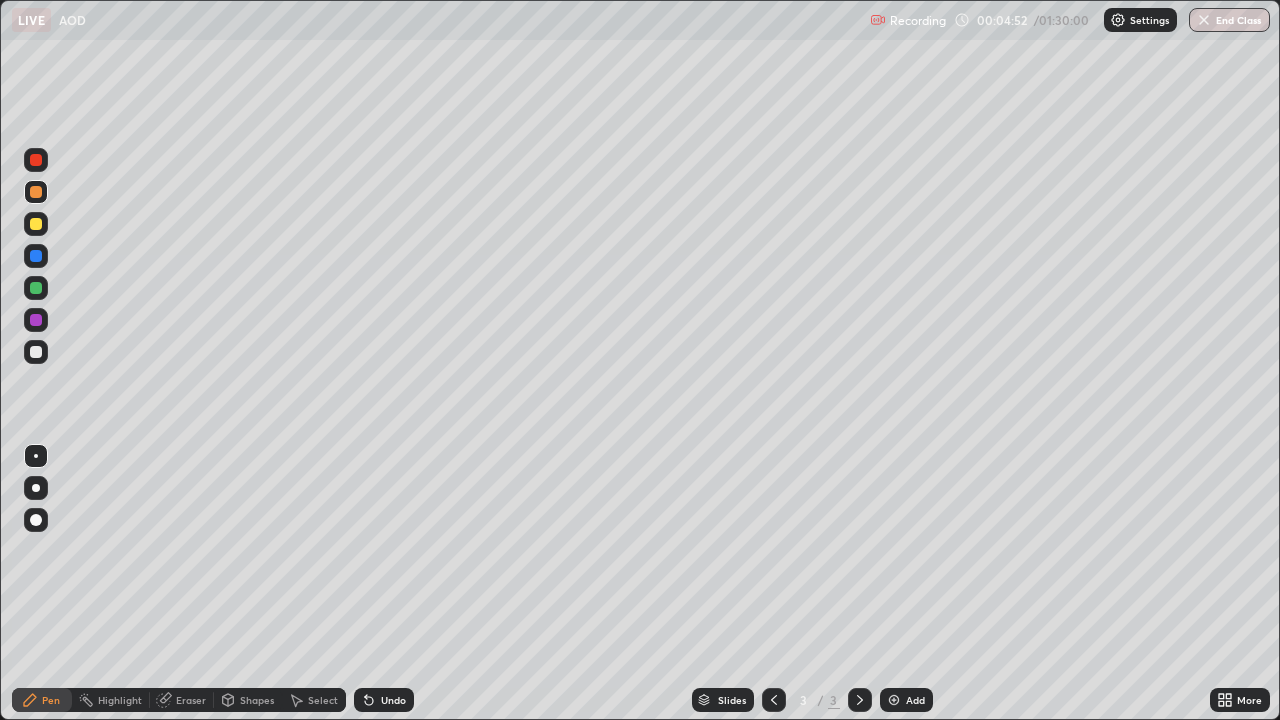 click at bounding box center [36, 224] 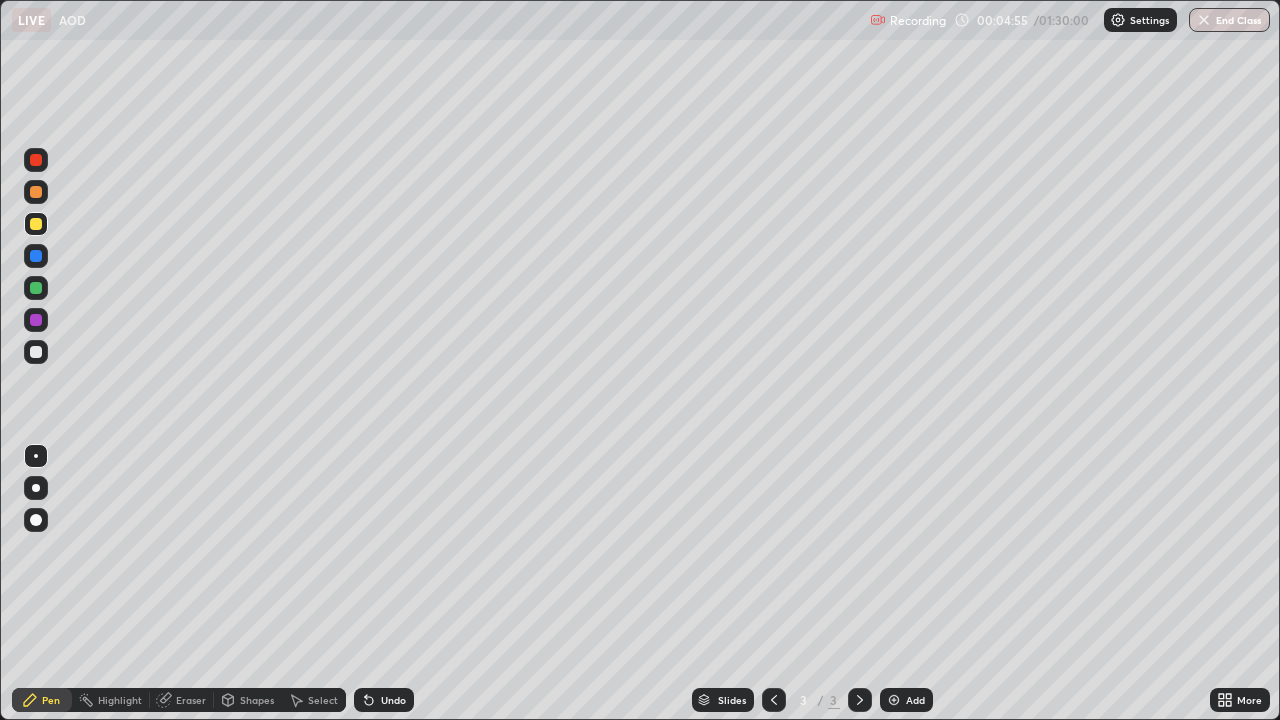 click at bounding box center [36, 352] 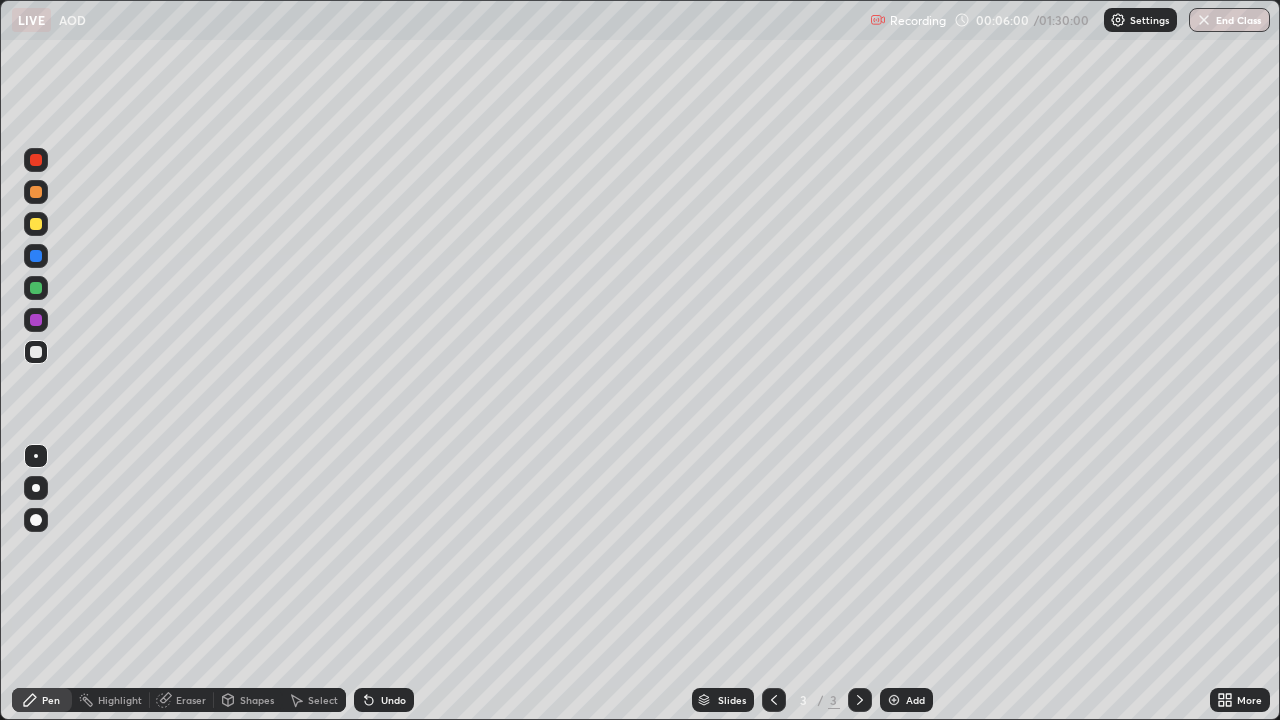 click 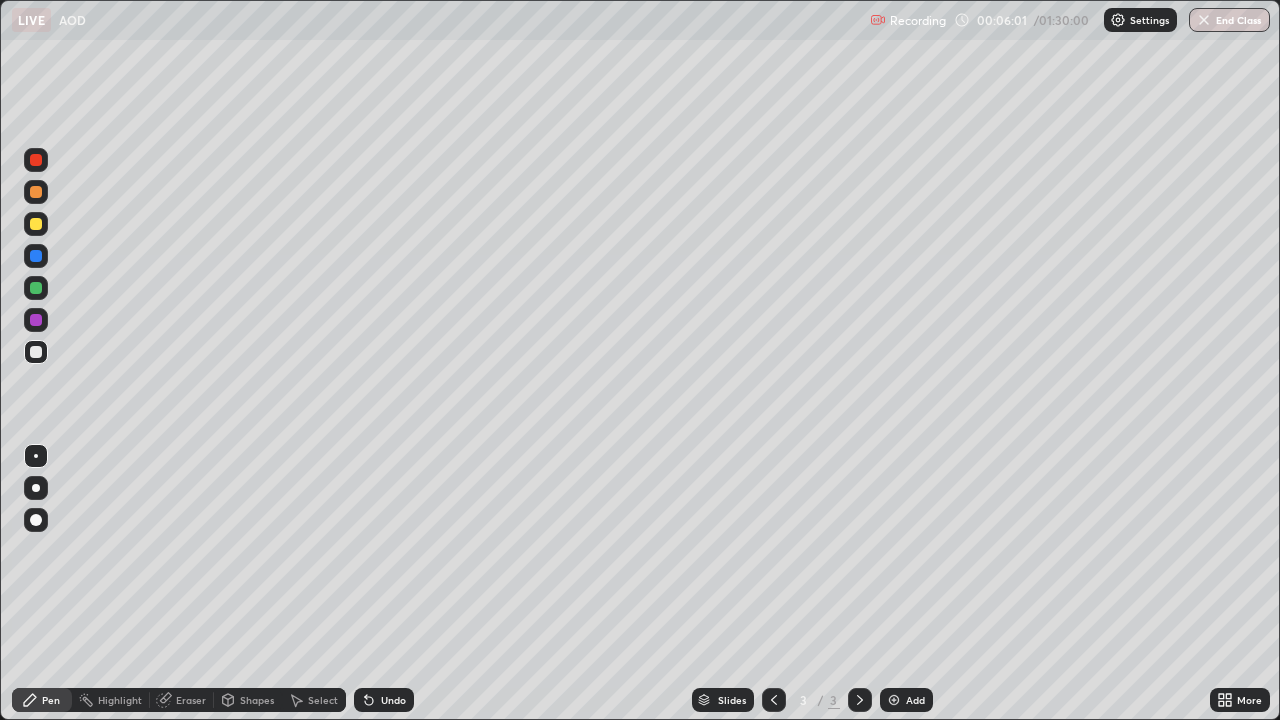 click at bounding box center [894, 700] 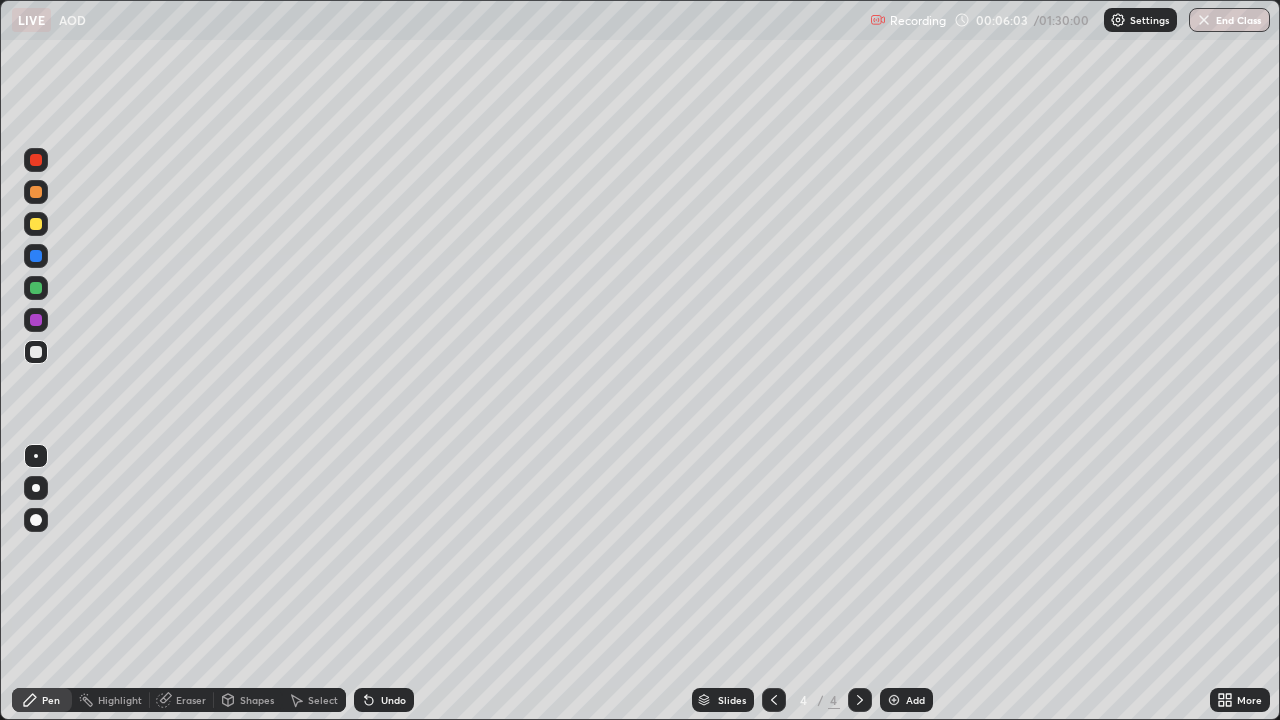 click at bounding box center [36, 192] 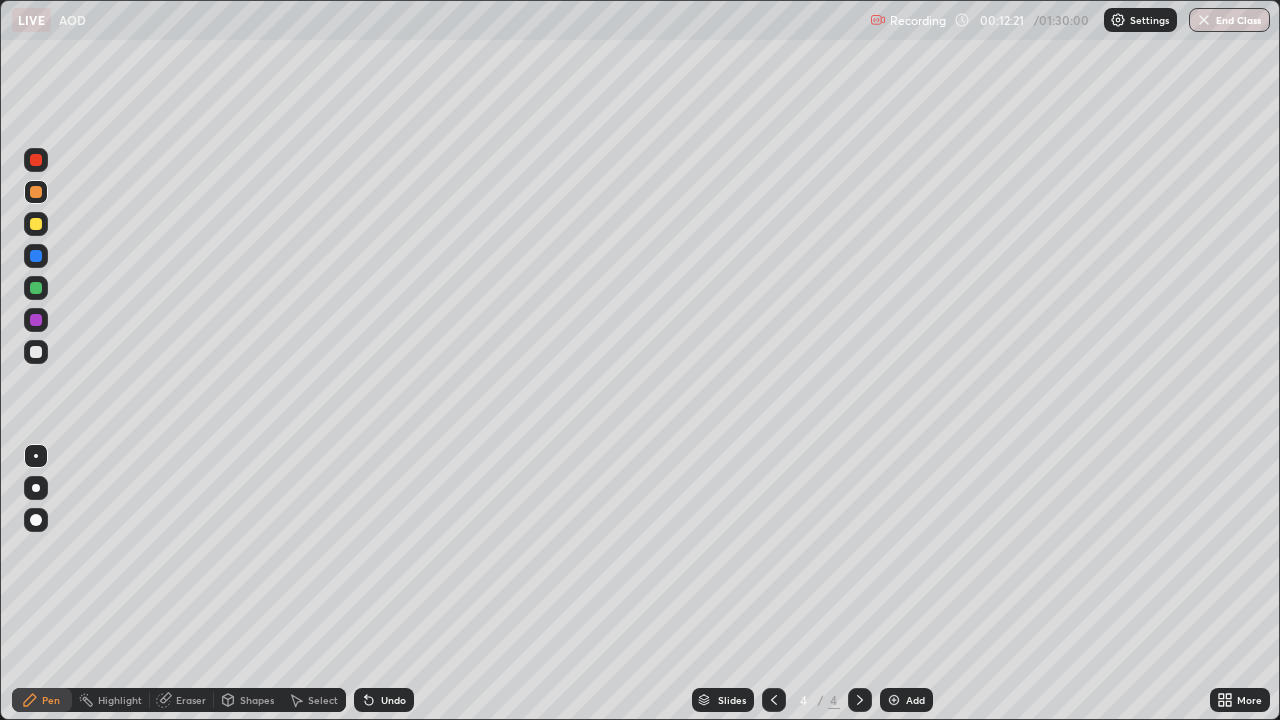 click at bounding box center [36, 224] 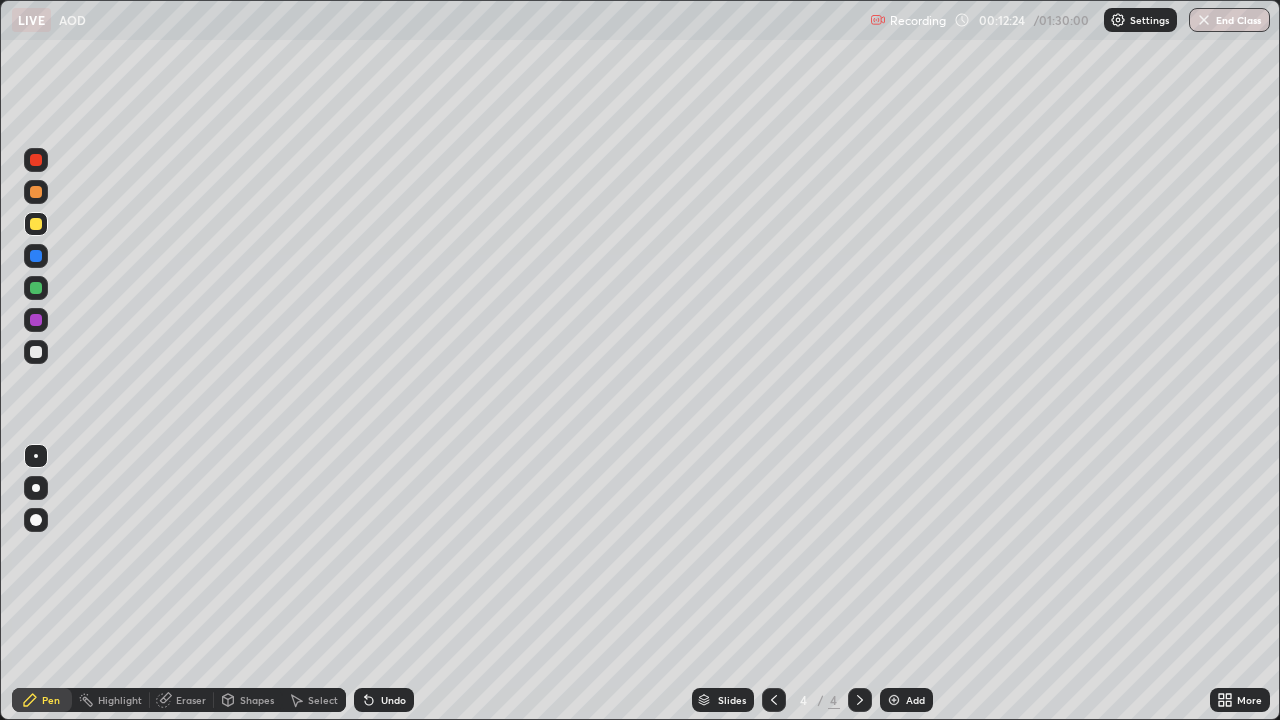 click at bounding box center (36, 192) 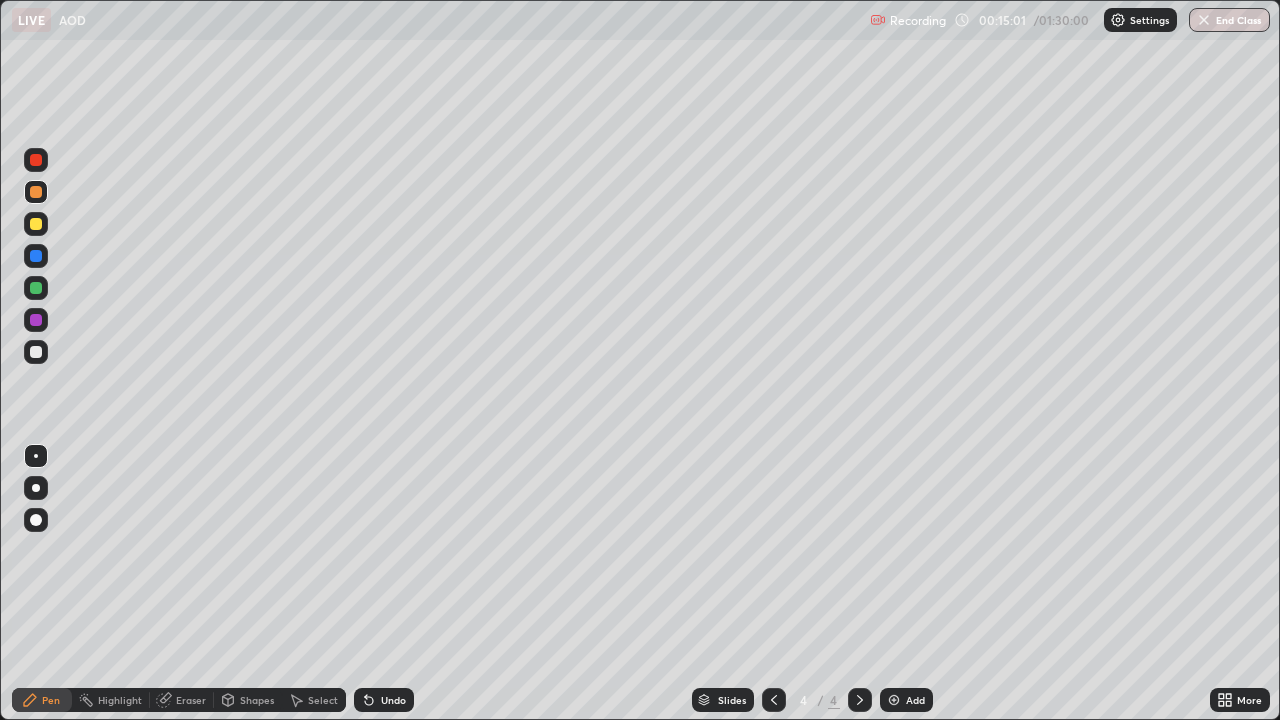 click at bounding box center (36, 256) 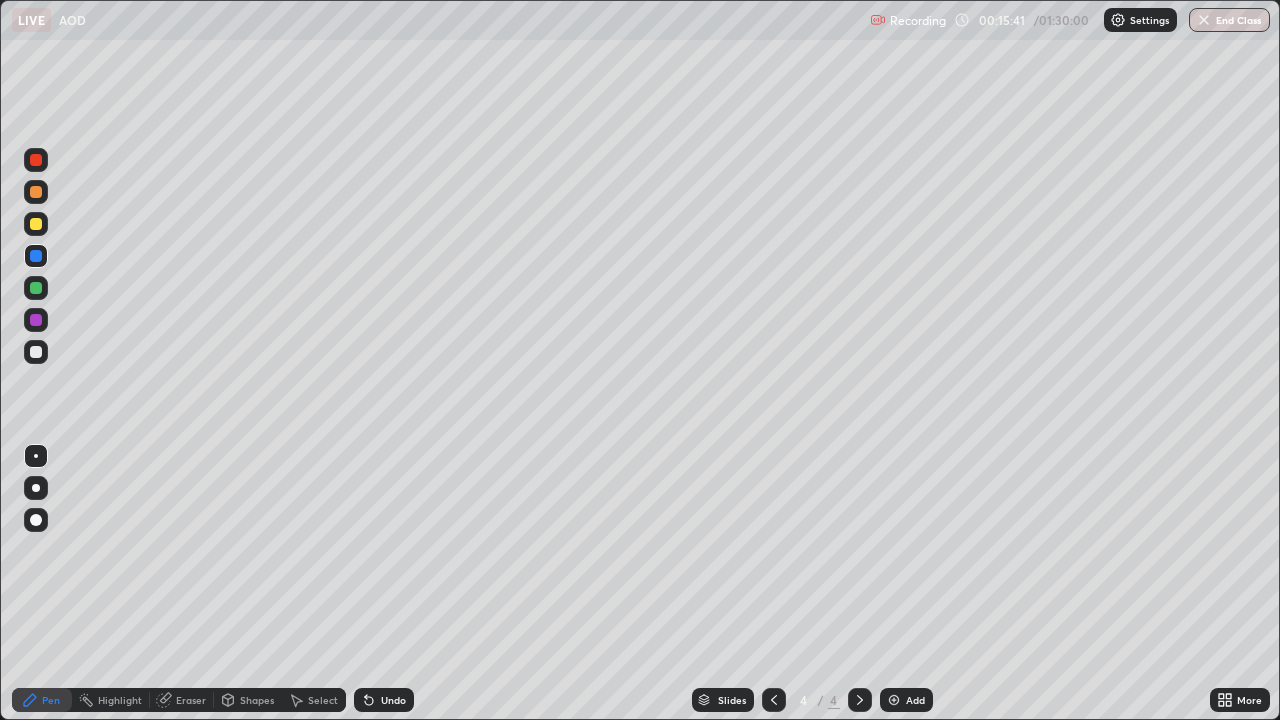 click at bounding box center [36, 192] 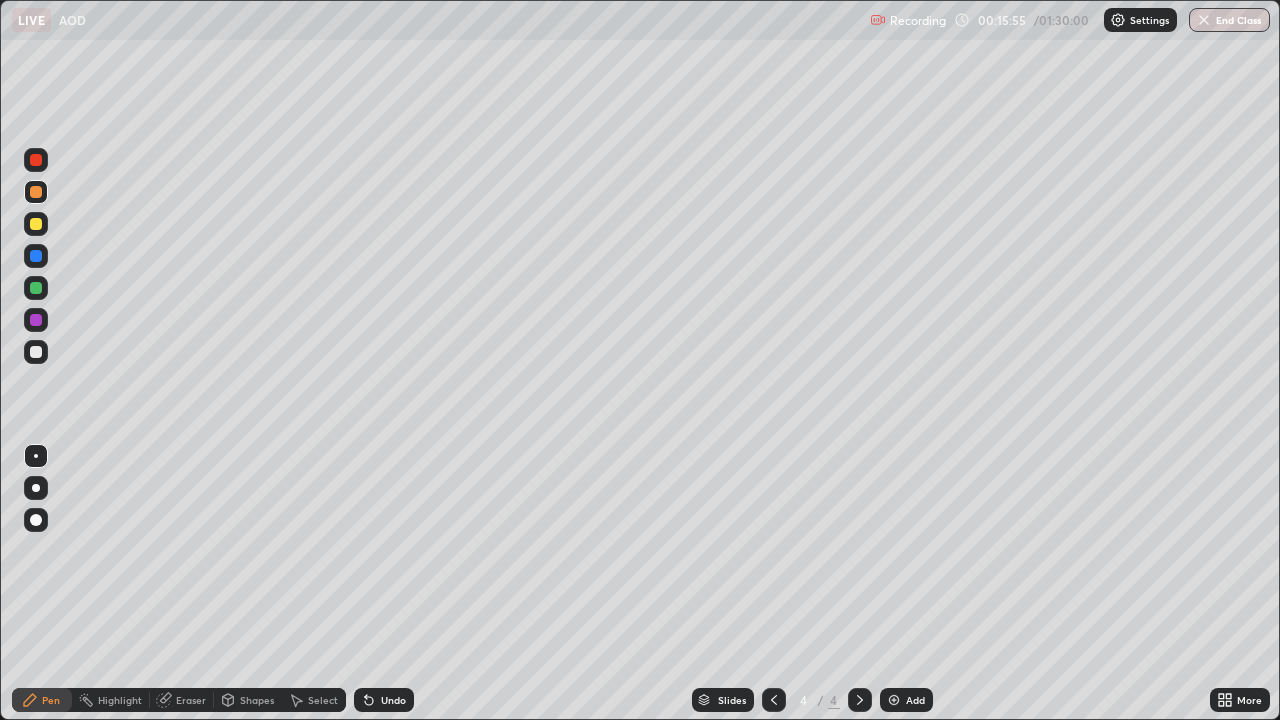 click at bounding box center (774, 700) 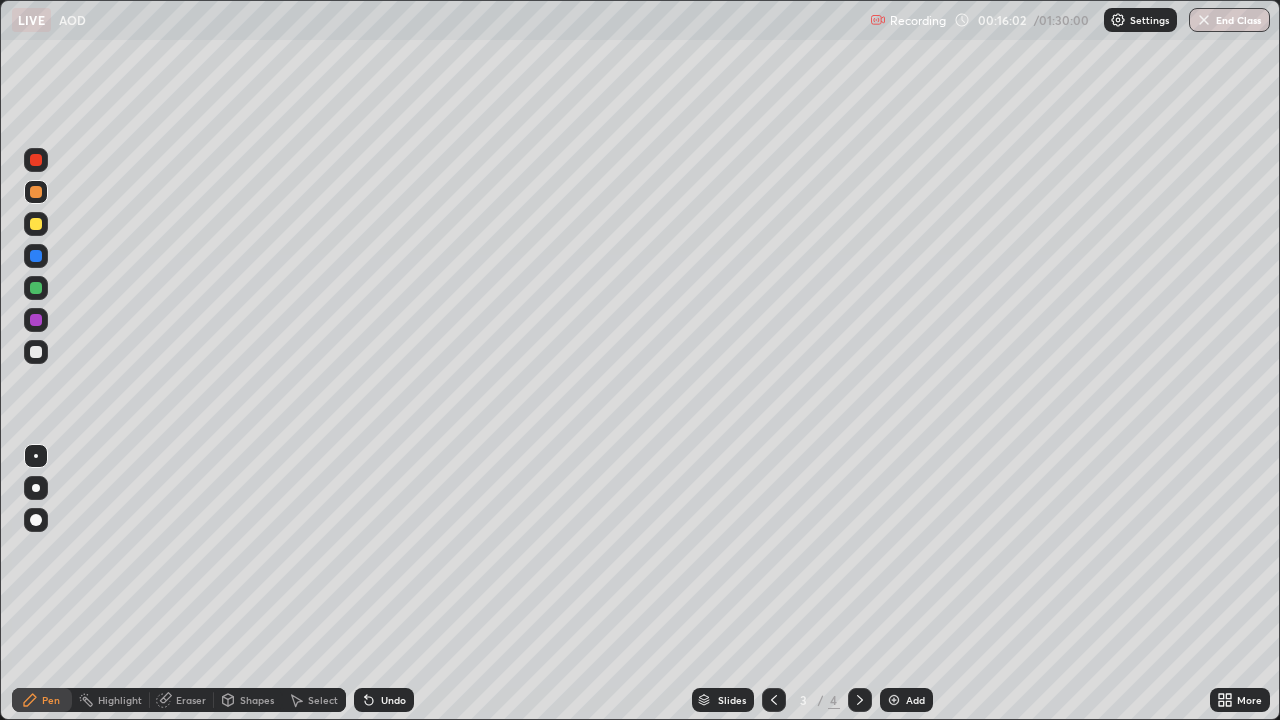 click 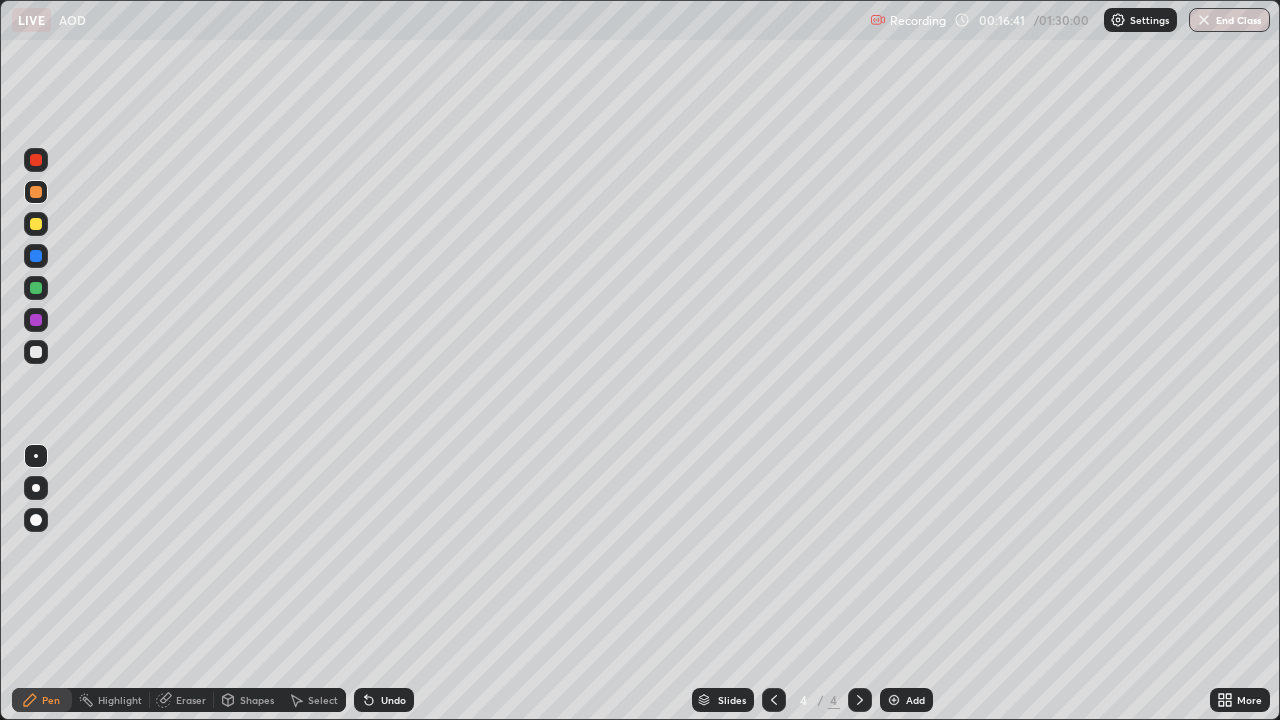 click at bounding box center [36, 224] 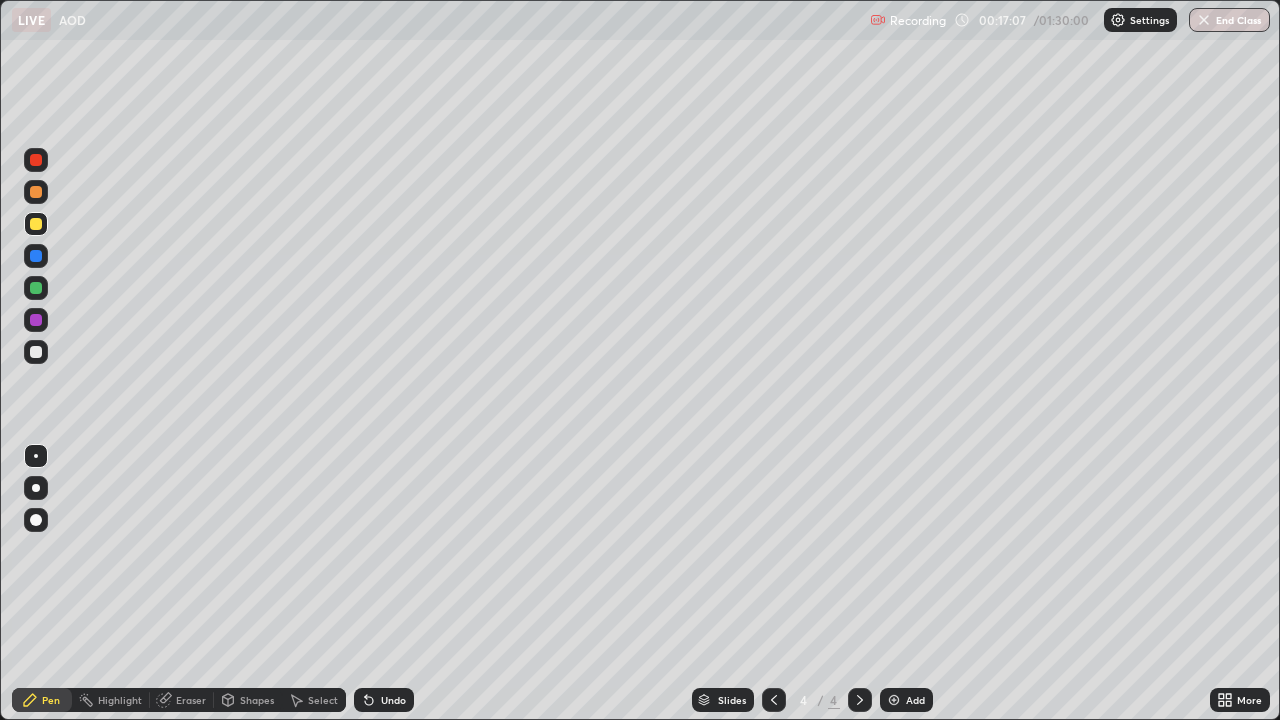 click at bounding box center [36, 320] 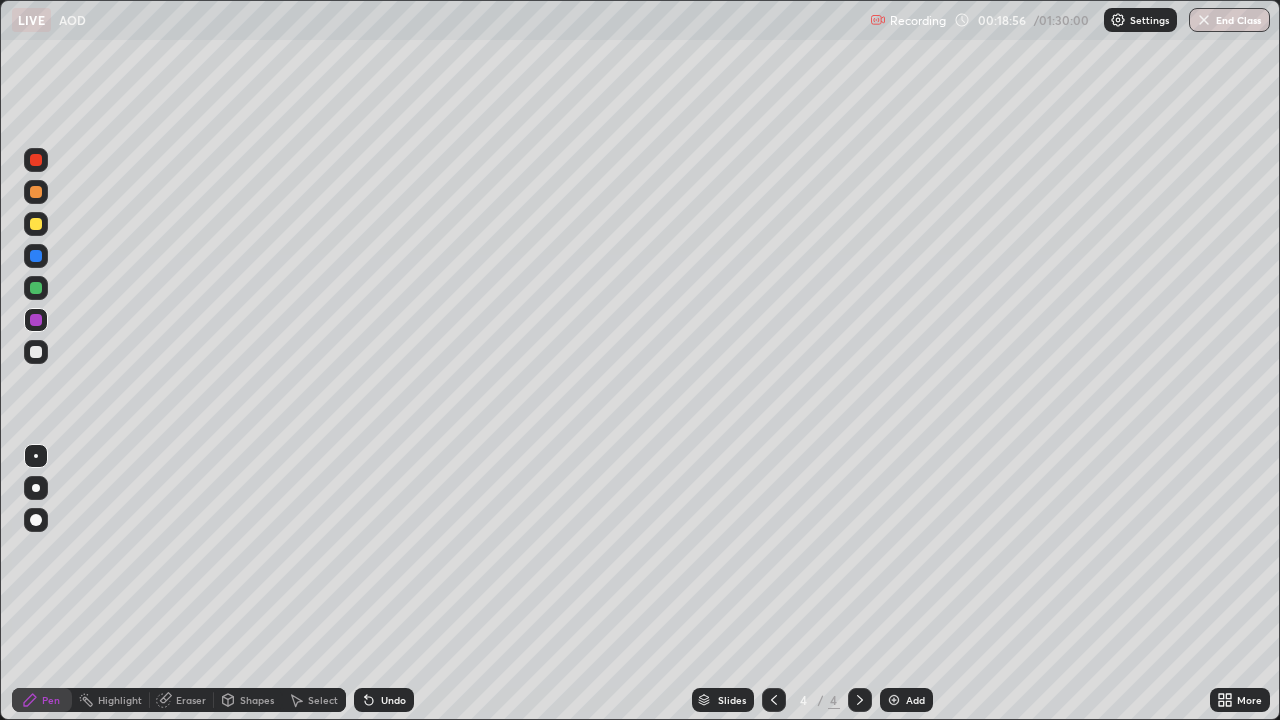 click at bounding box center [36, 352] 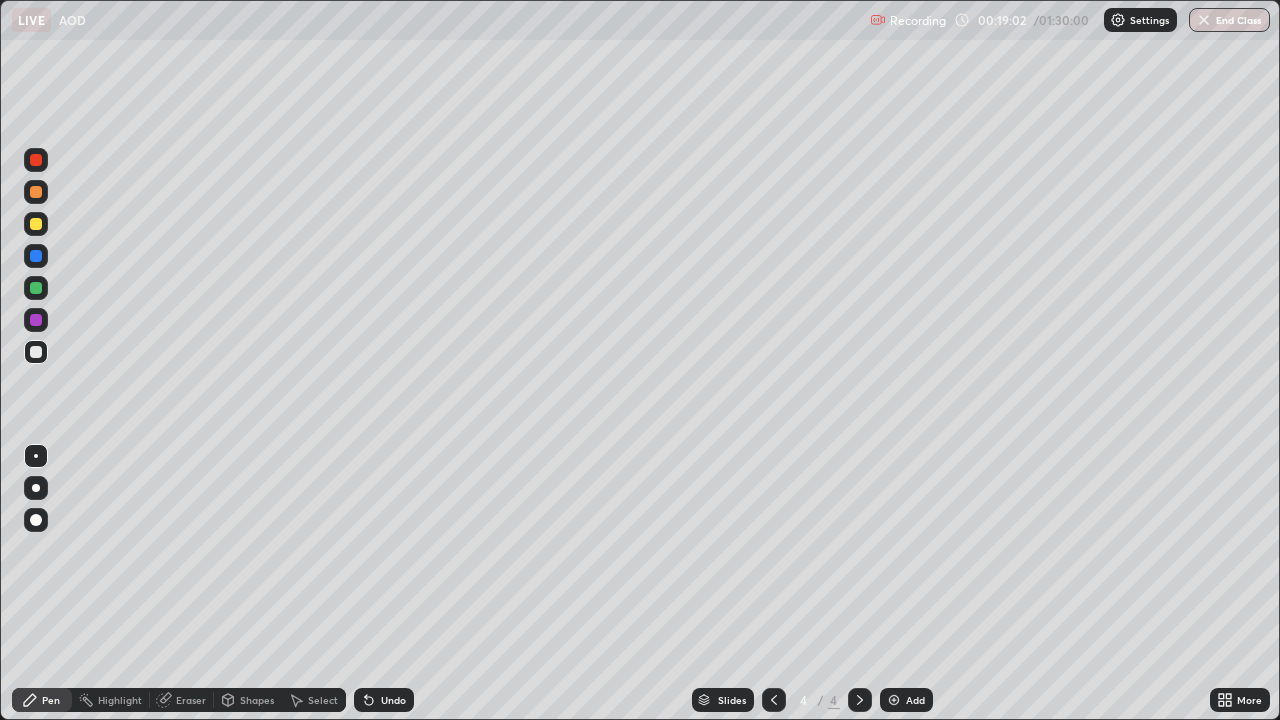 click on "Eraser" at bounding box center [182, 700] 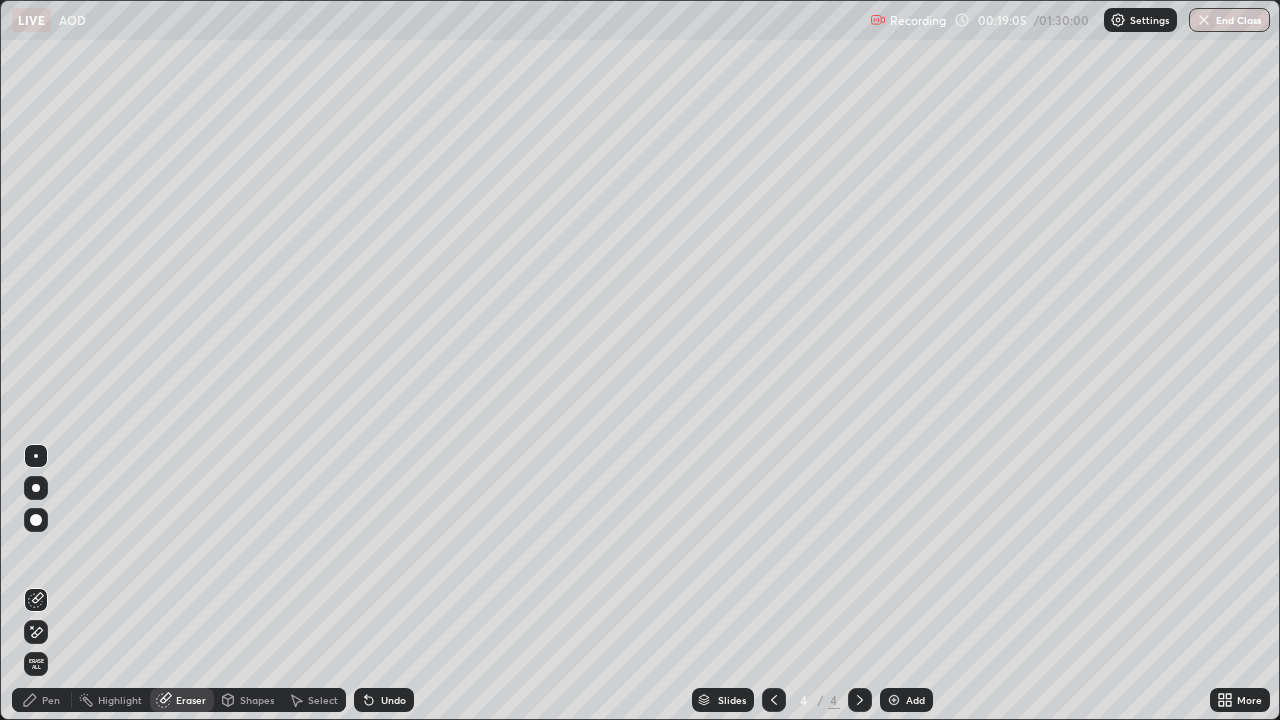 click on "Pen" at bounding box center [42, 700] 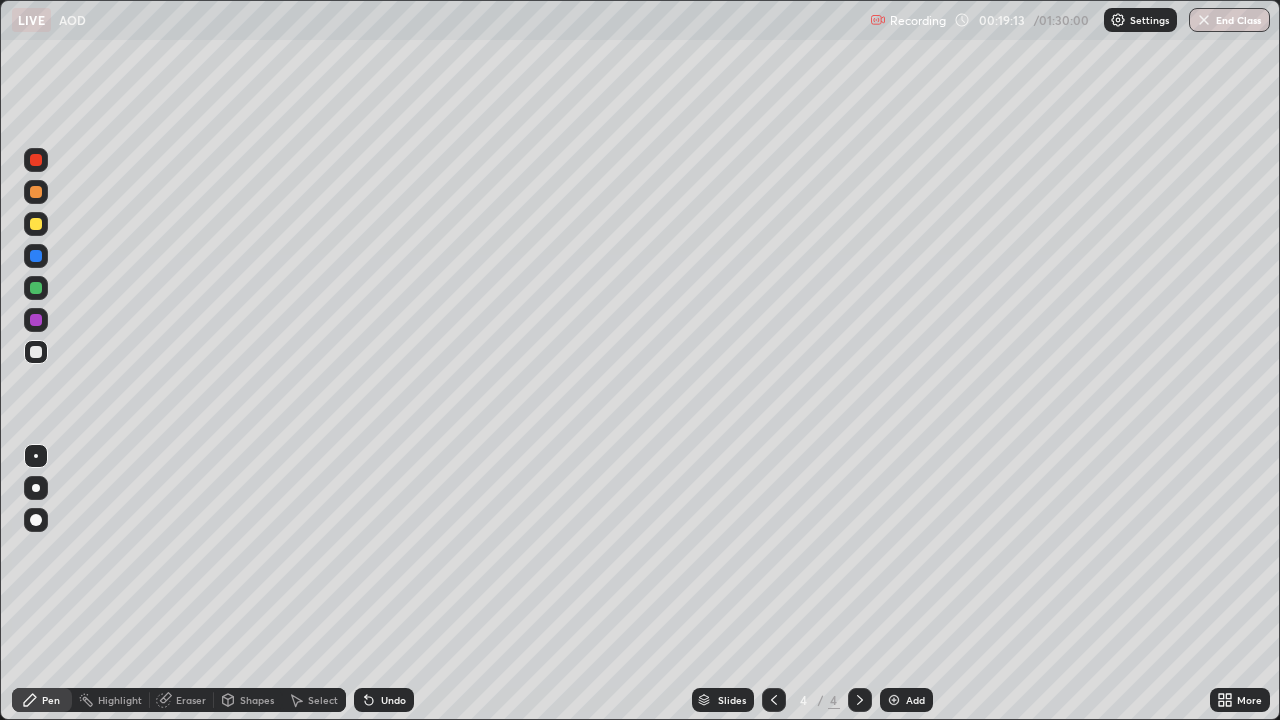click at bounding box center [36, 288] 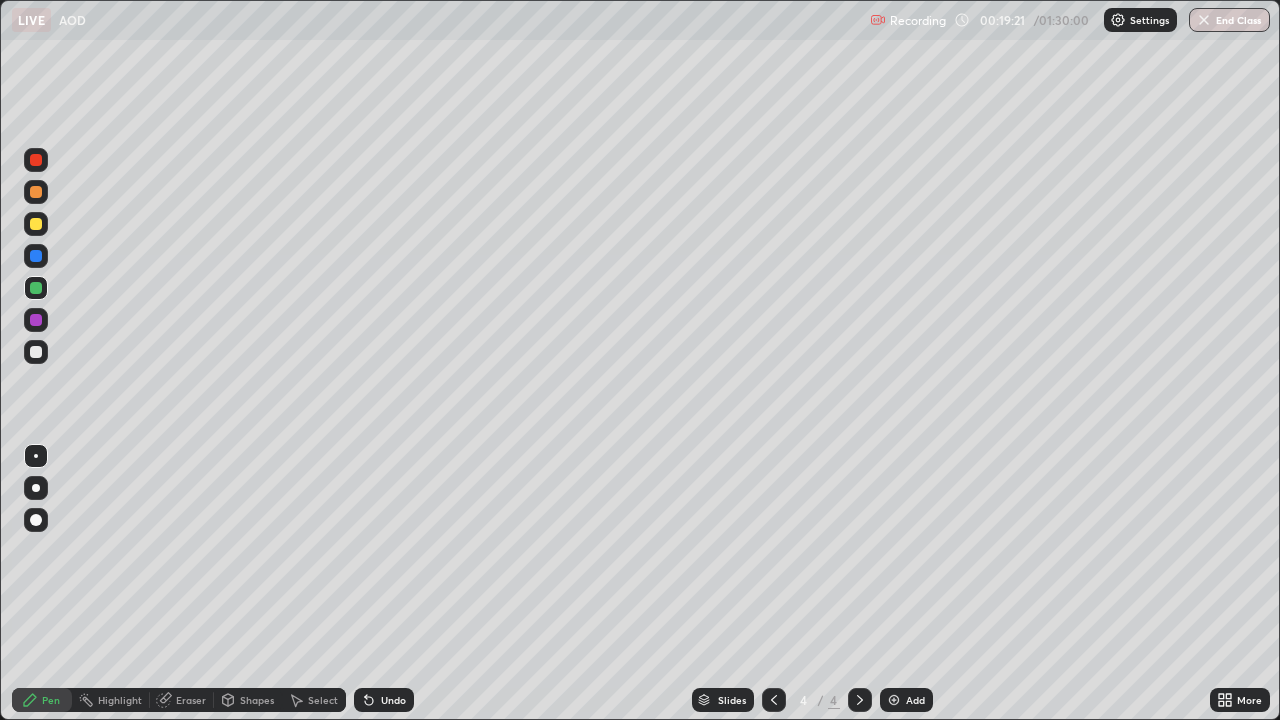 click on "Eraser" at bounding box center [191, 700] 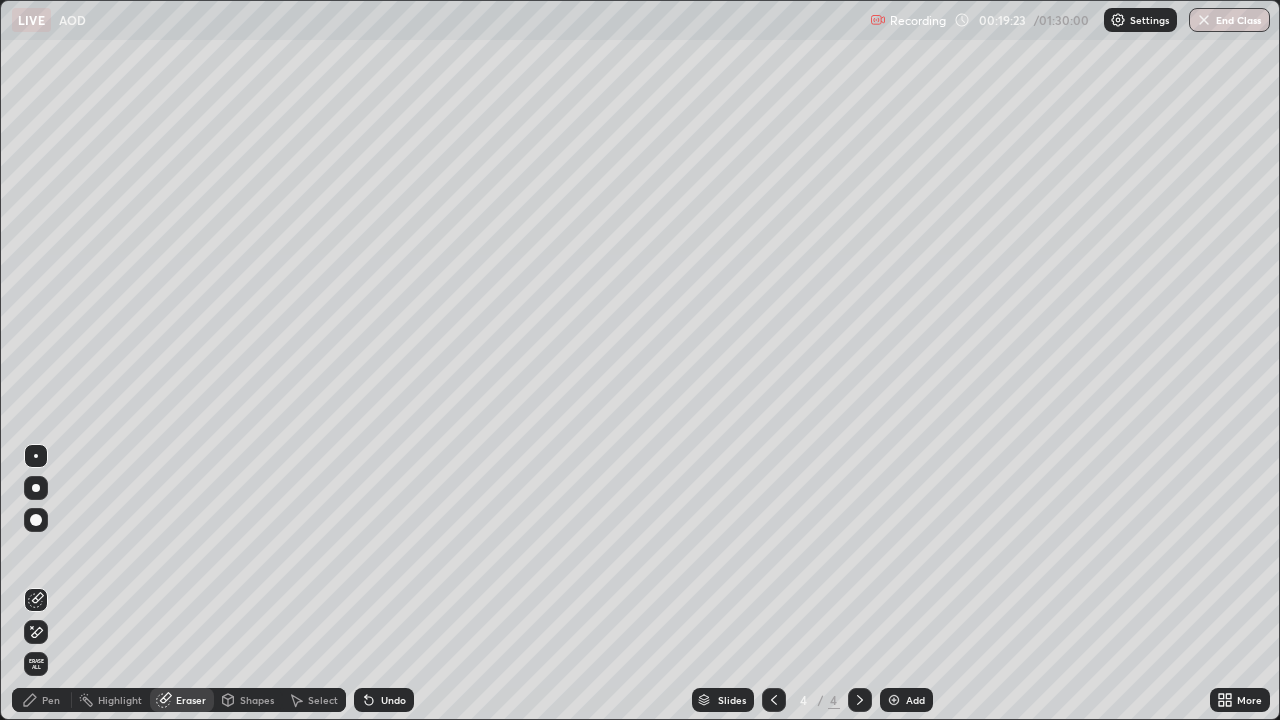 click on "Pen" at bounding box center (51, 700) 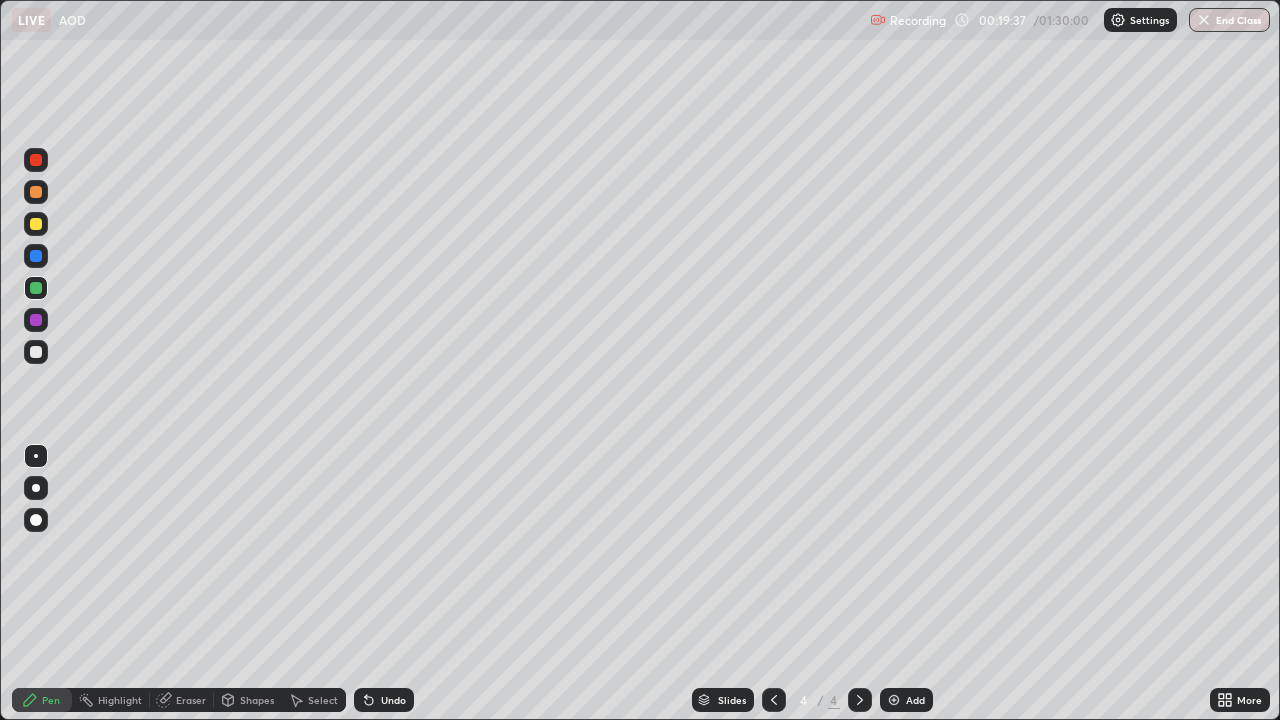 click on "Eraser" at bounding box center [191, 700] 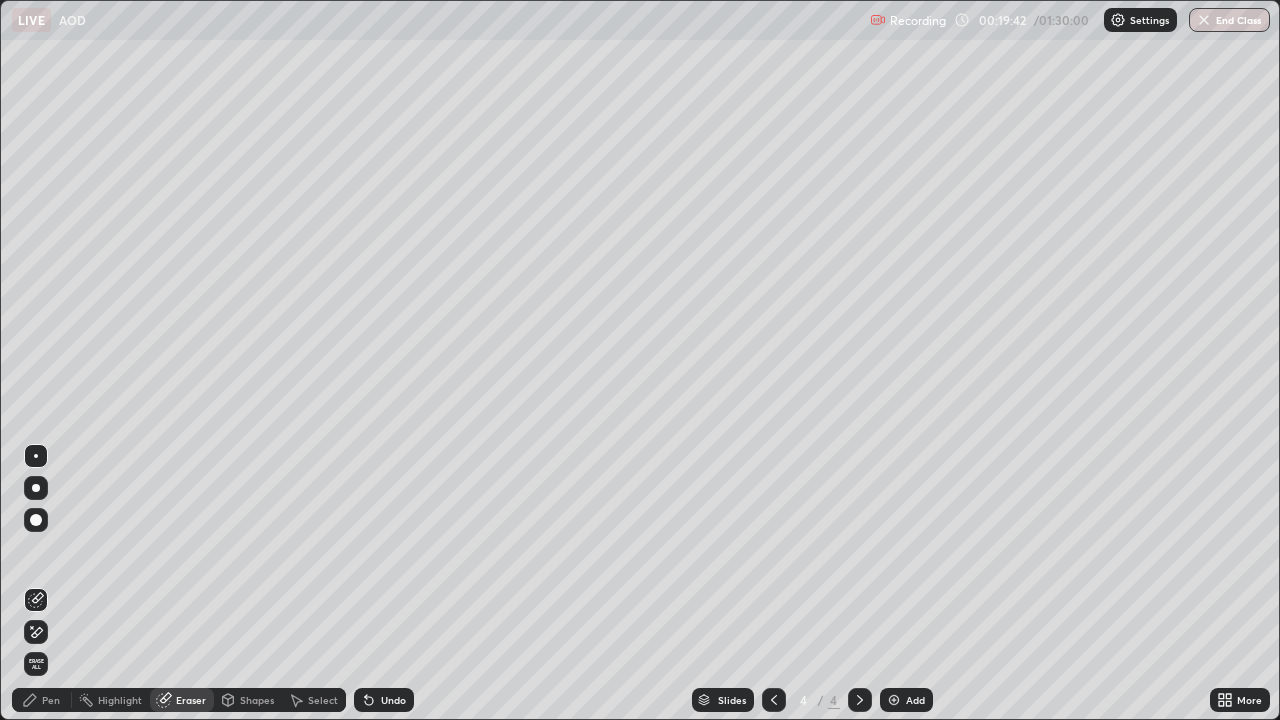 click on "Pen" at bounding box center (42, 700) 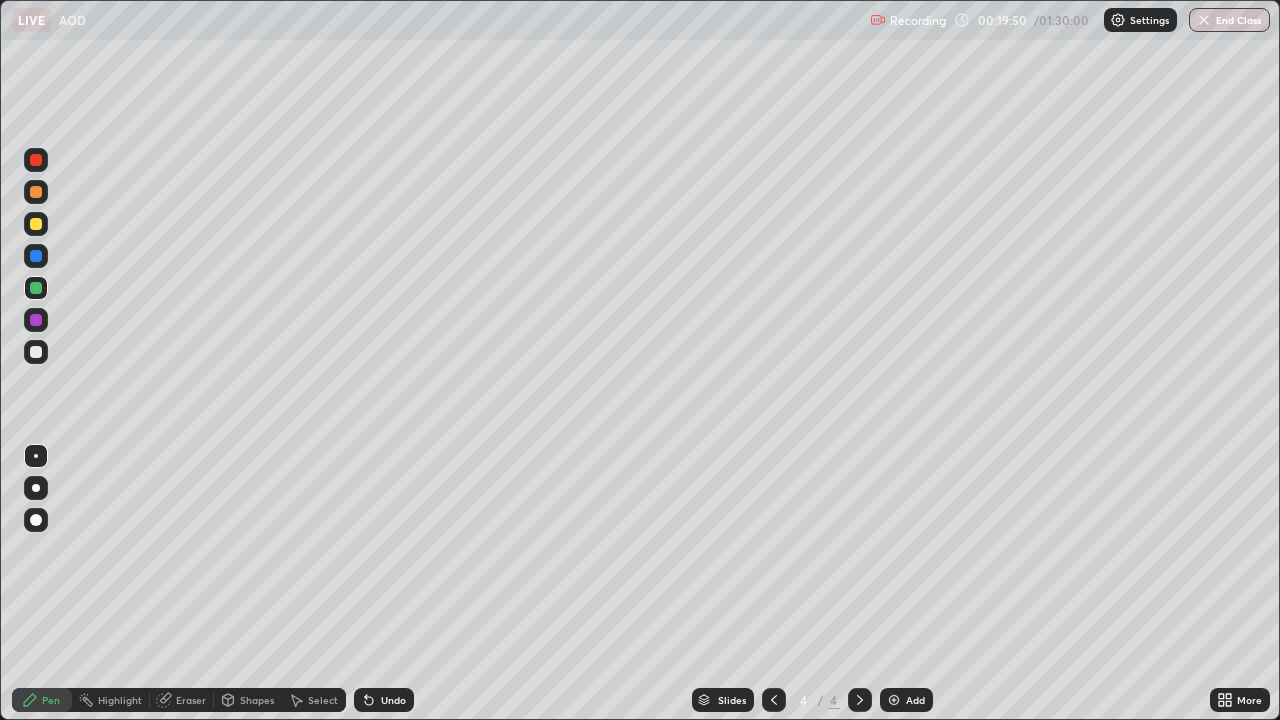 click at bounding box center [36, 224] 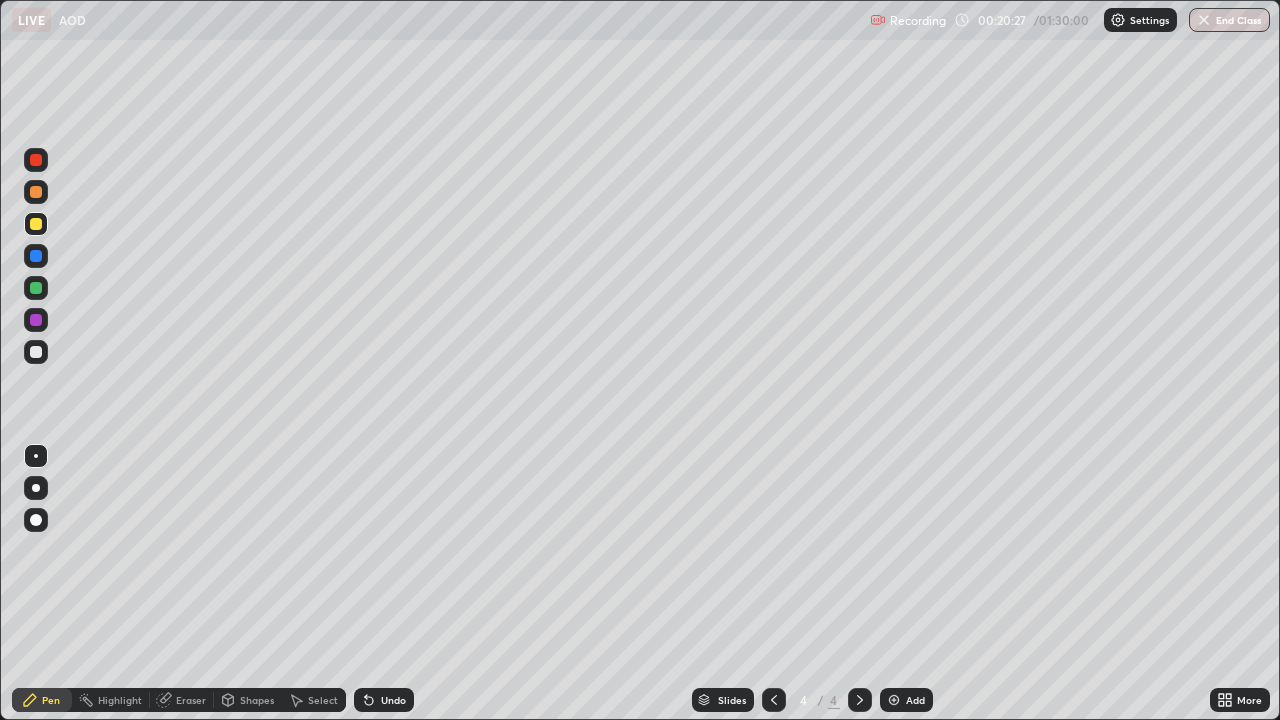 click at bounding box center (894, 700) 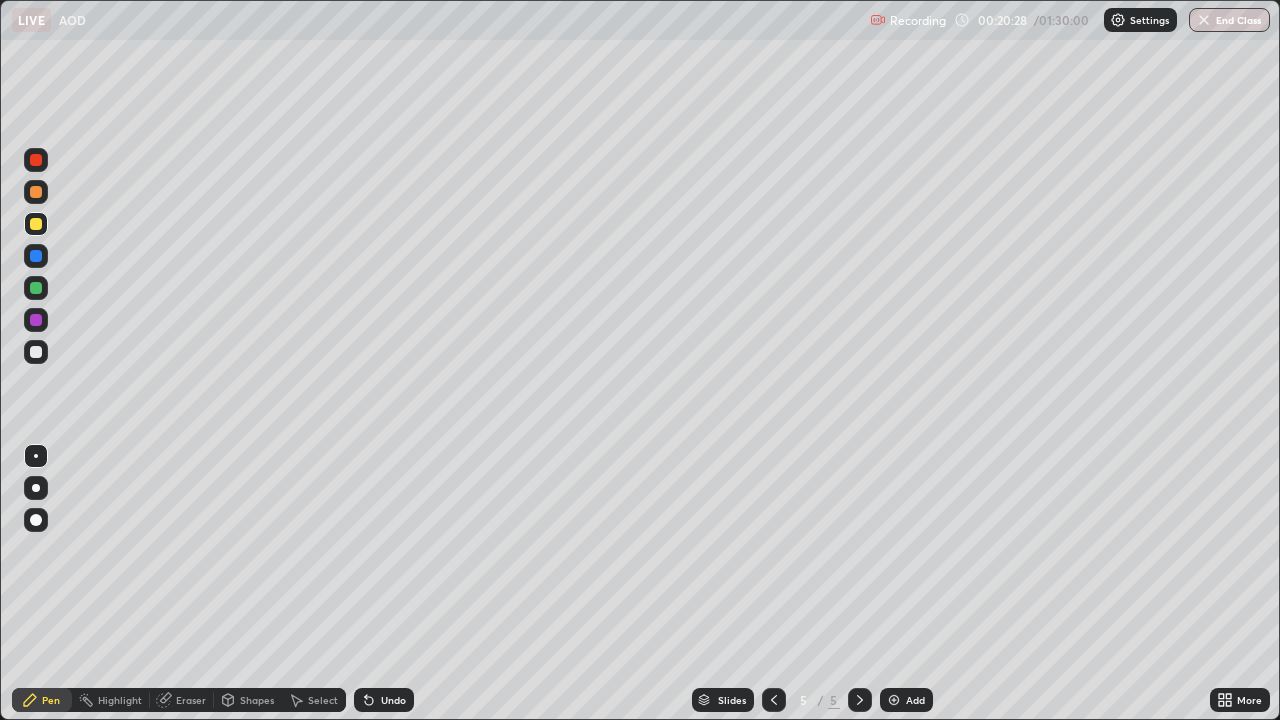 click at bounding box center (36, 192) 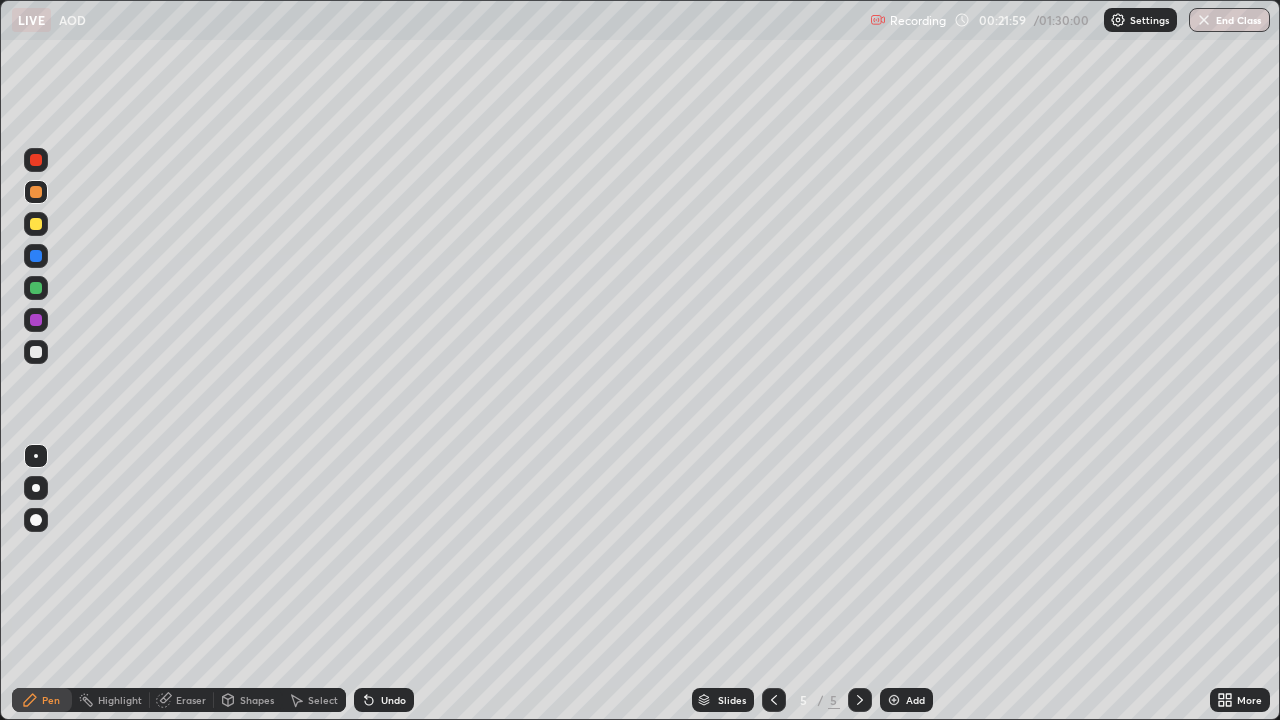 click at bounding box center (774, 700) 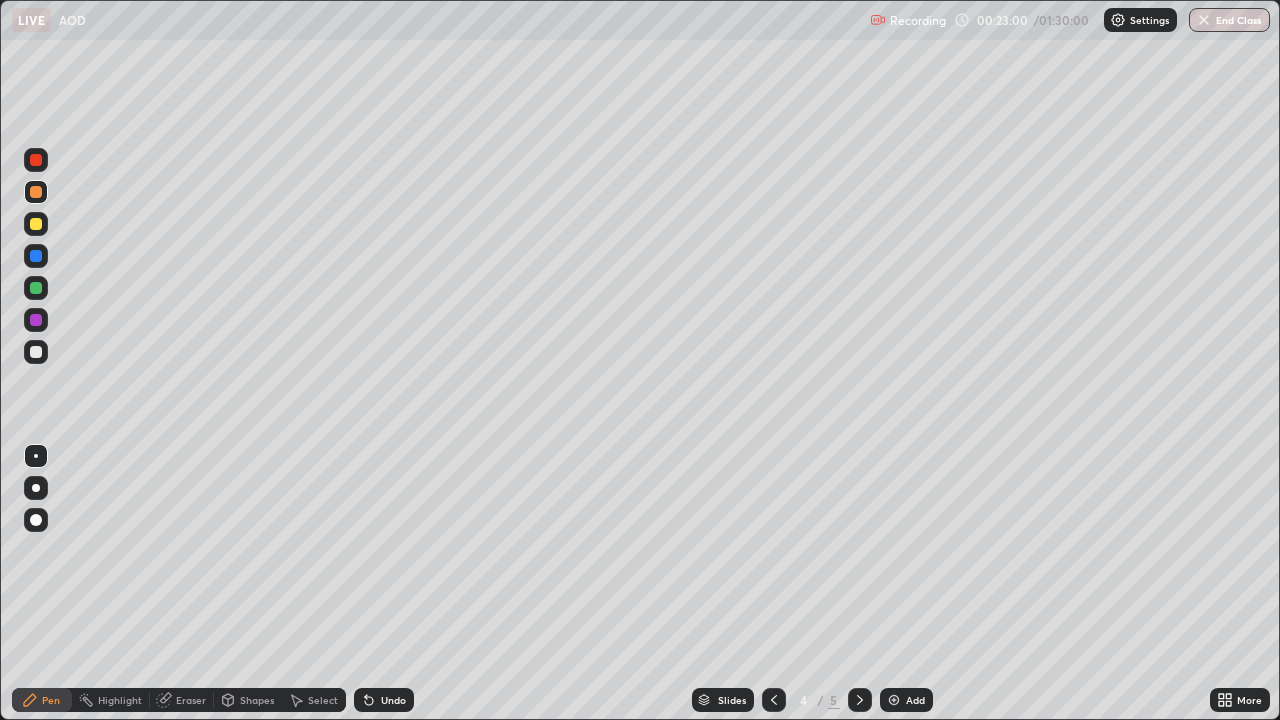 click 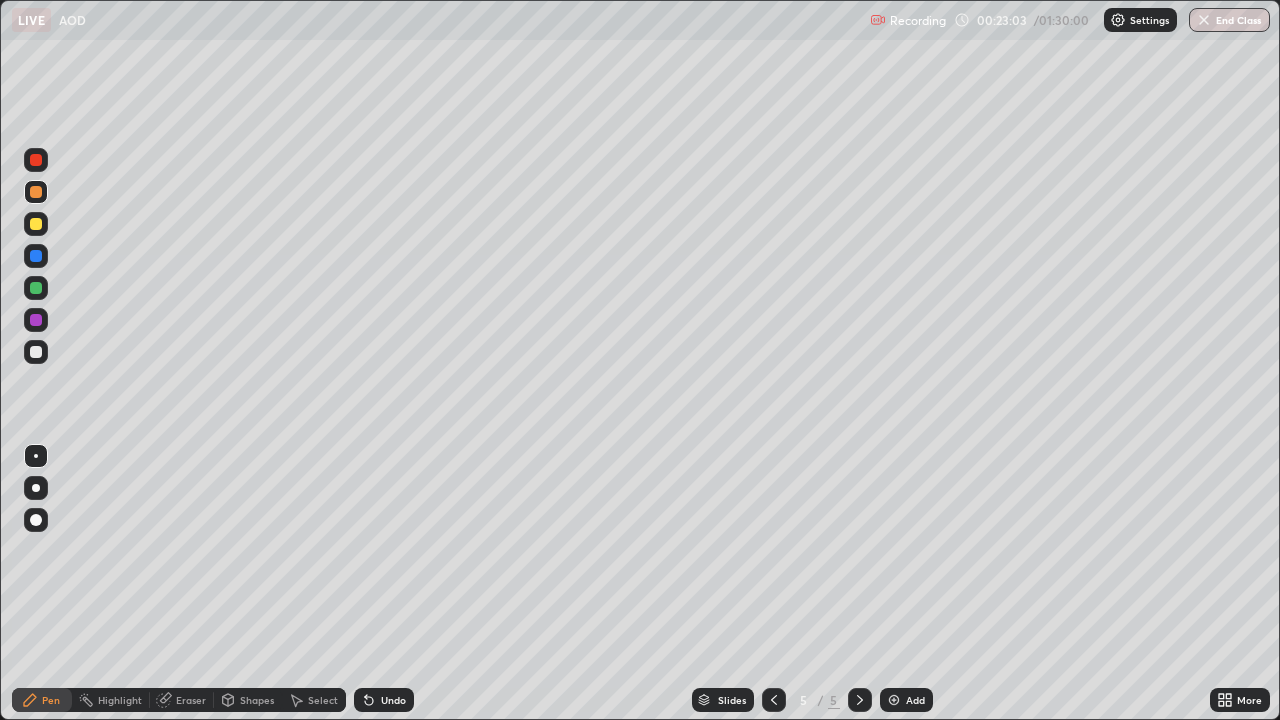 click at bounding box center (36, 224) 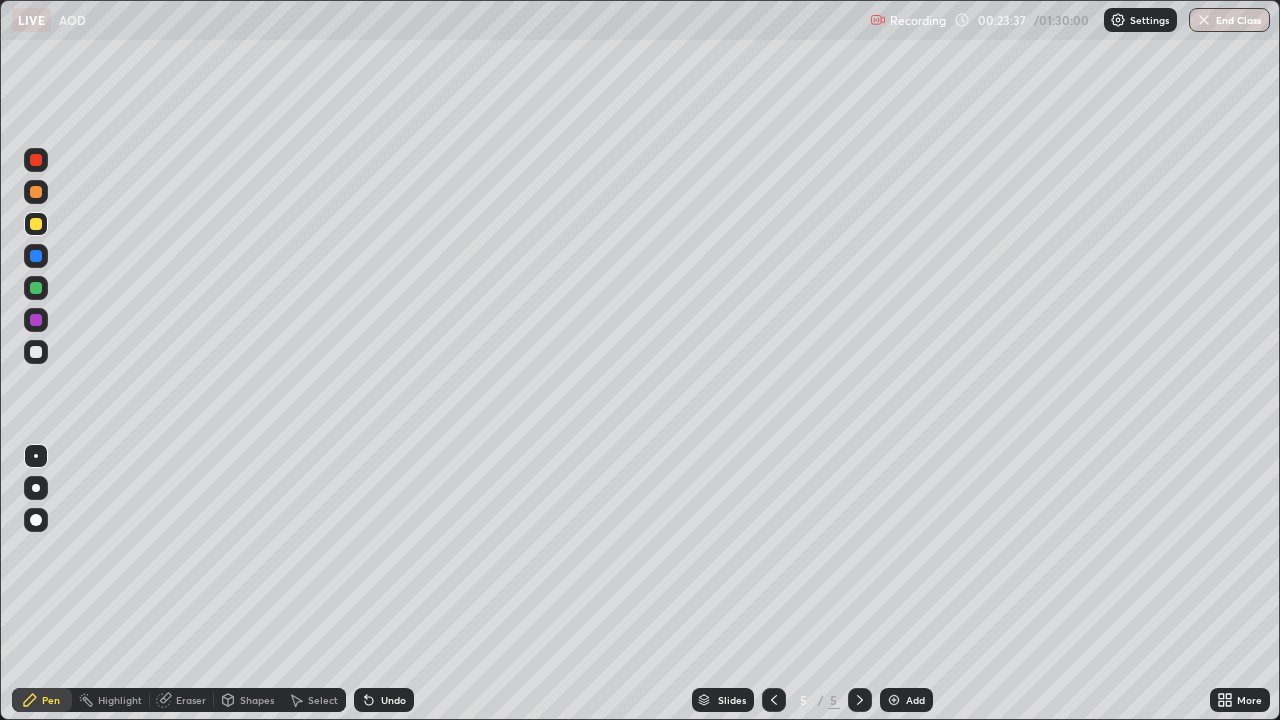 click at bounding box center (36, 256) 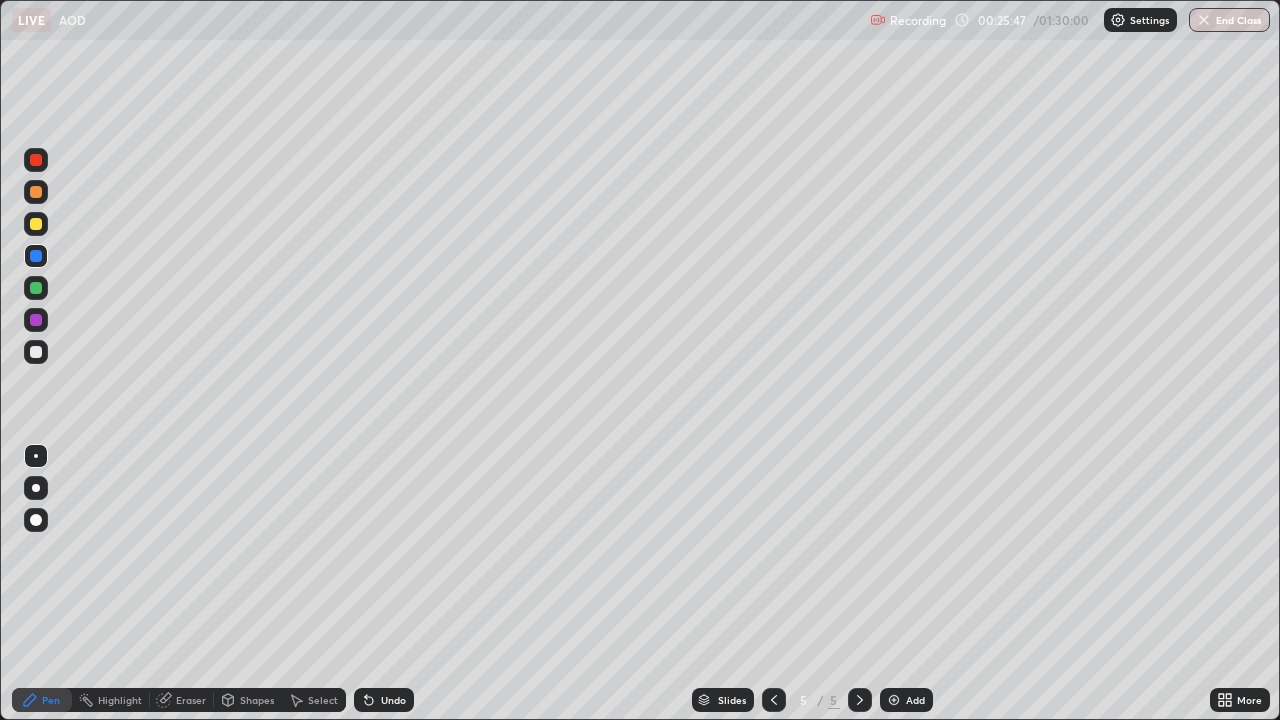 click at bounding box center (36, 352) 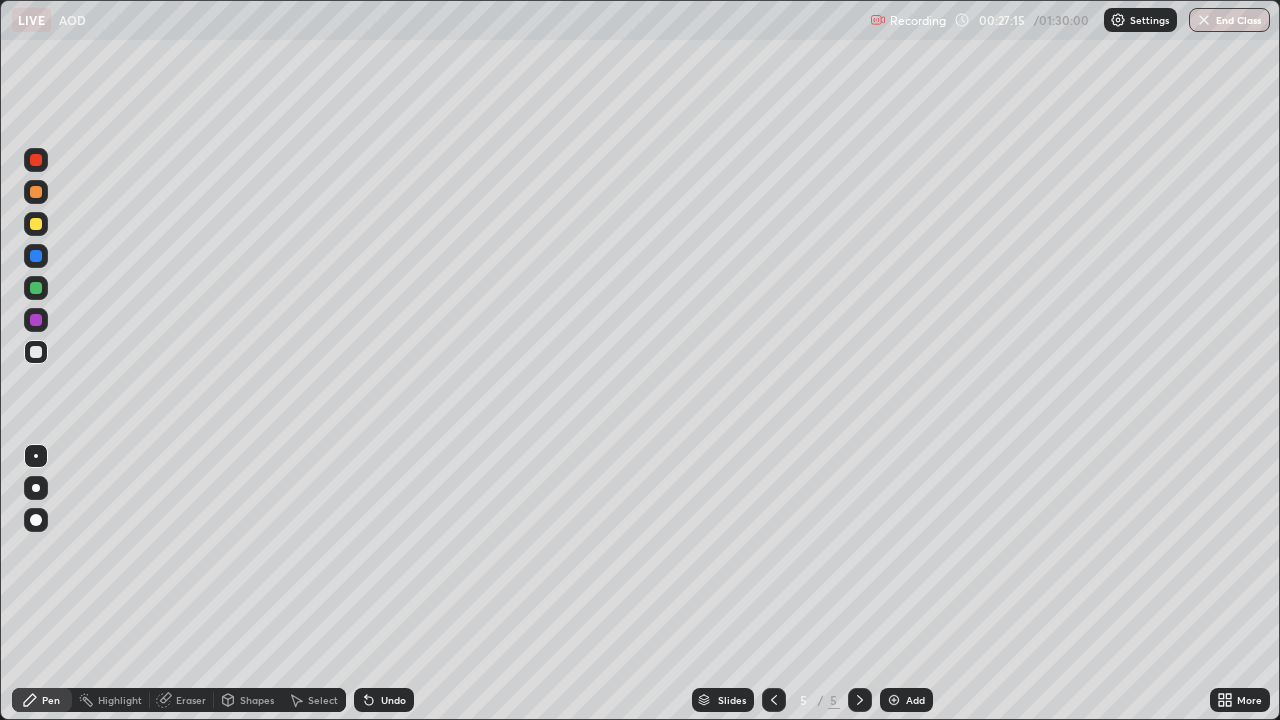 click 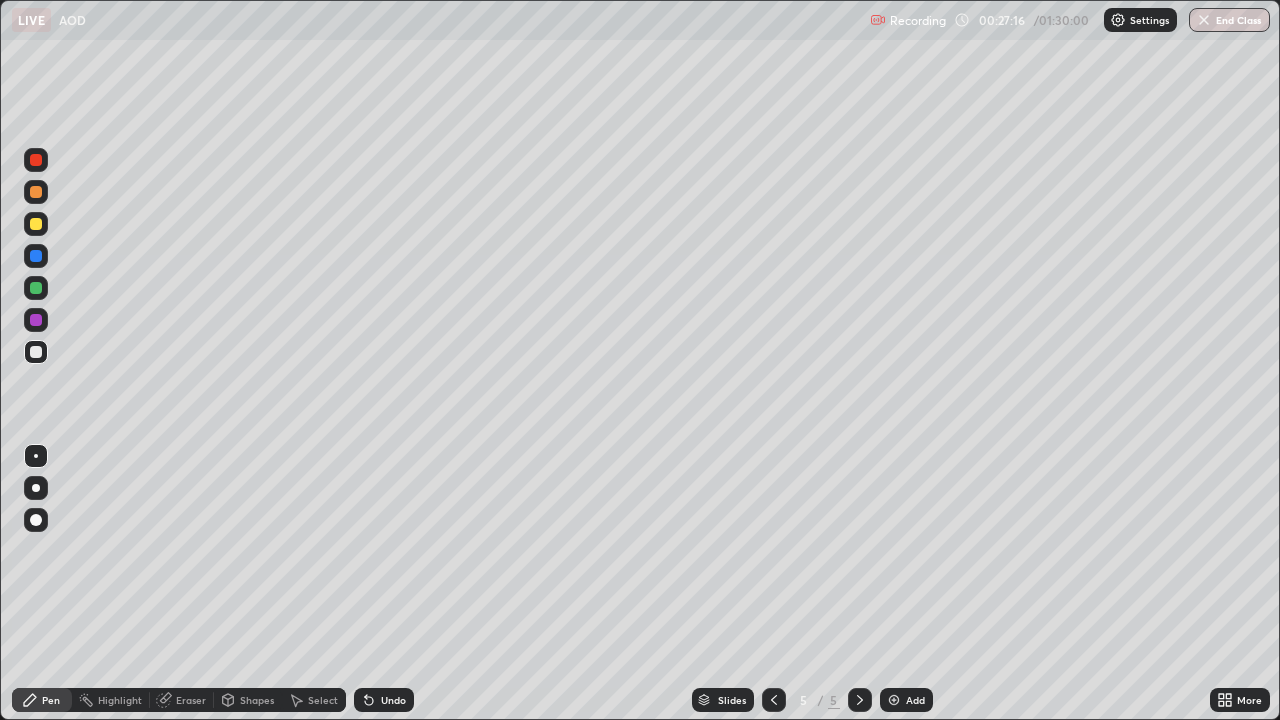 click 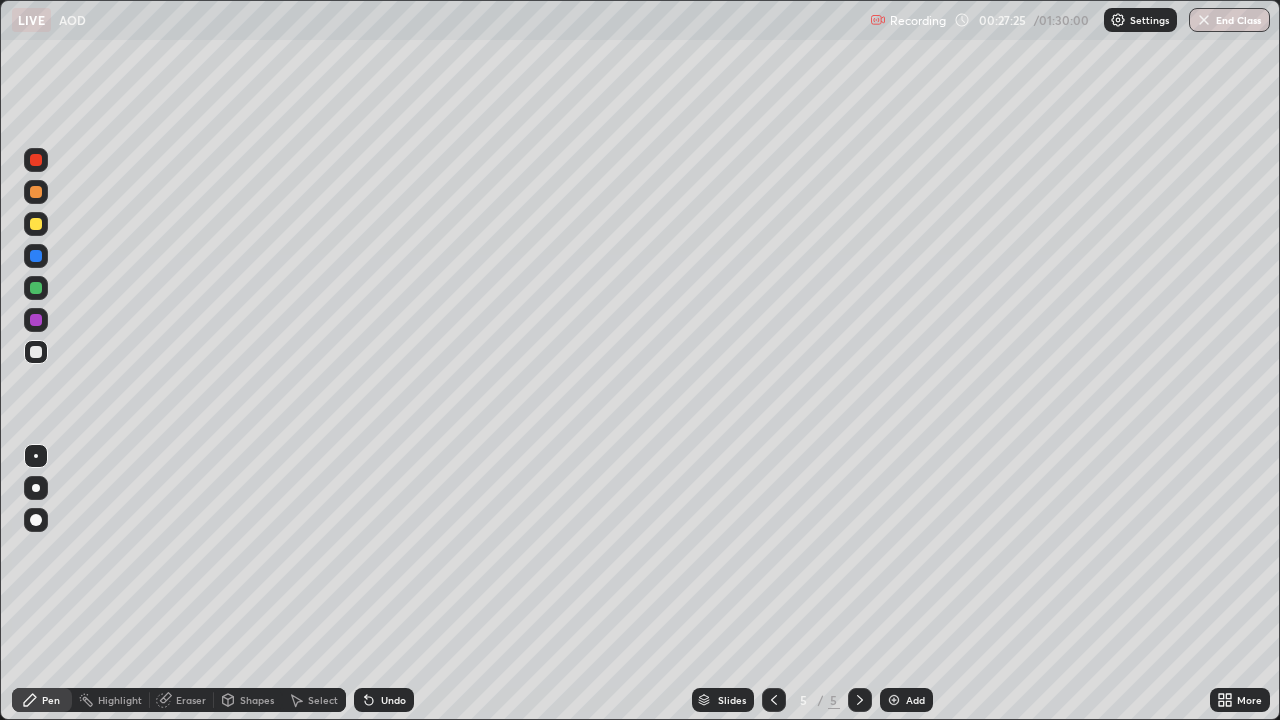 click 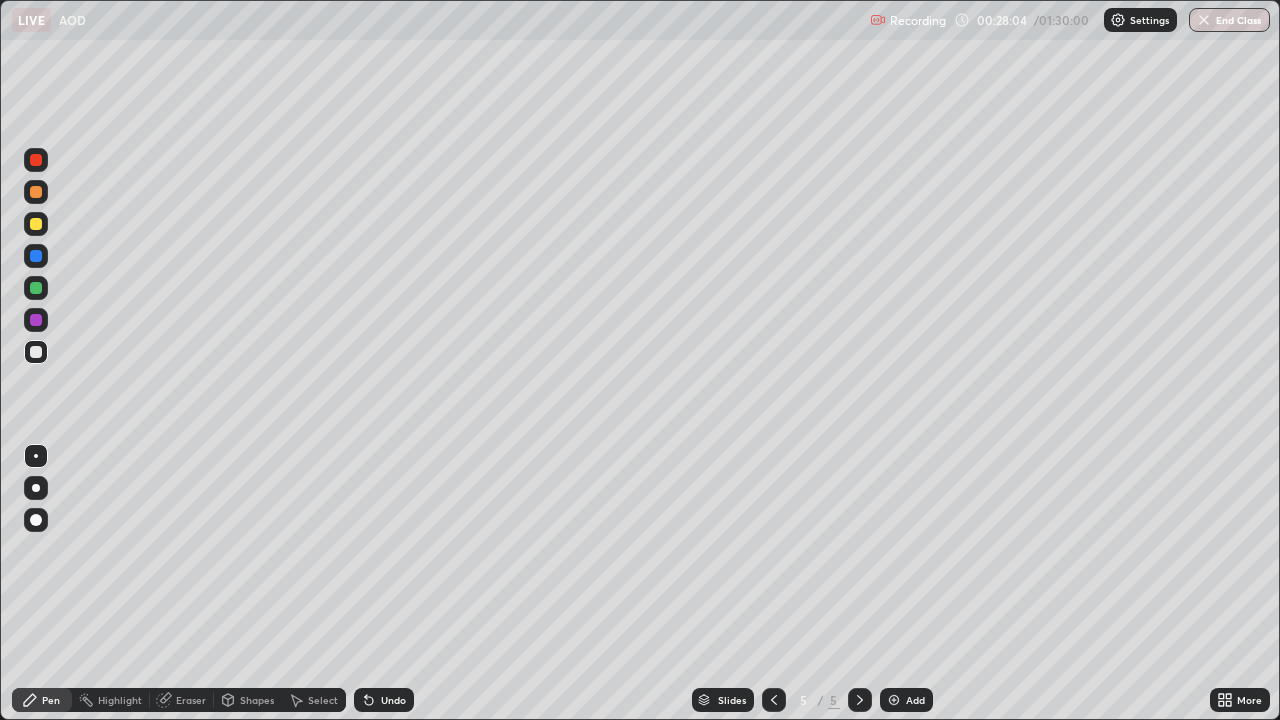 click at bounding box center (860, 700) 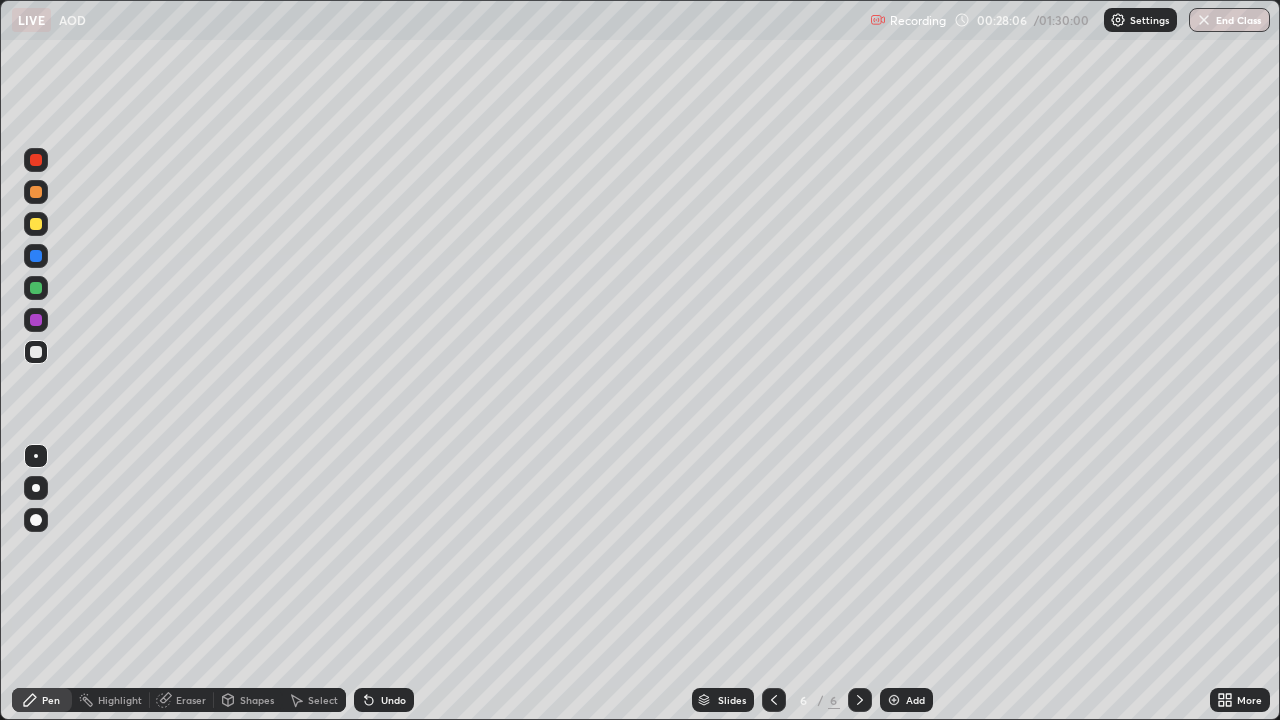 click at bounding box center [36, 224] 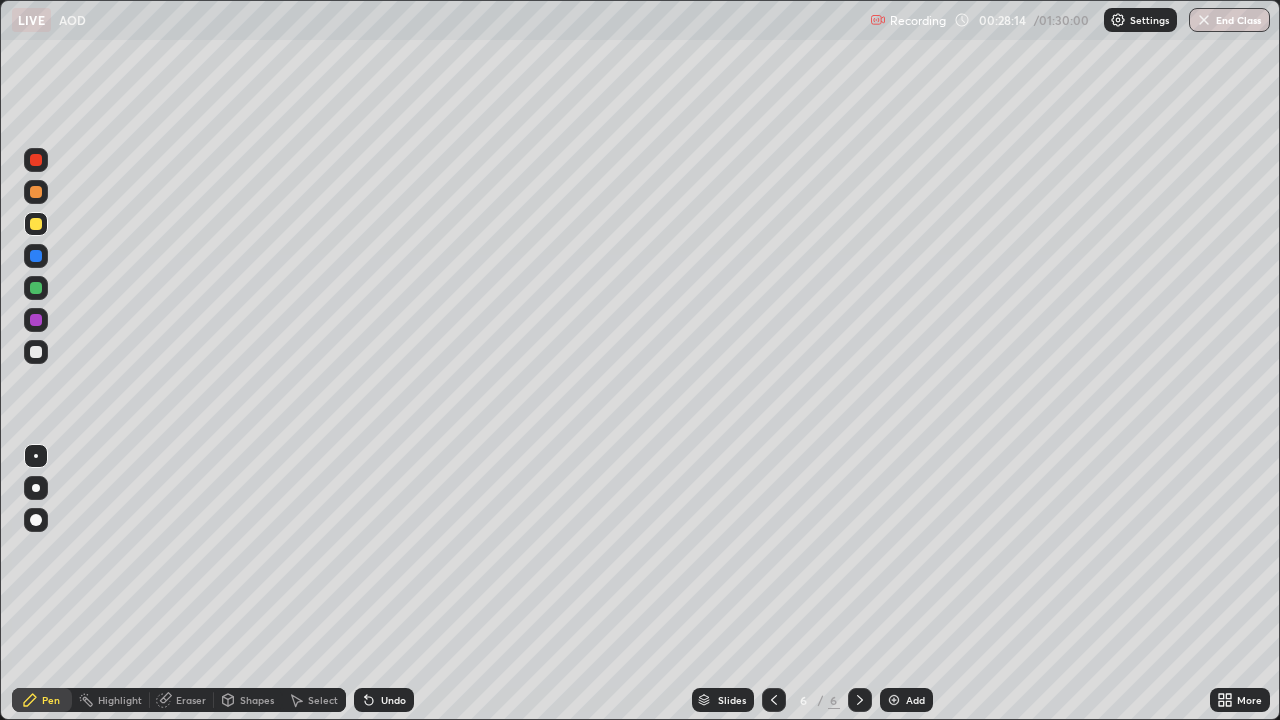 click at bounding box center (36, 256) 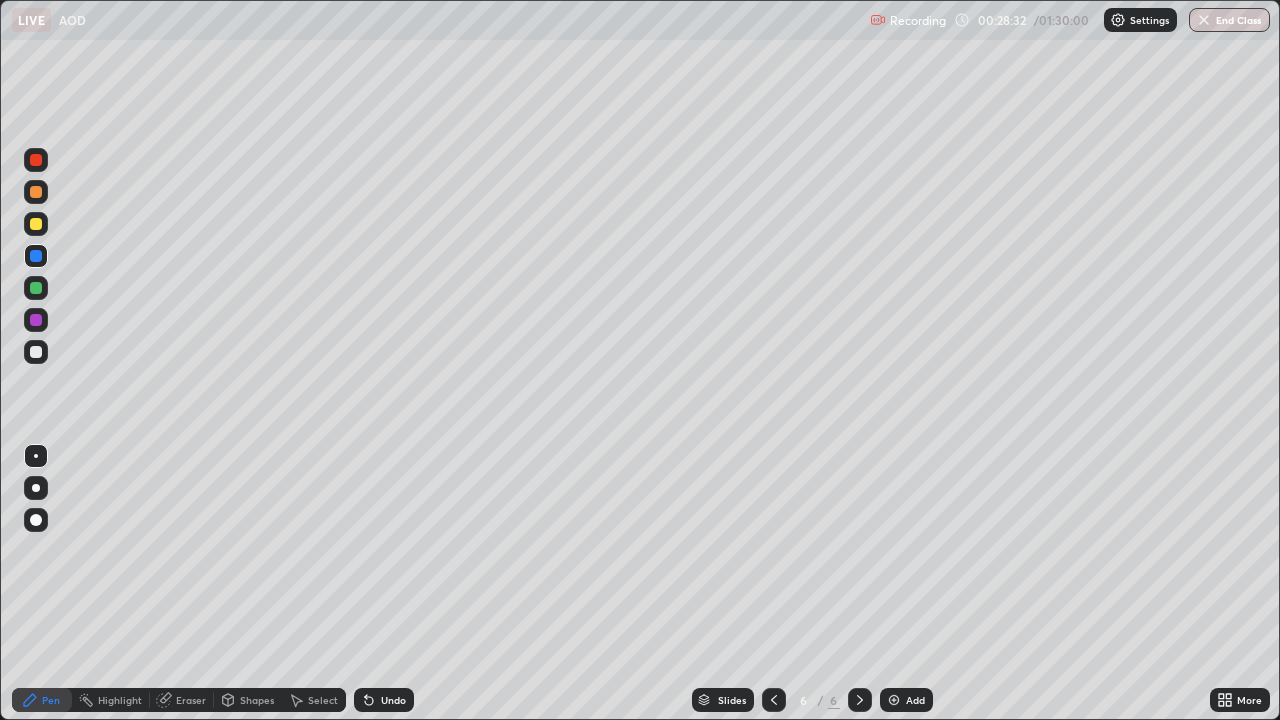 click at bounding box center (36, 224) 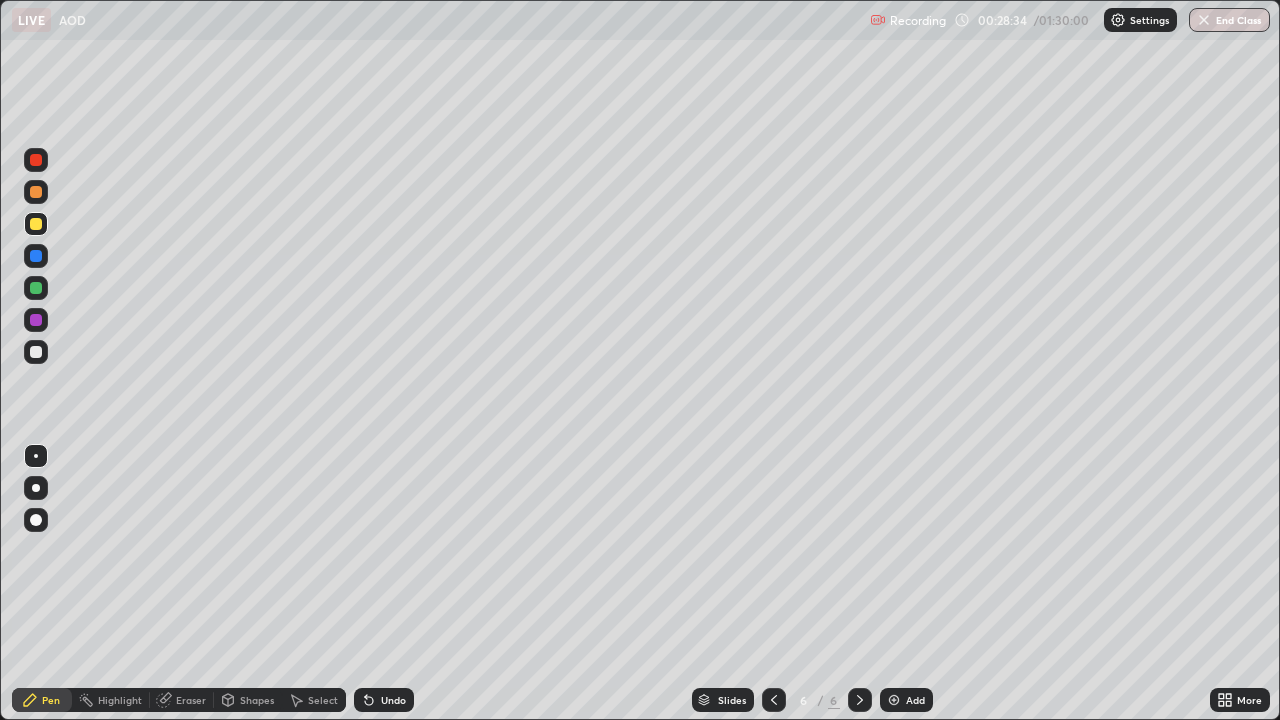 click at bounding box center [36, 352] 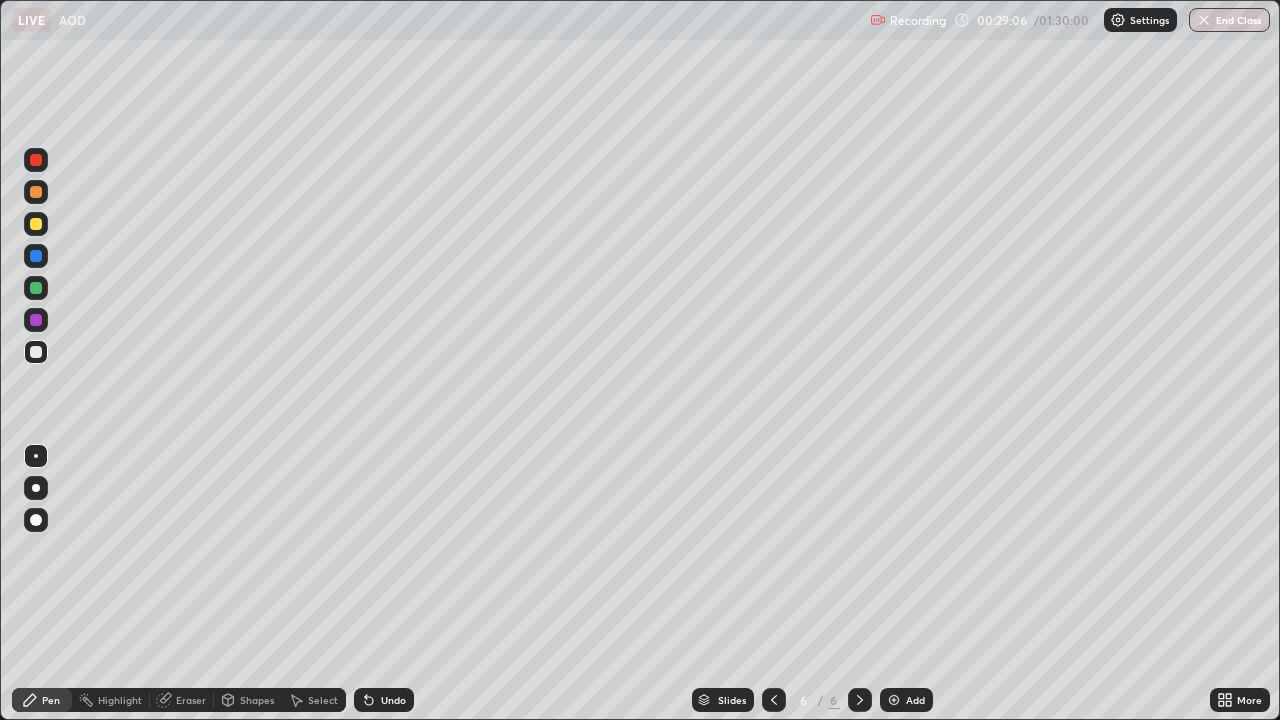 click at bounding box center [36, 192] 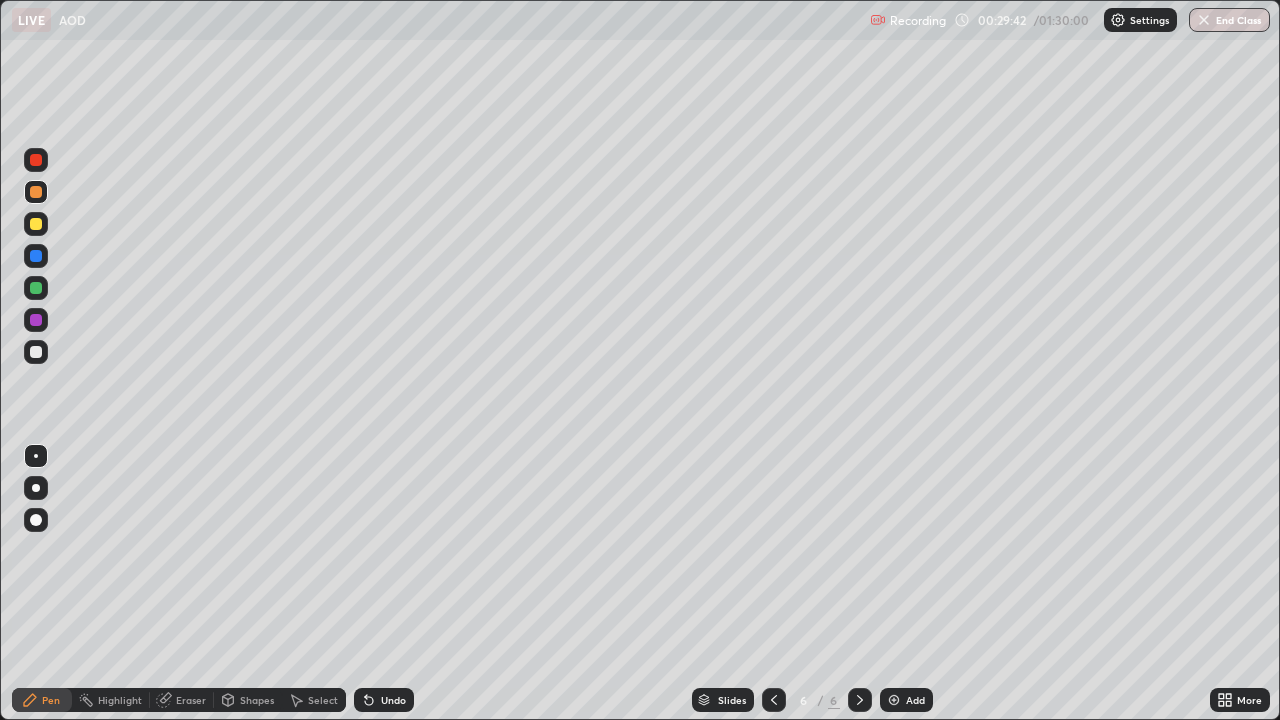 click at bounding box center [36, 288] 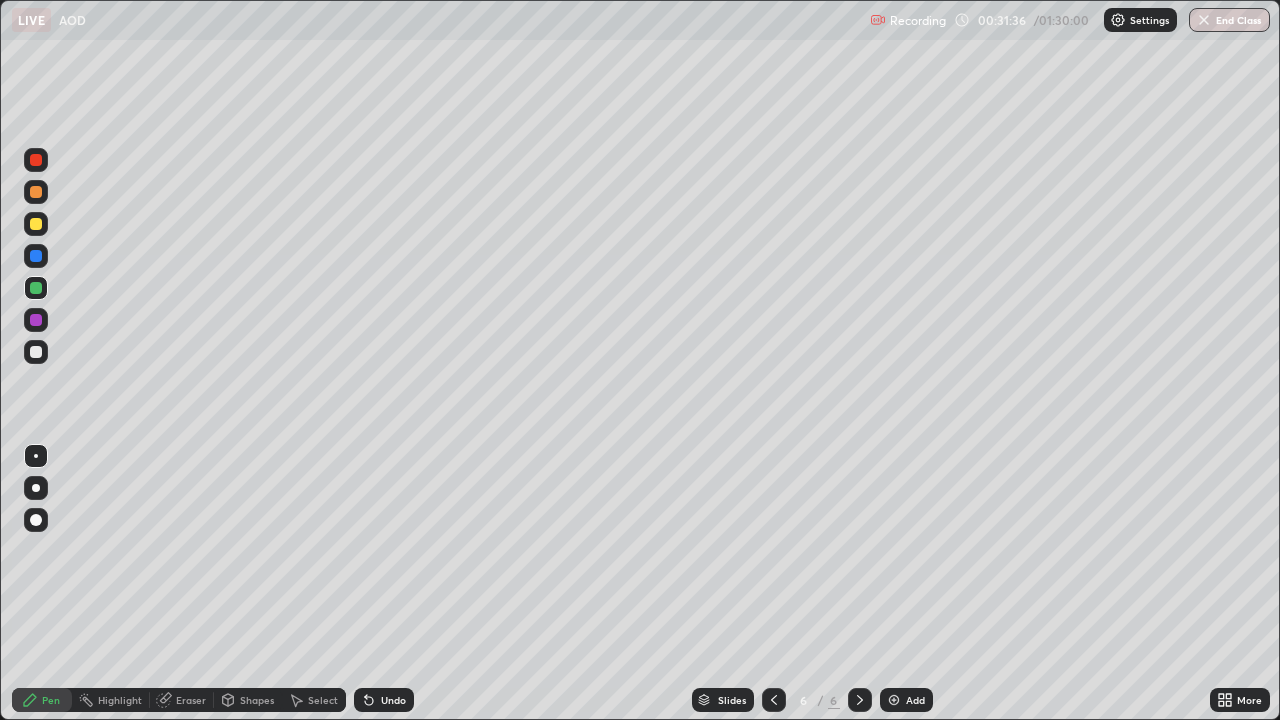 click 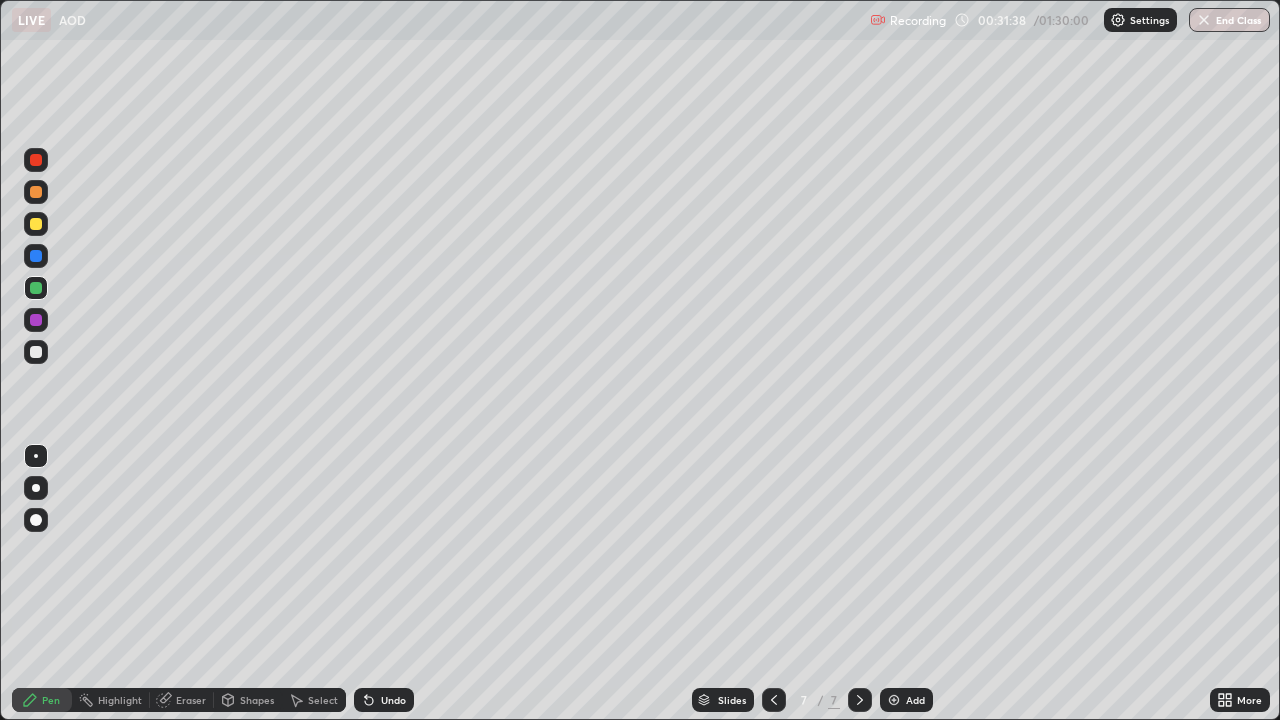 click at bounding box center (36, 192) 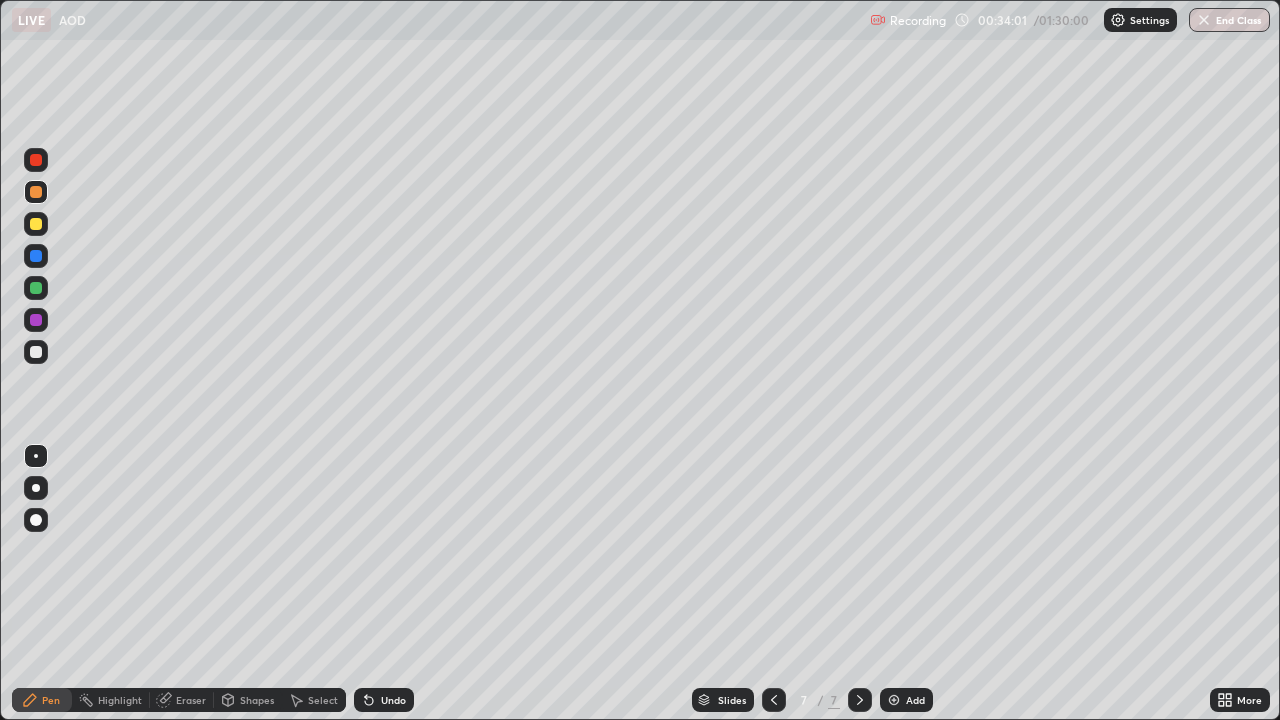 click at bounding box center [36, 224] 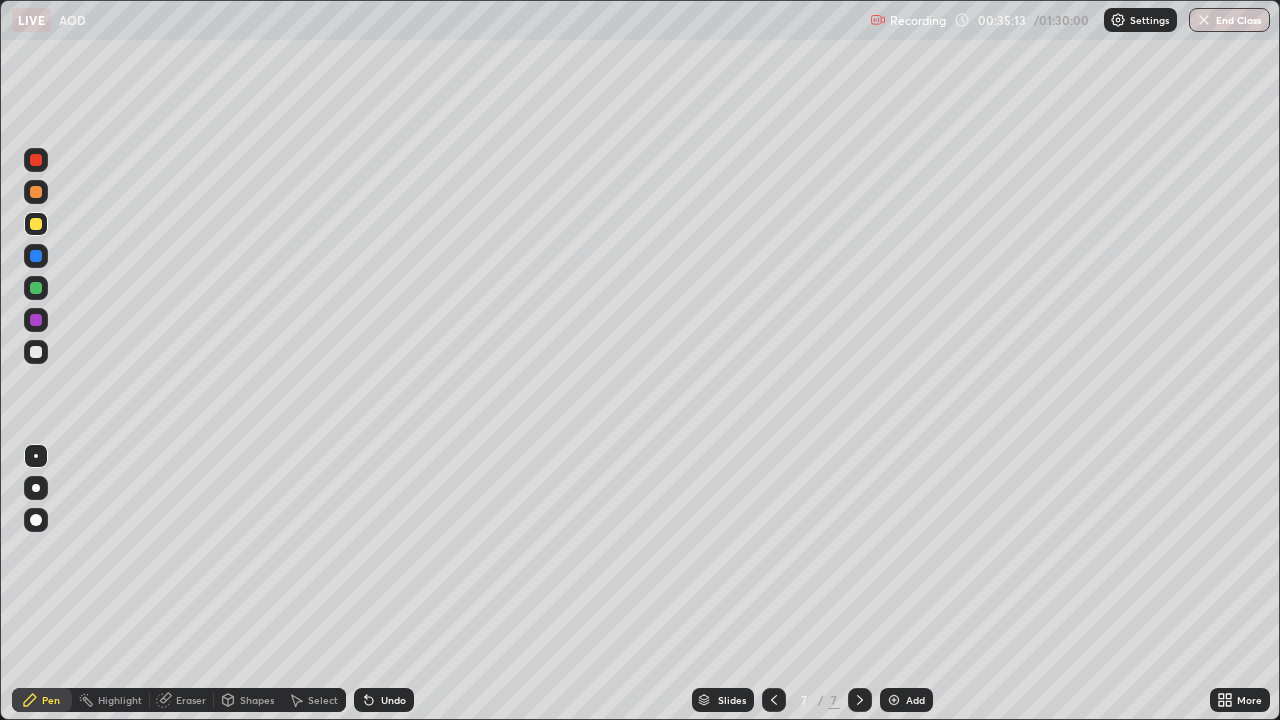 click at bounding box center [36, 288] 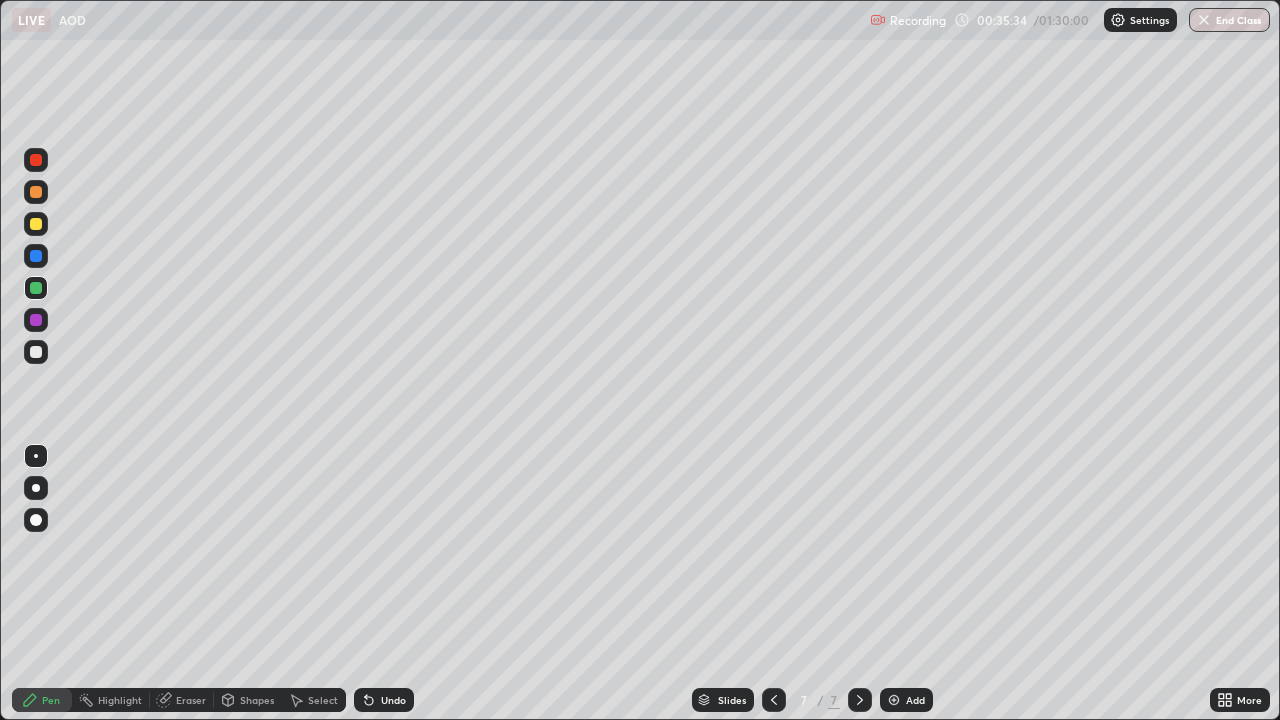 click at bounding box center (36, 224) 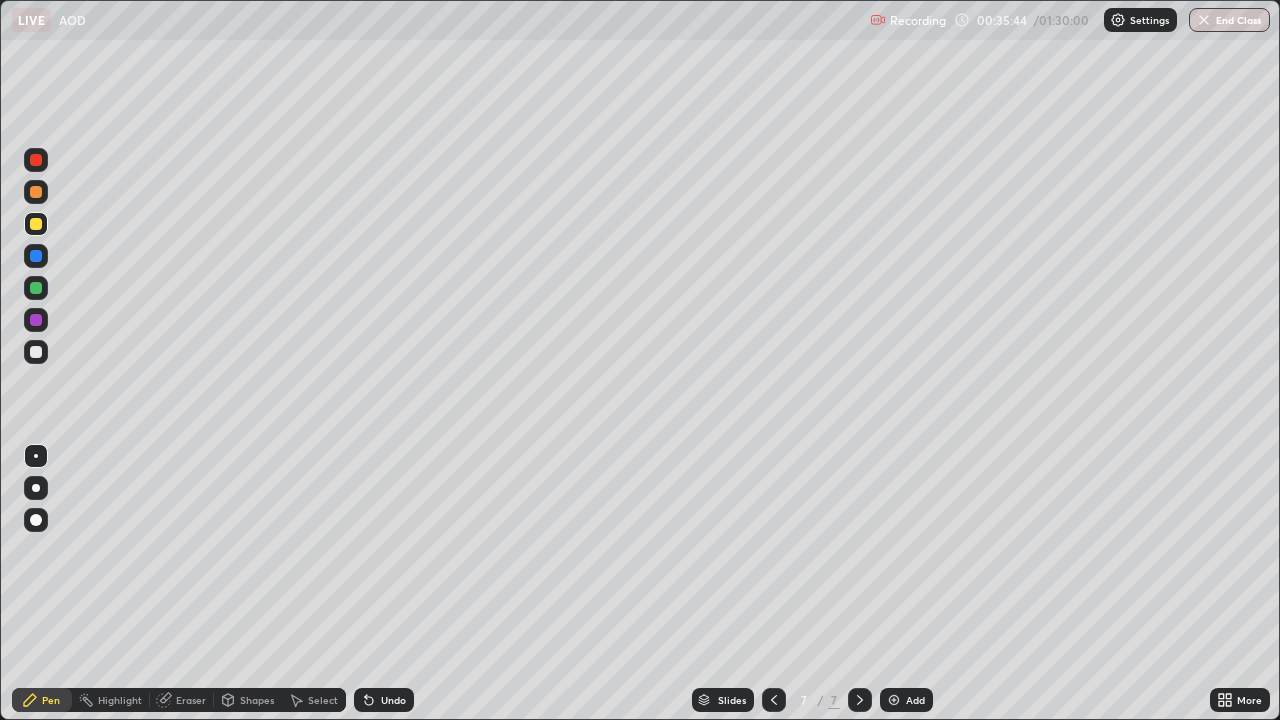 click at bounding box center [36, 288] 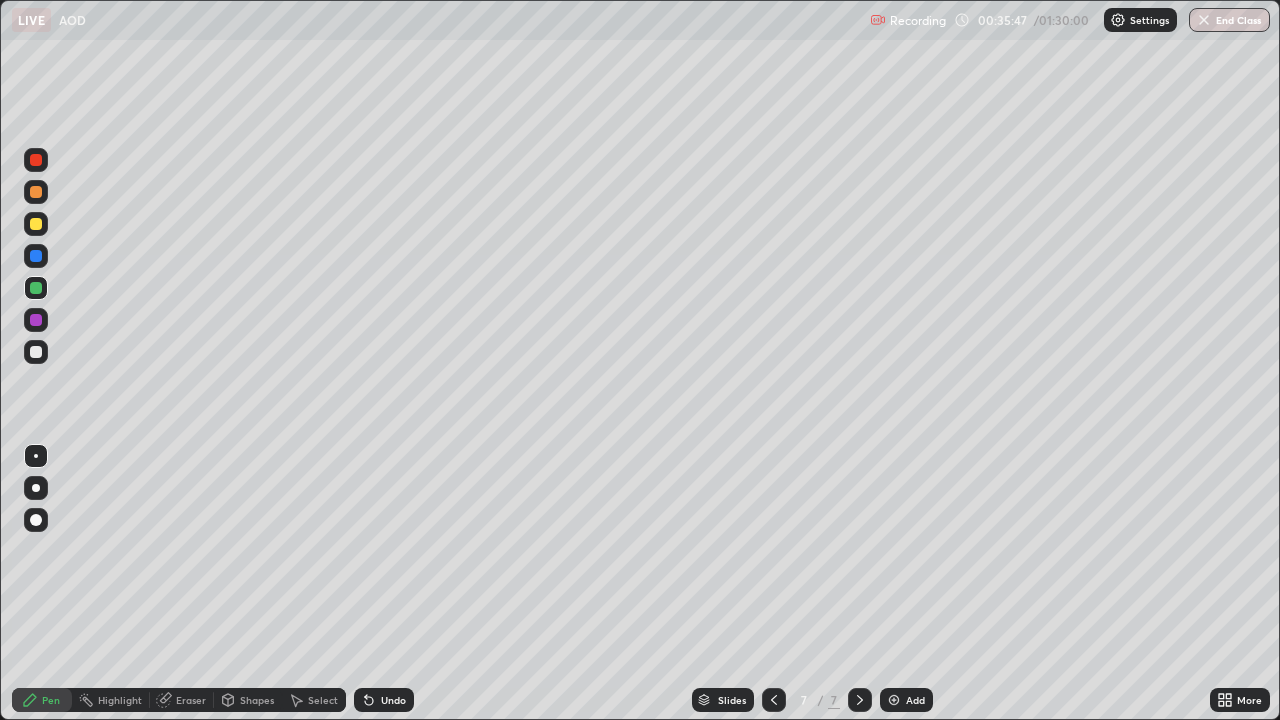 click at bounding box center [36, 352] 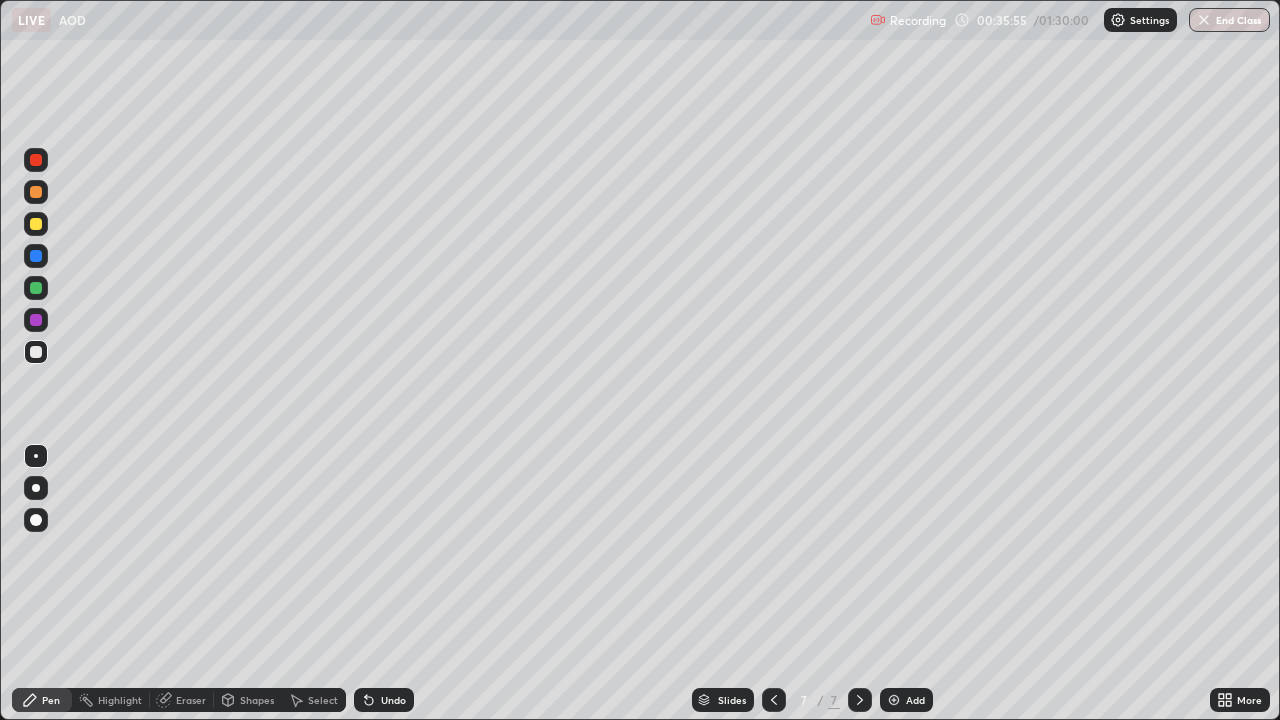 click at bounding box center (36, 256) 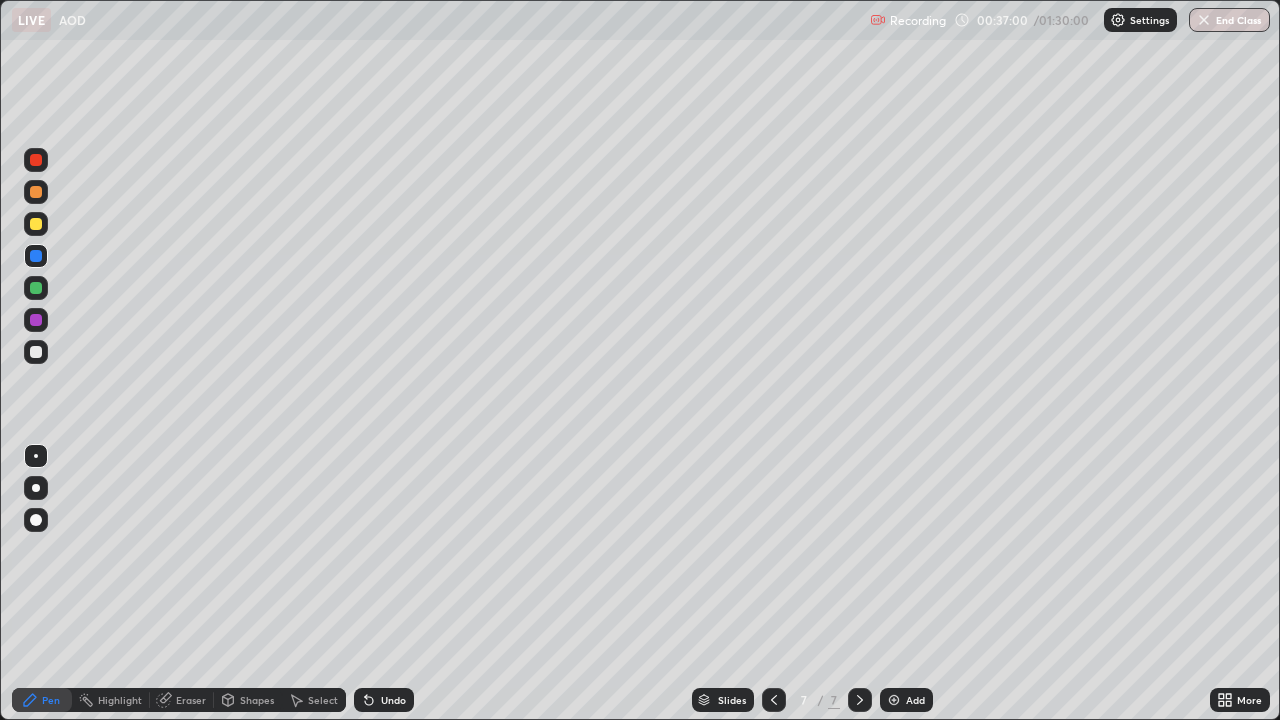 click on "Eraser" at bounding box center [191, 700] 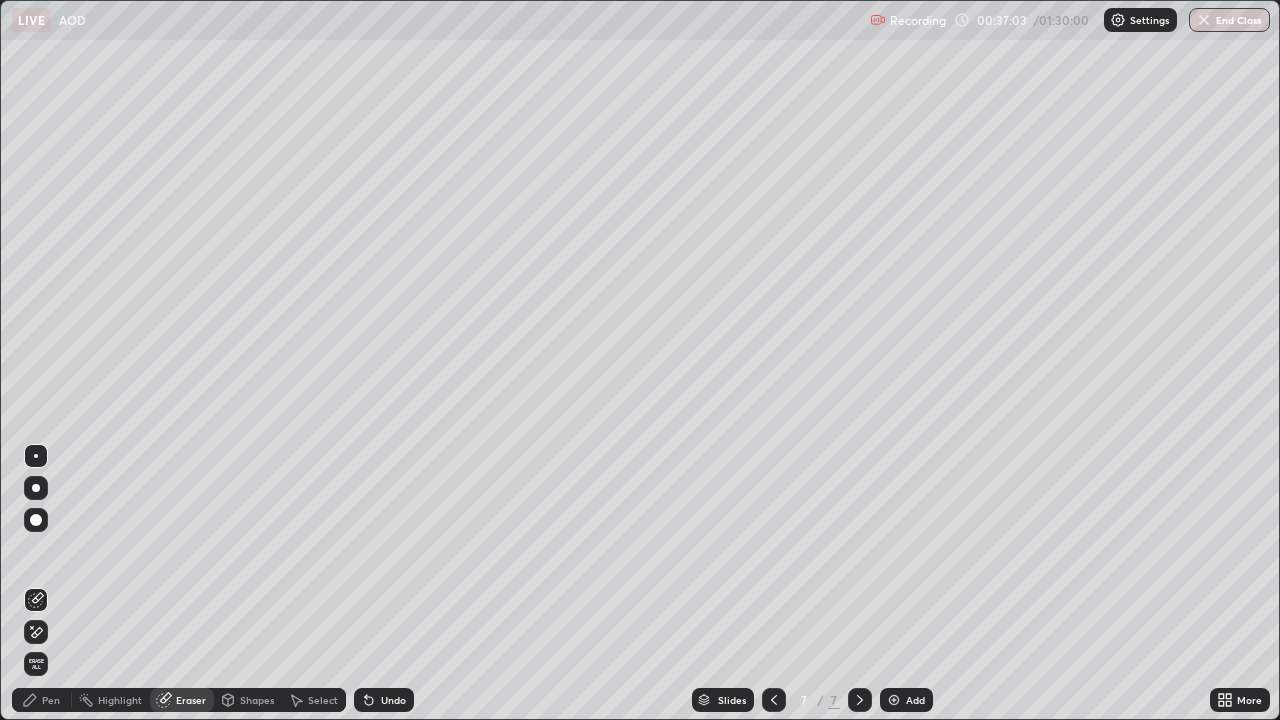 click on "Pen" at bounding box center (51, 700) 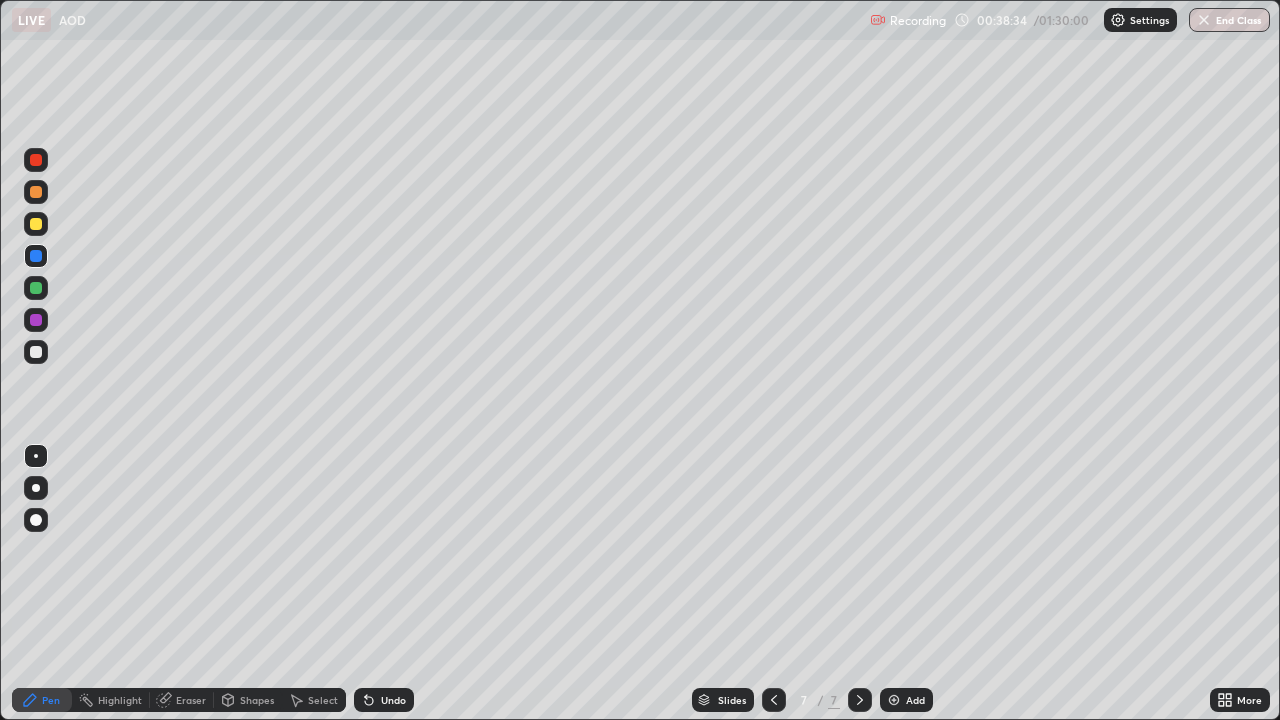 click on "Eraser" at bounding box center [191, 700] 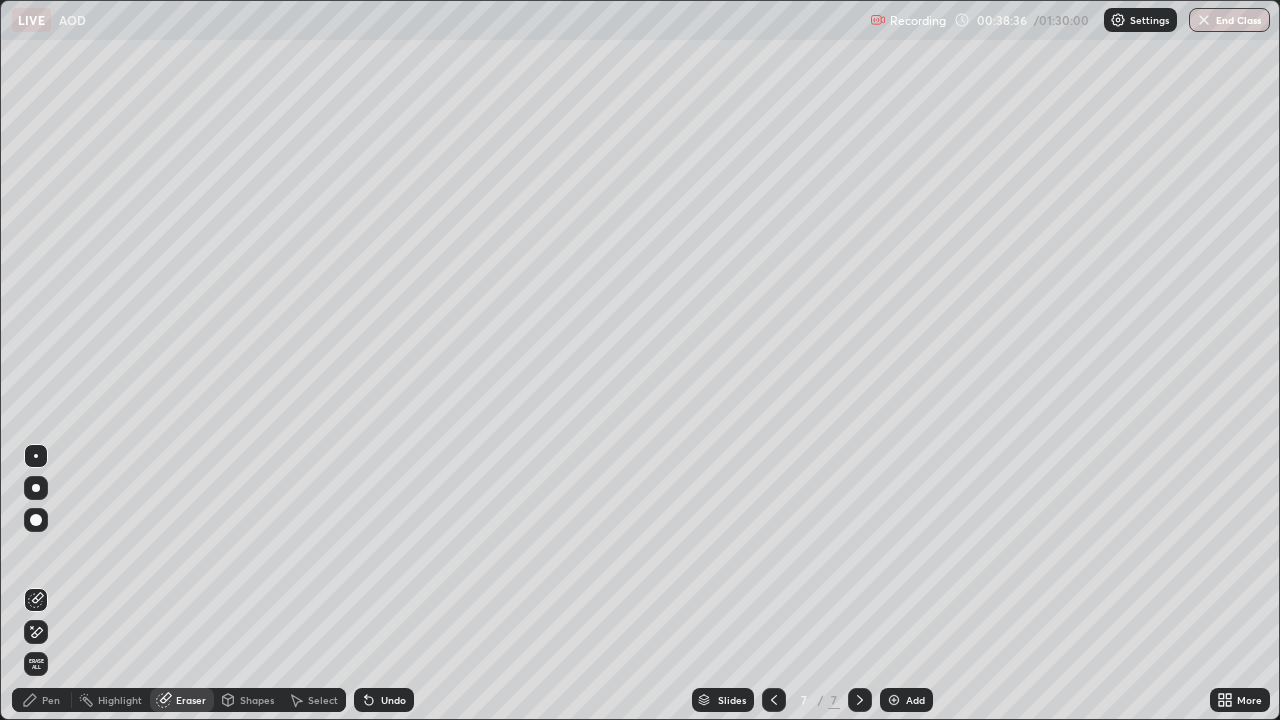 click on "Pen" at bounding box center (42, 700) 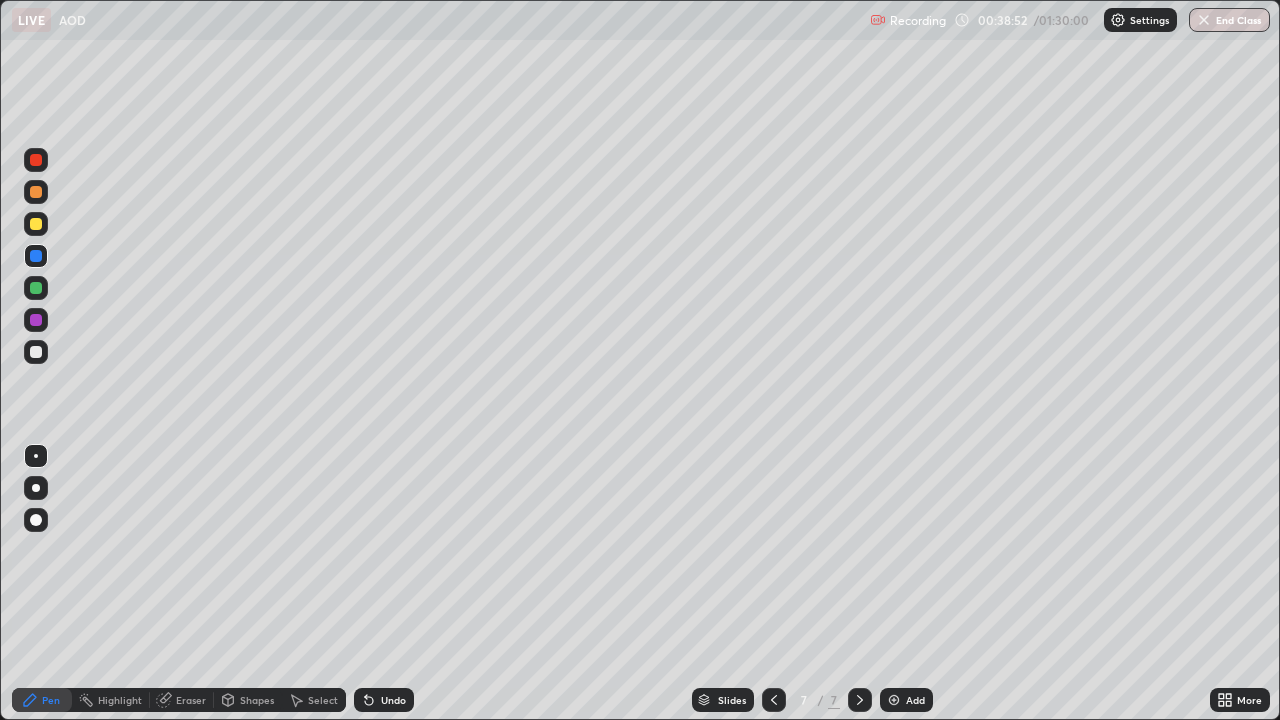 click at bounding box center [894, 700] 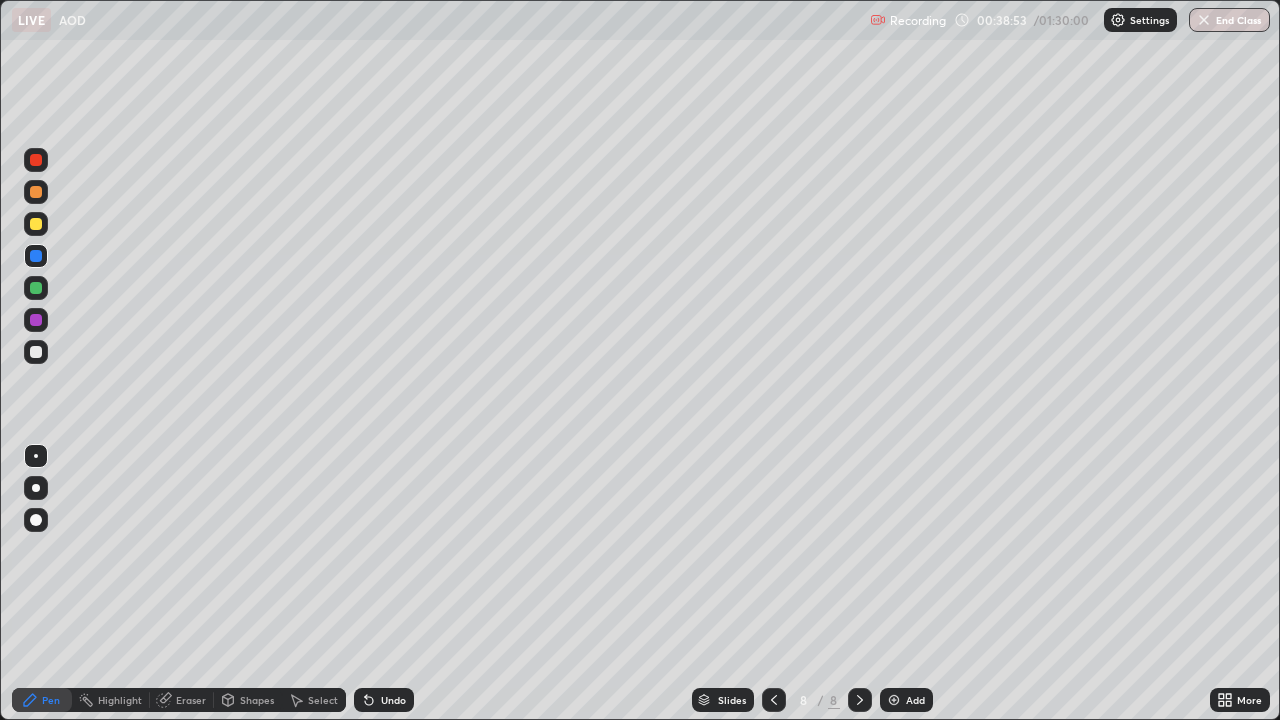 click 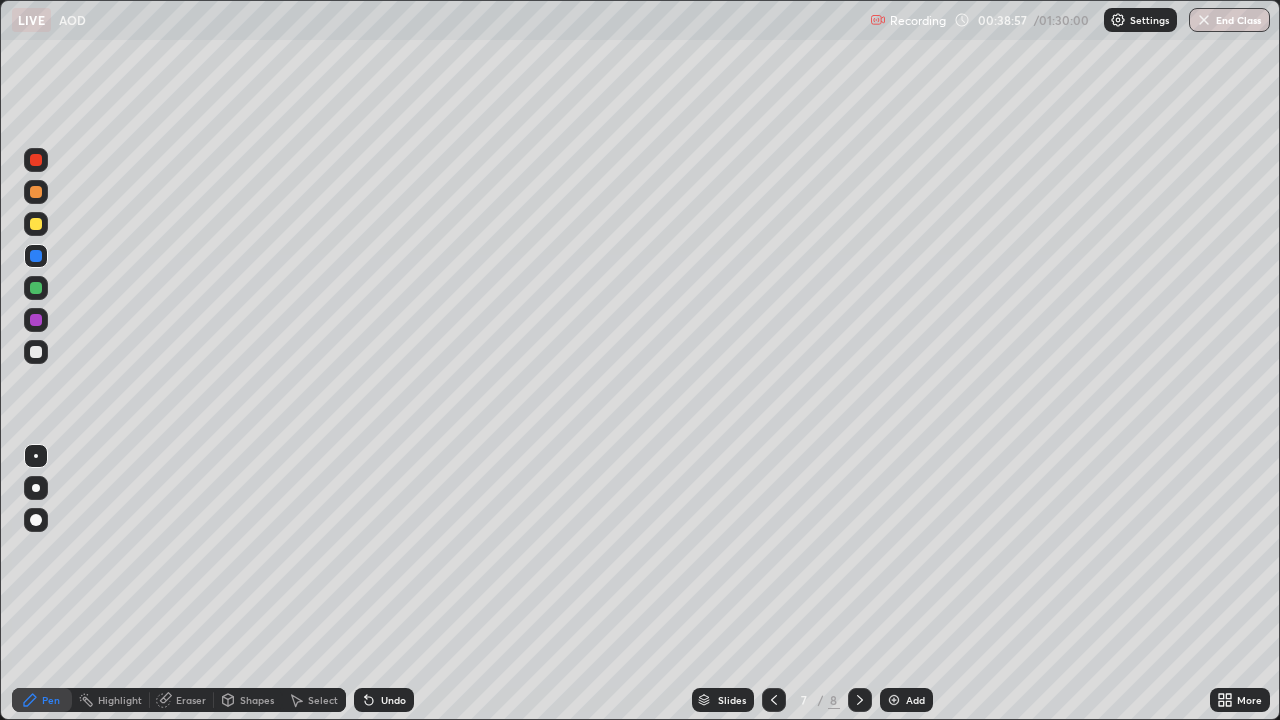 click 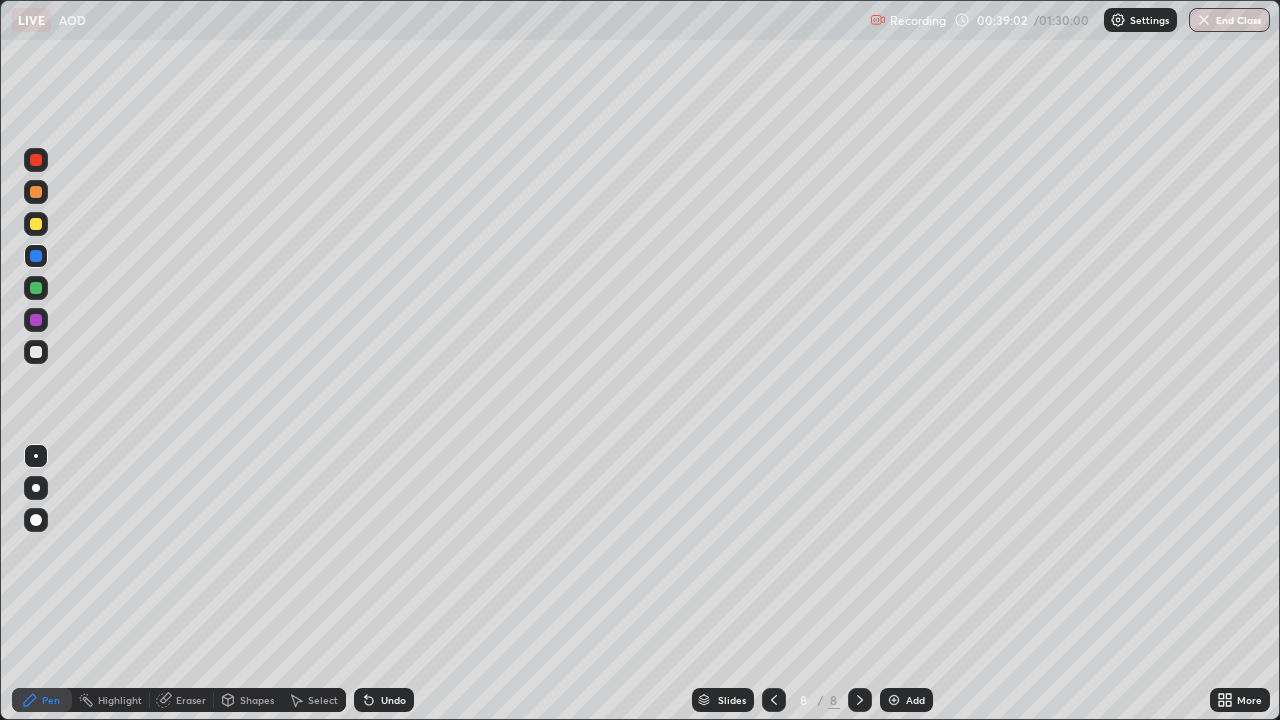 click 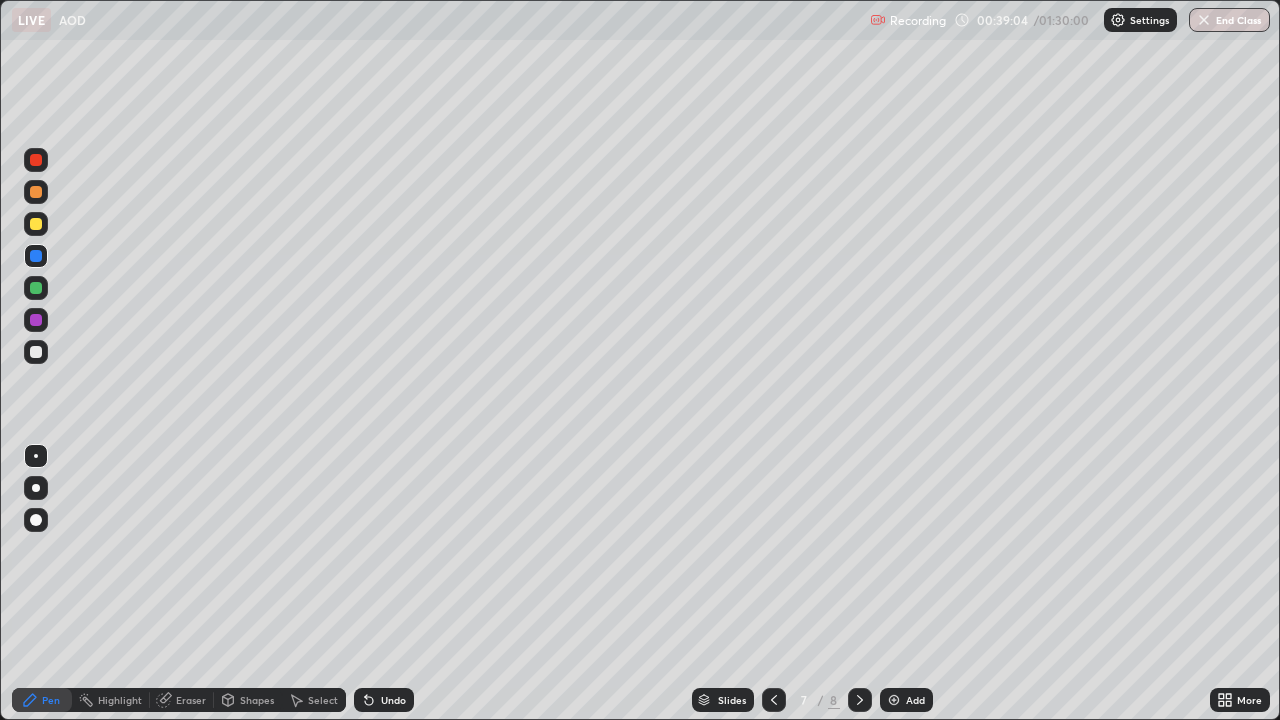 click 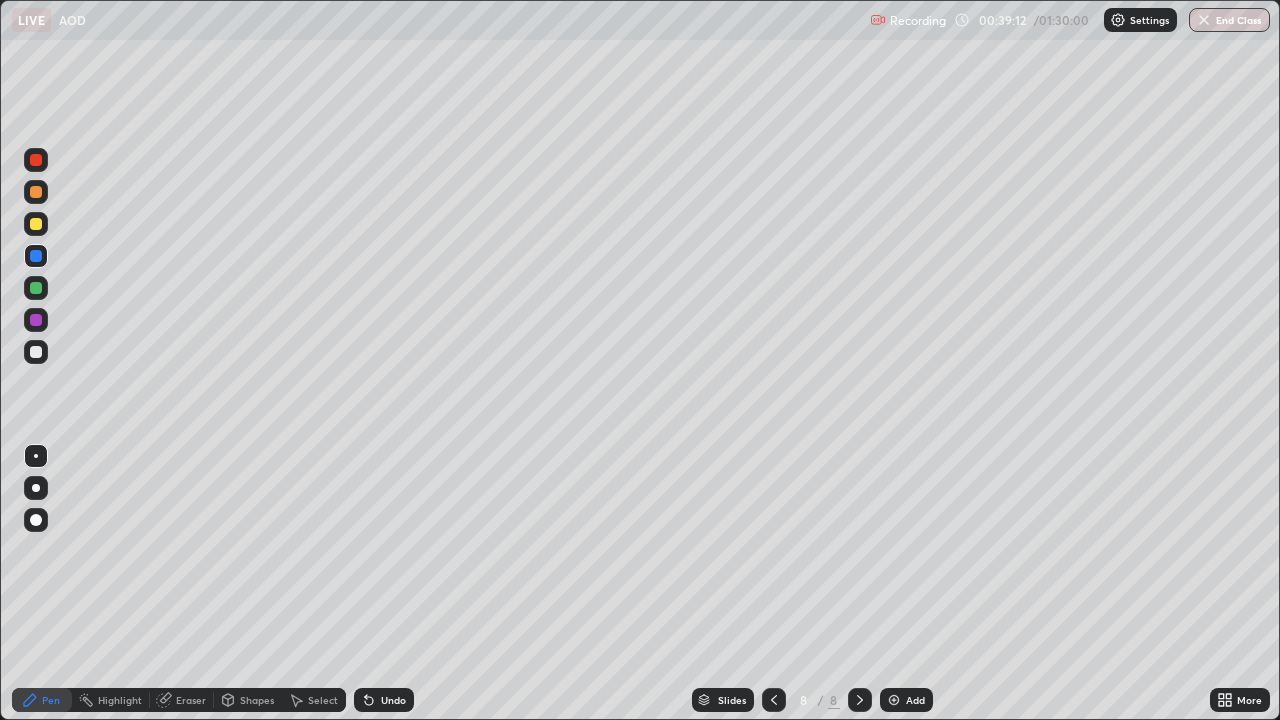 click 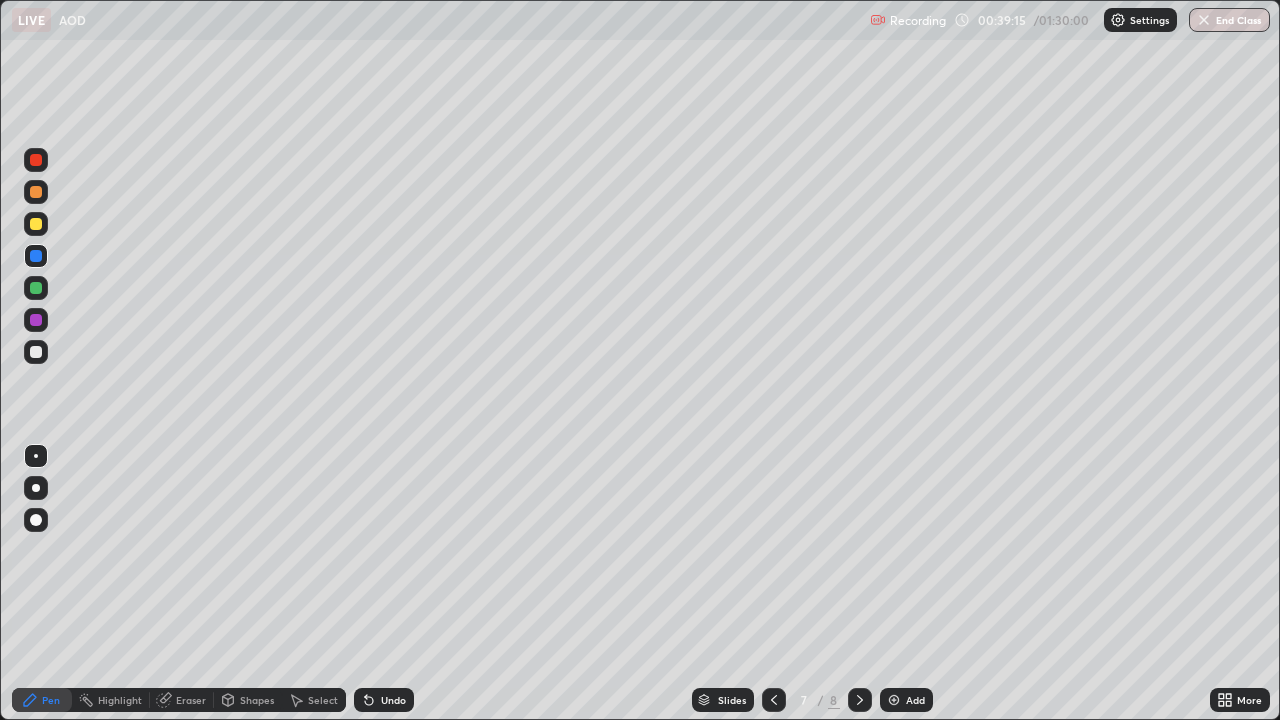 click 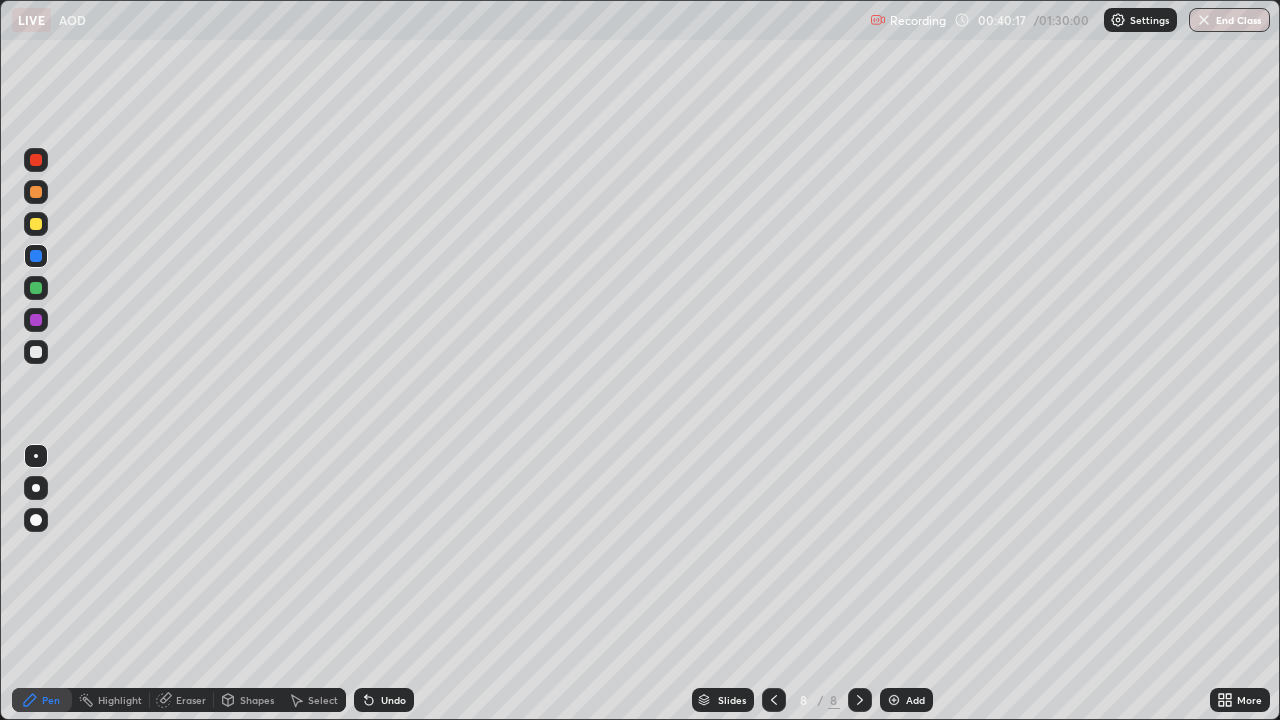 click at bounding box center (36, 320) 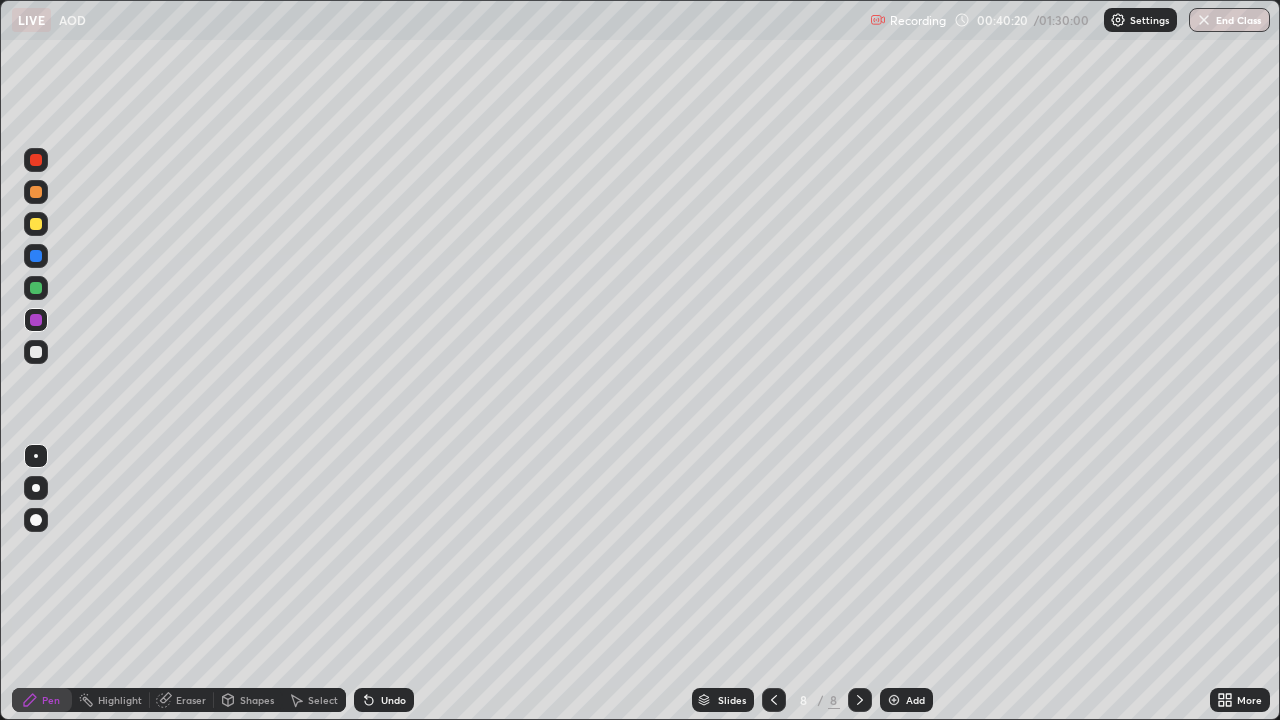 click 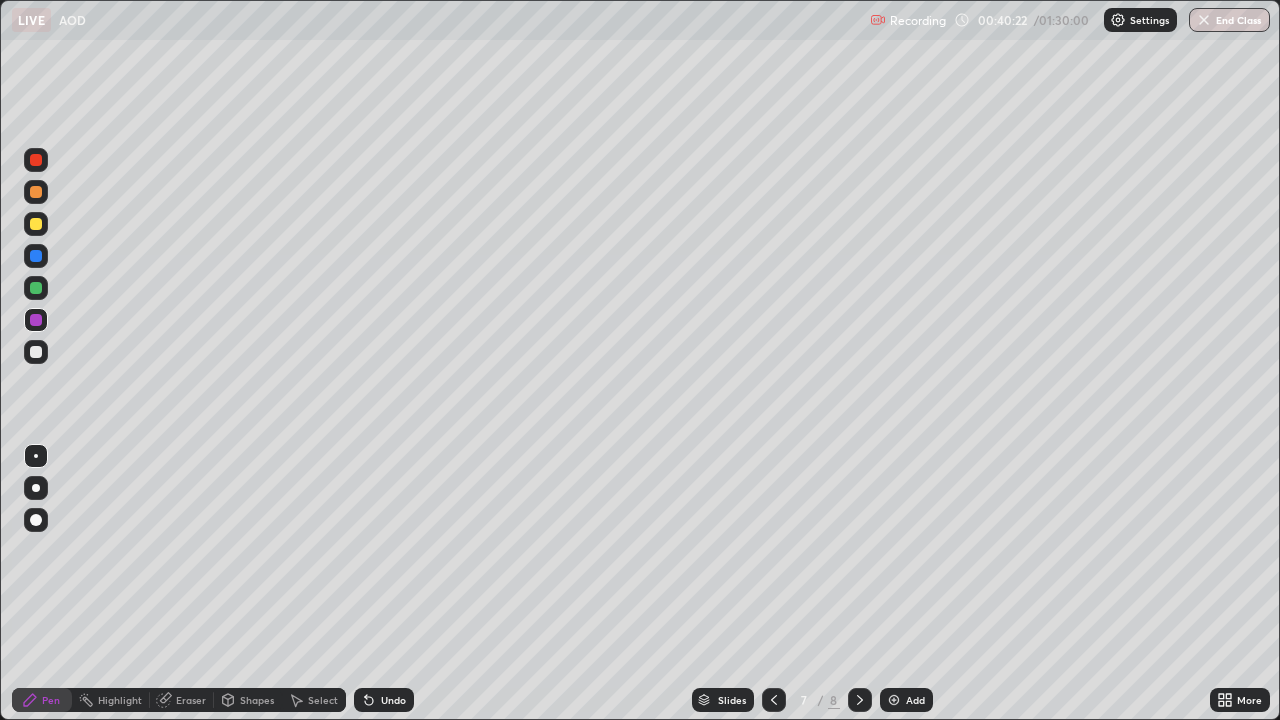 click 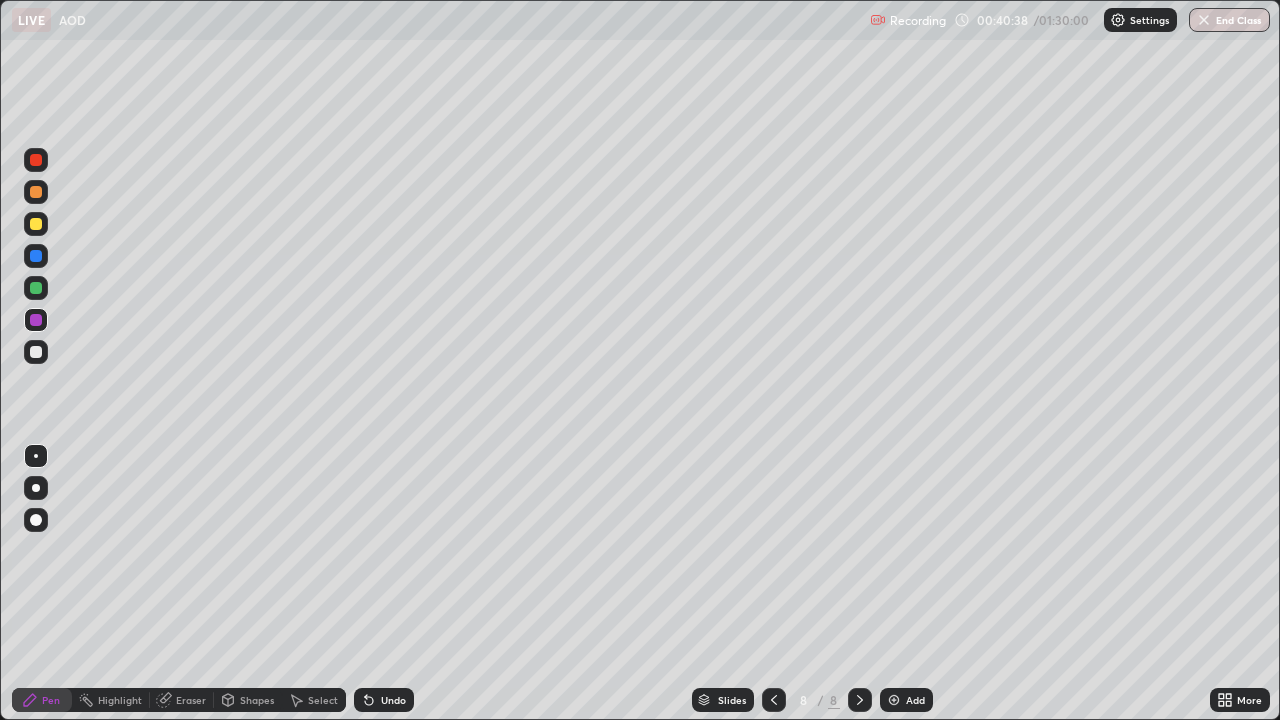 click 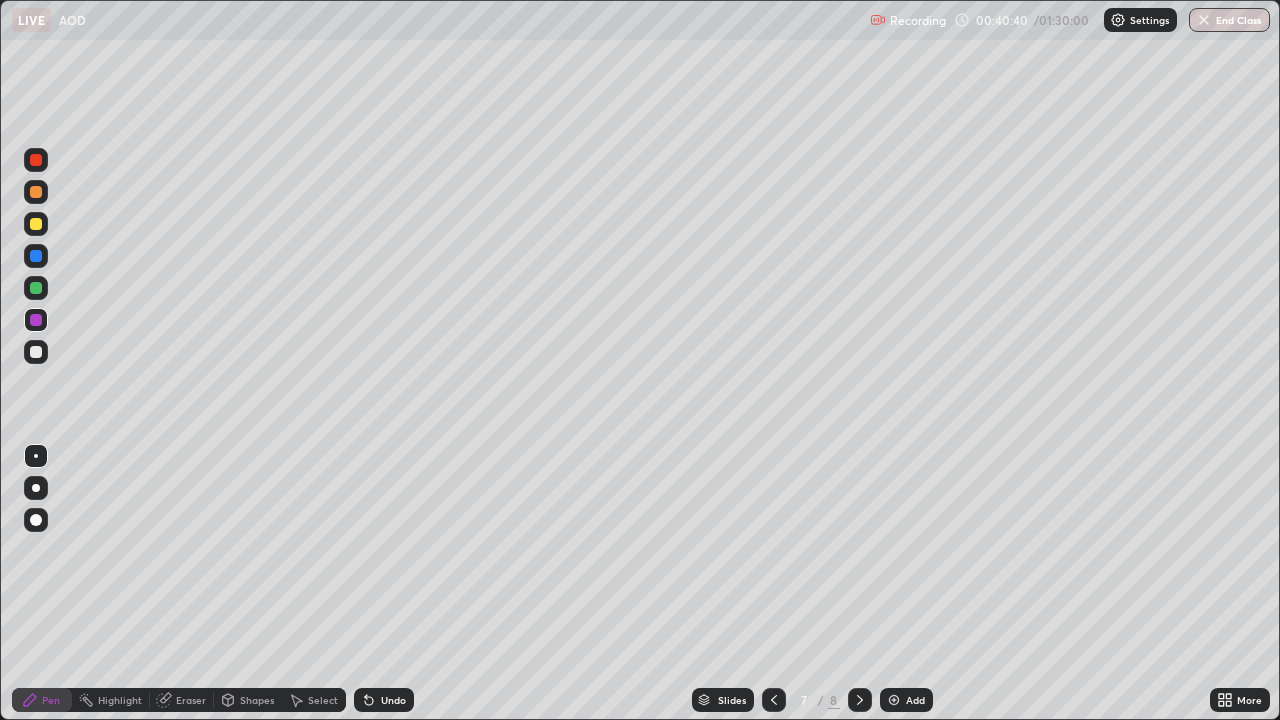 click at bounding box center (860, 700) 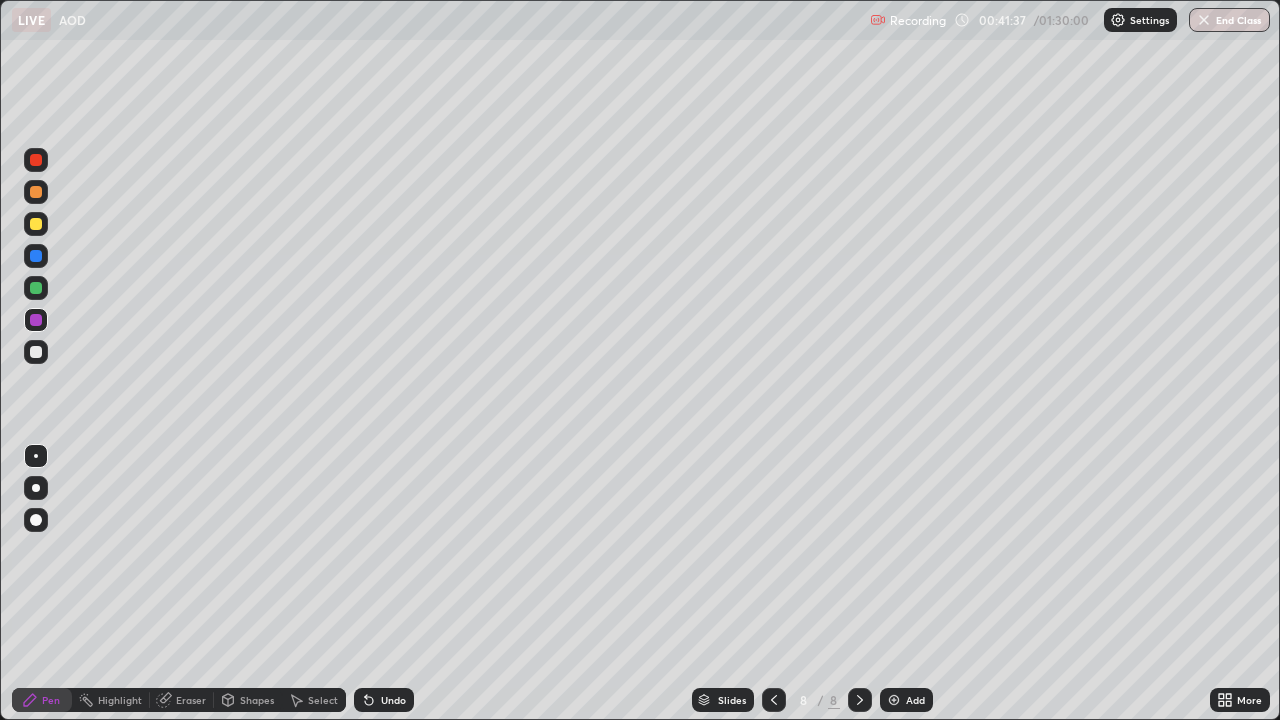 click at bounding box center (36, 352) 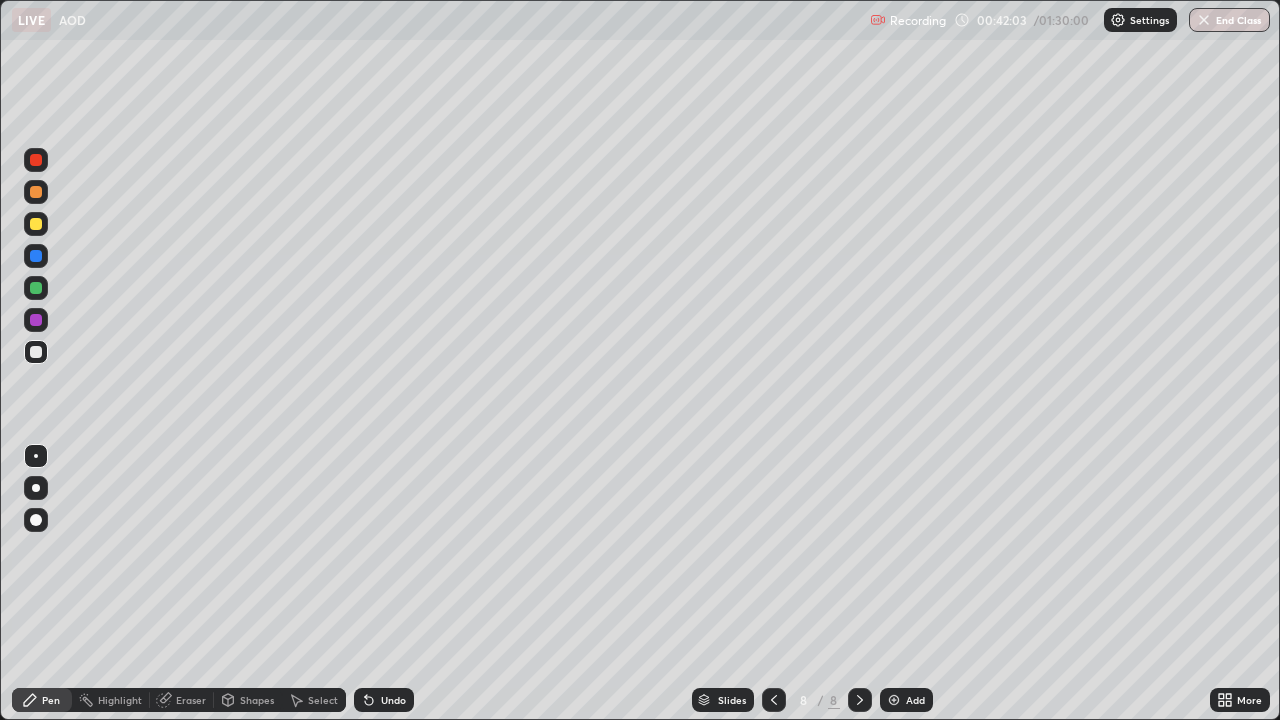 click on "Eraser" at bounding box center [191, 700] 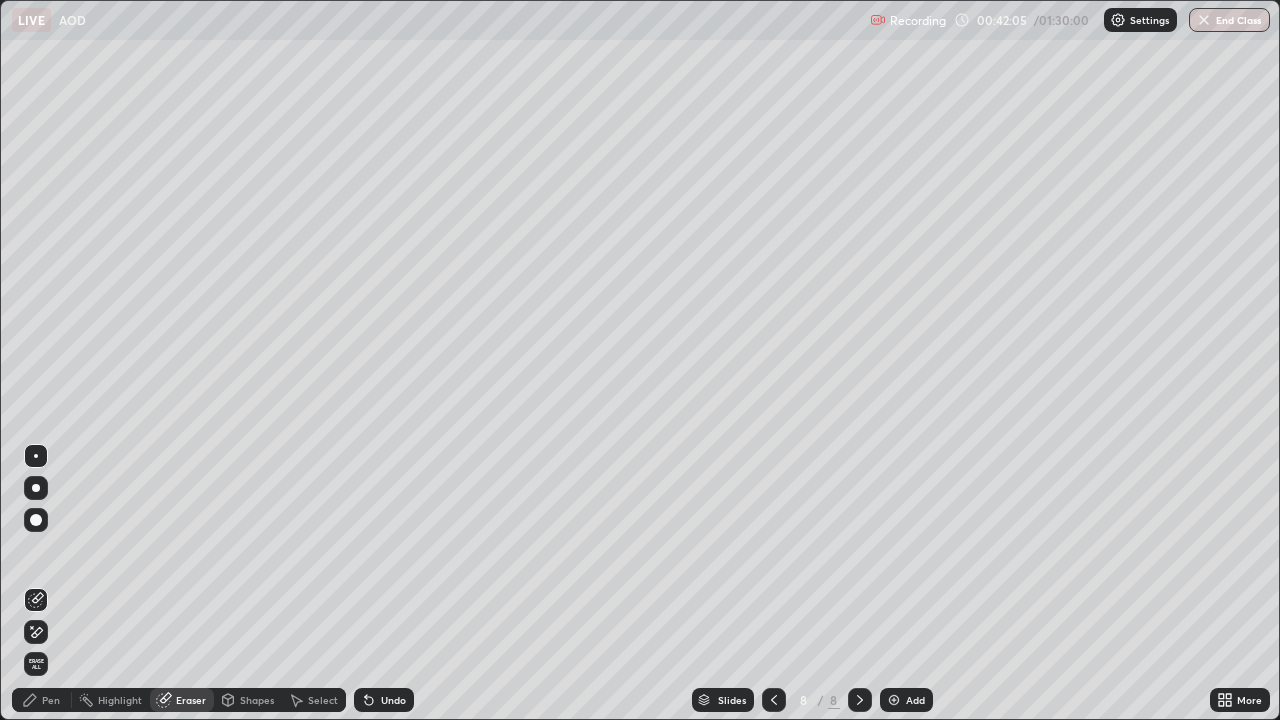 click on "Pen" at bounding box center [42, 700] 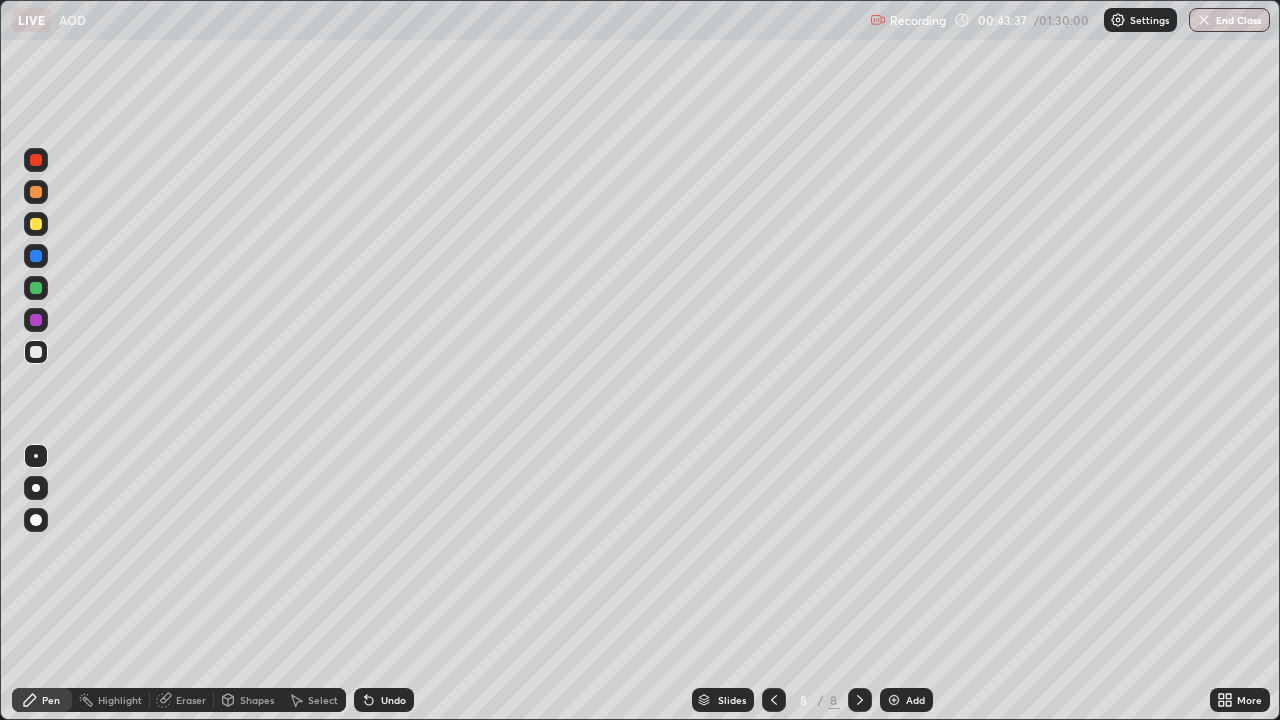 click 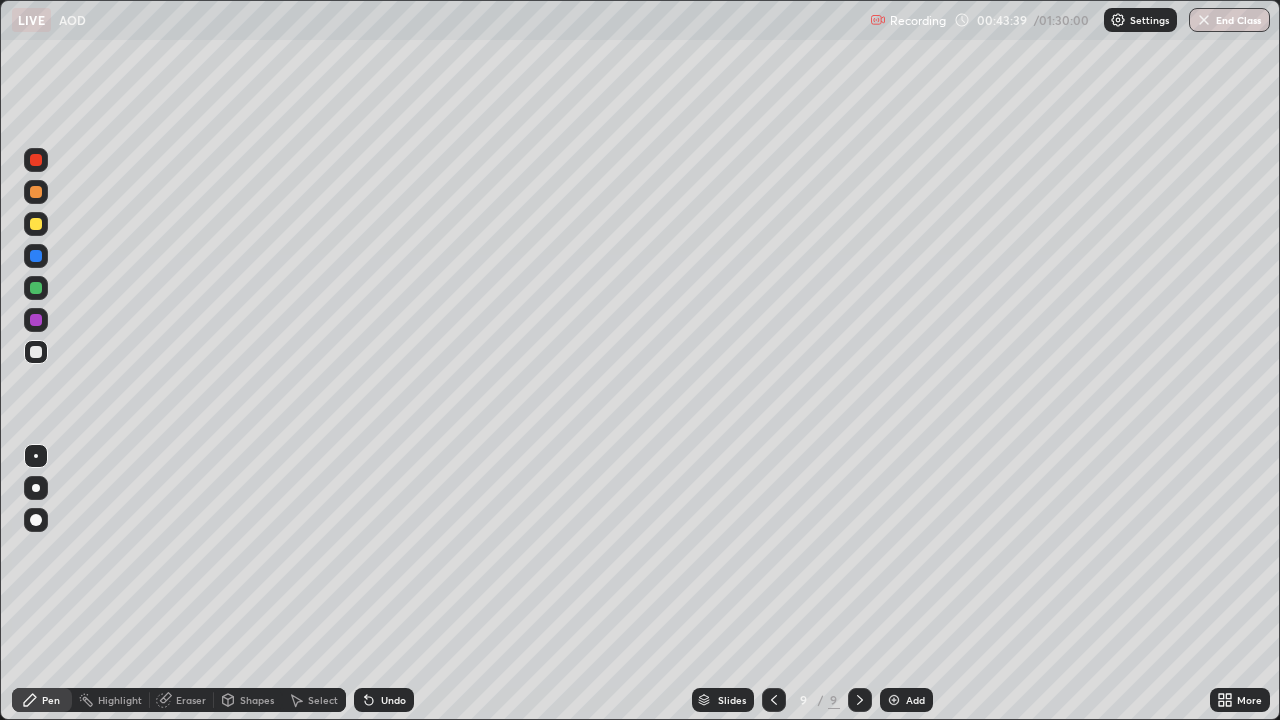 click at bounding box center [36, 192] 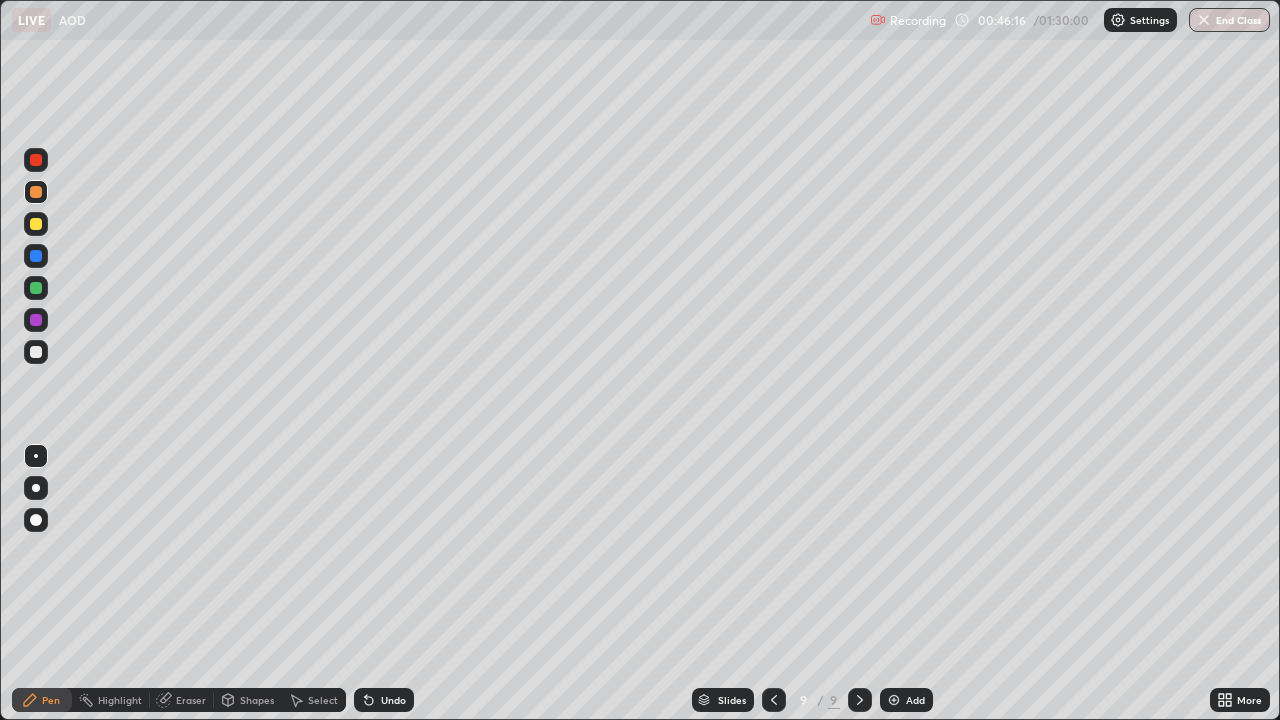 click at bounding box center (36, 288) 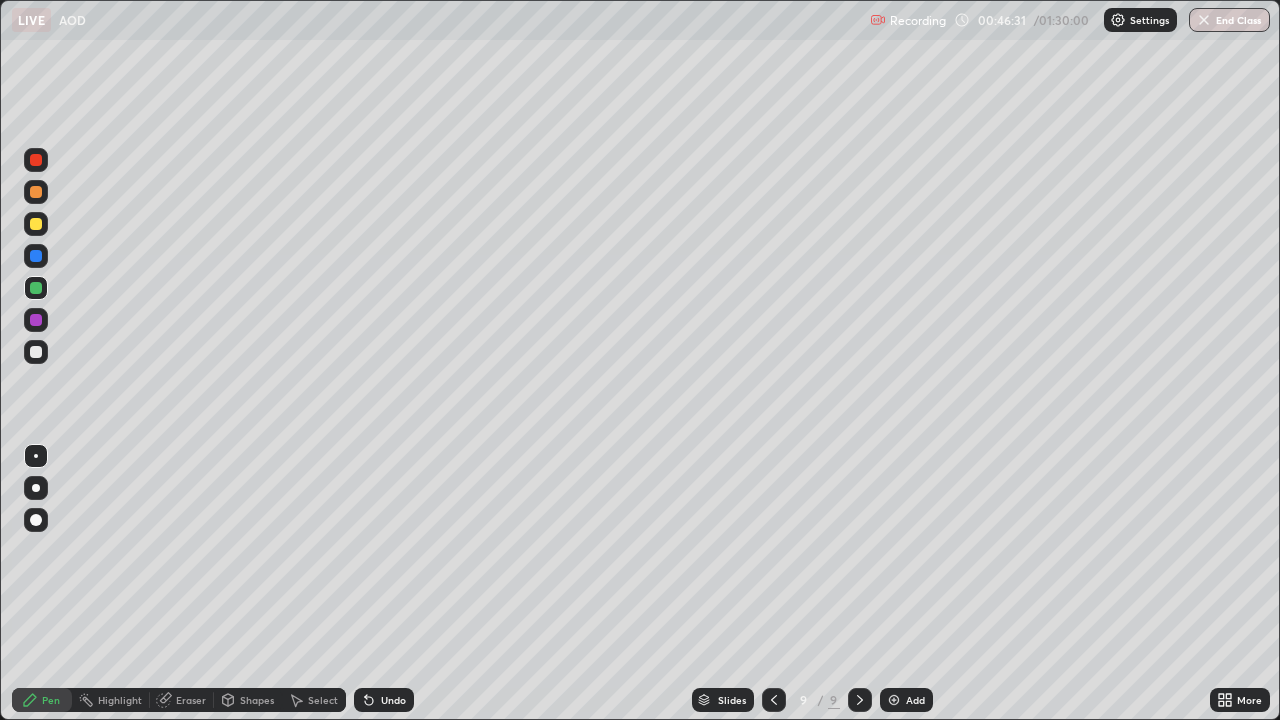 click on "Eraser" at bounding box center (182, 700) 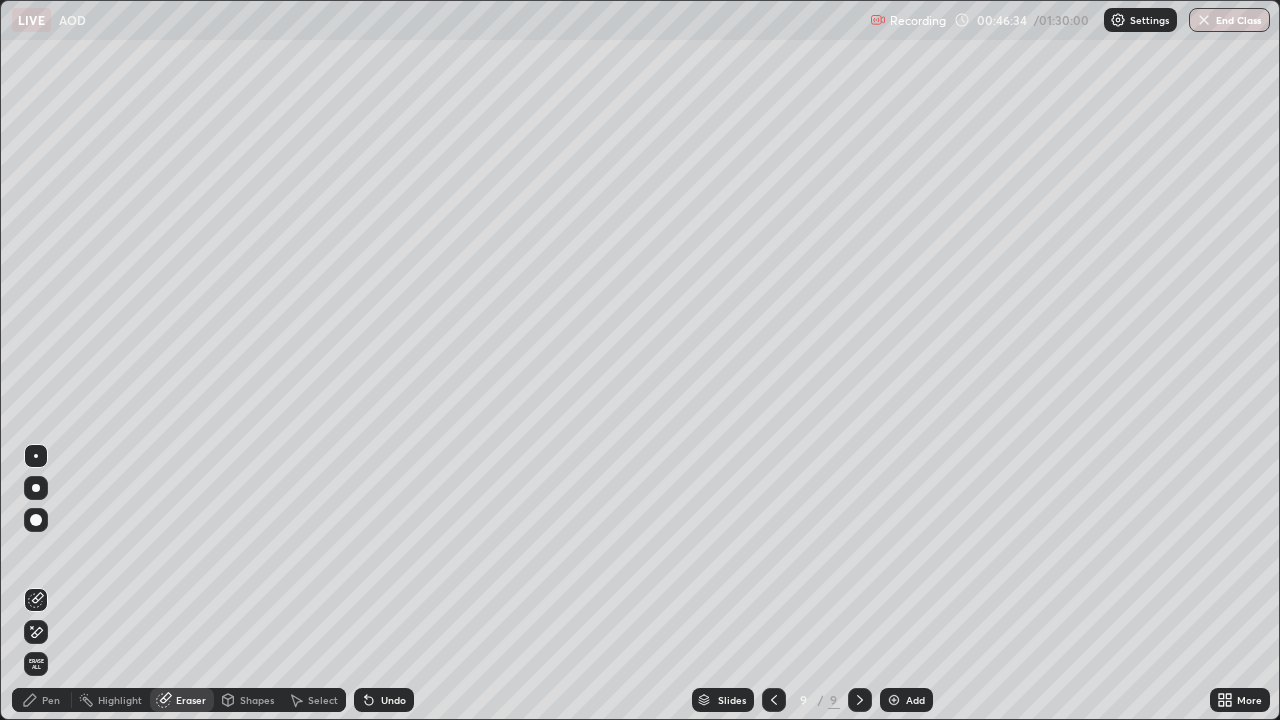 click on "Pen" at bounding box center (51, 700) 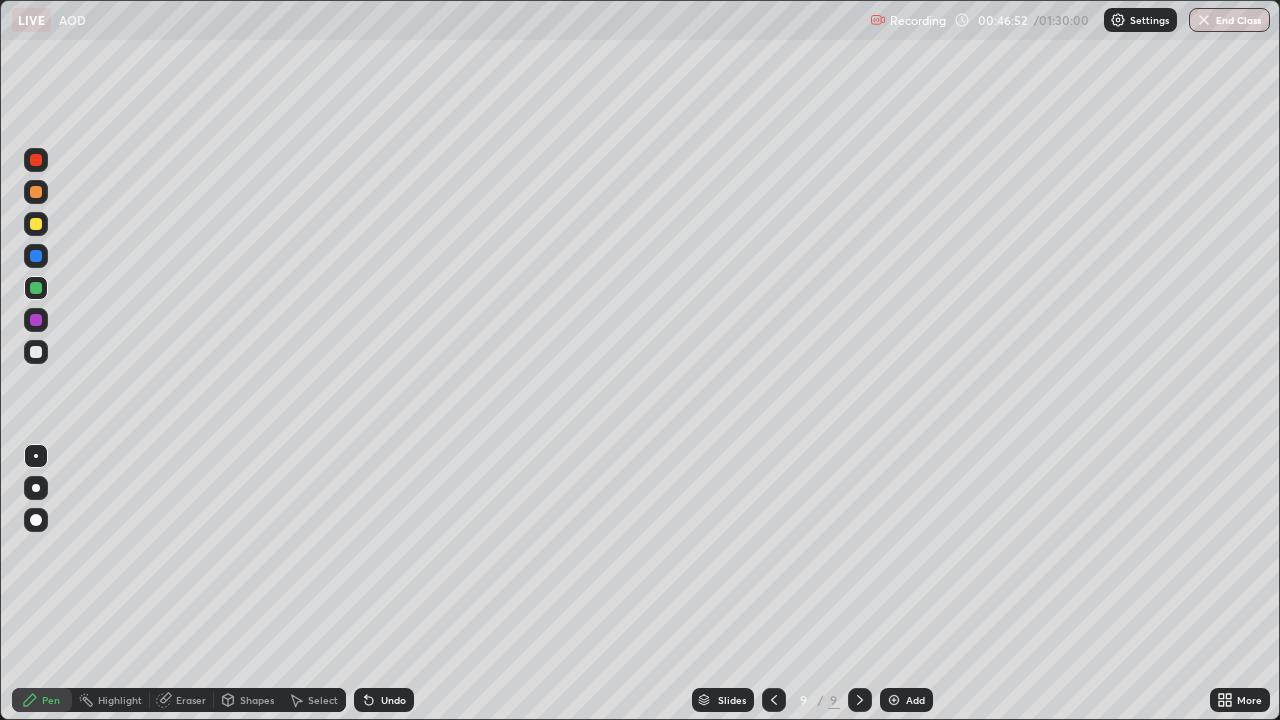 click on "Eraser" at bounding box center (182, 700) 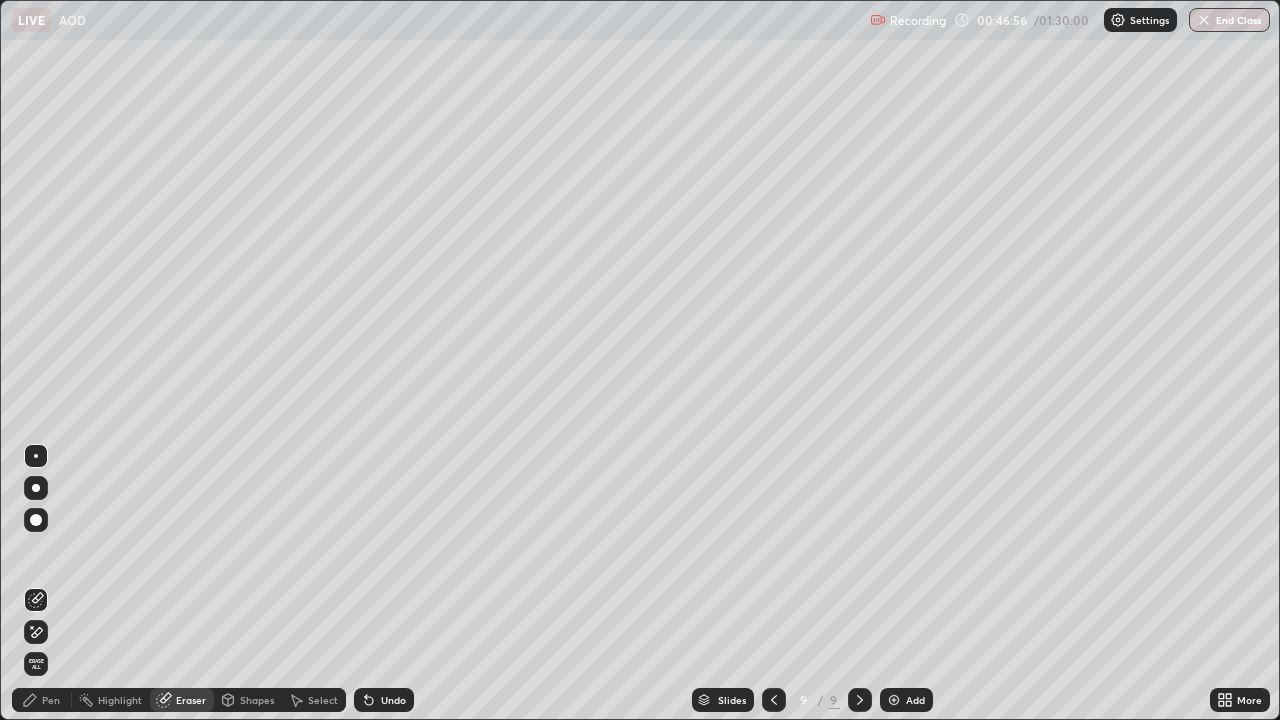 click on "Pen" at bounding box center (51, 700) 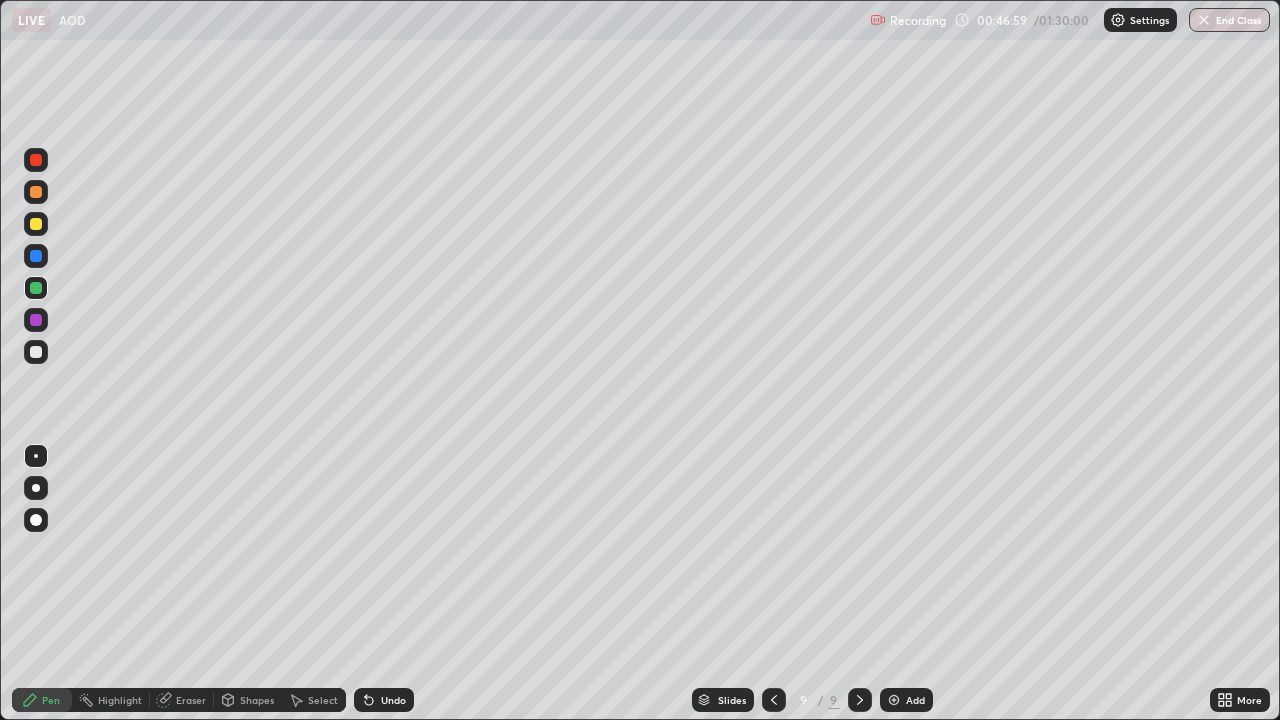 click on "Eraser" at bounding box center [191, 700] 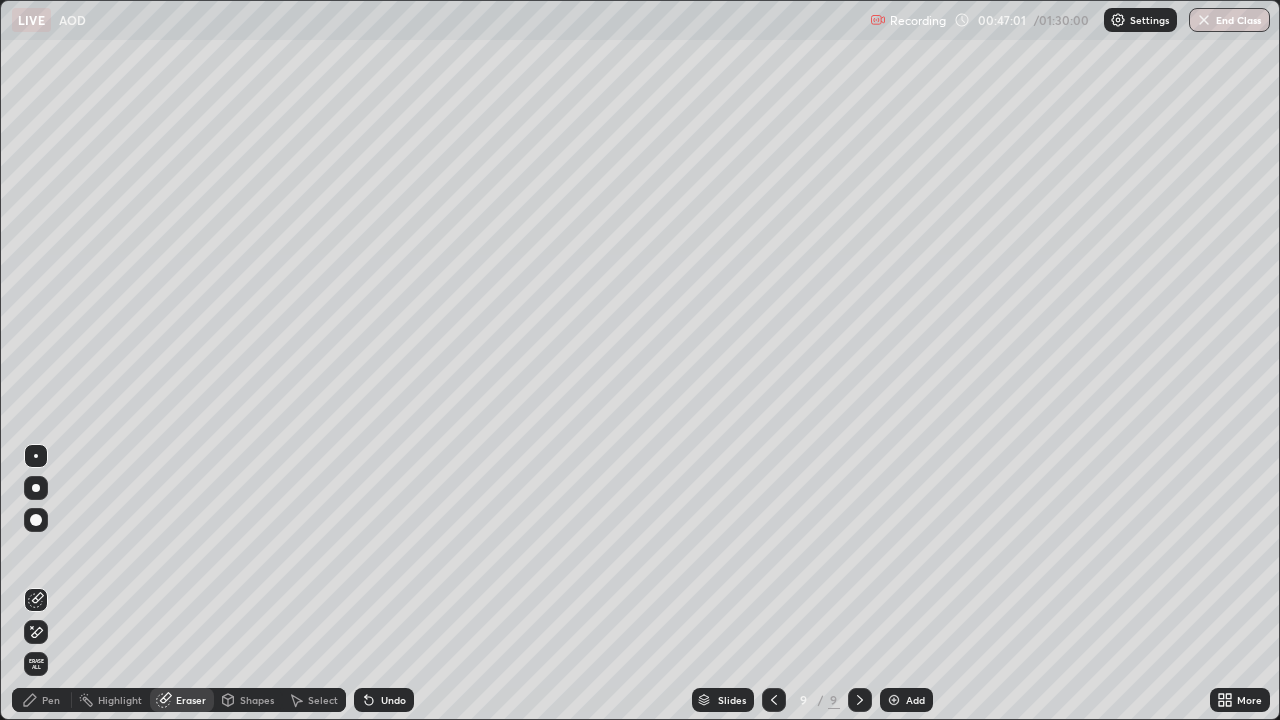 click on "Pen" at bounding box center [42, 700] 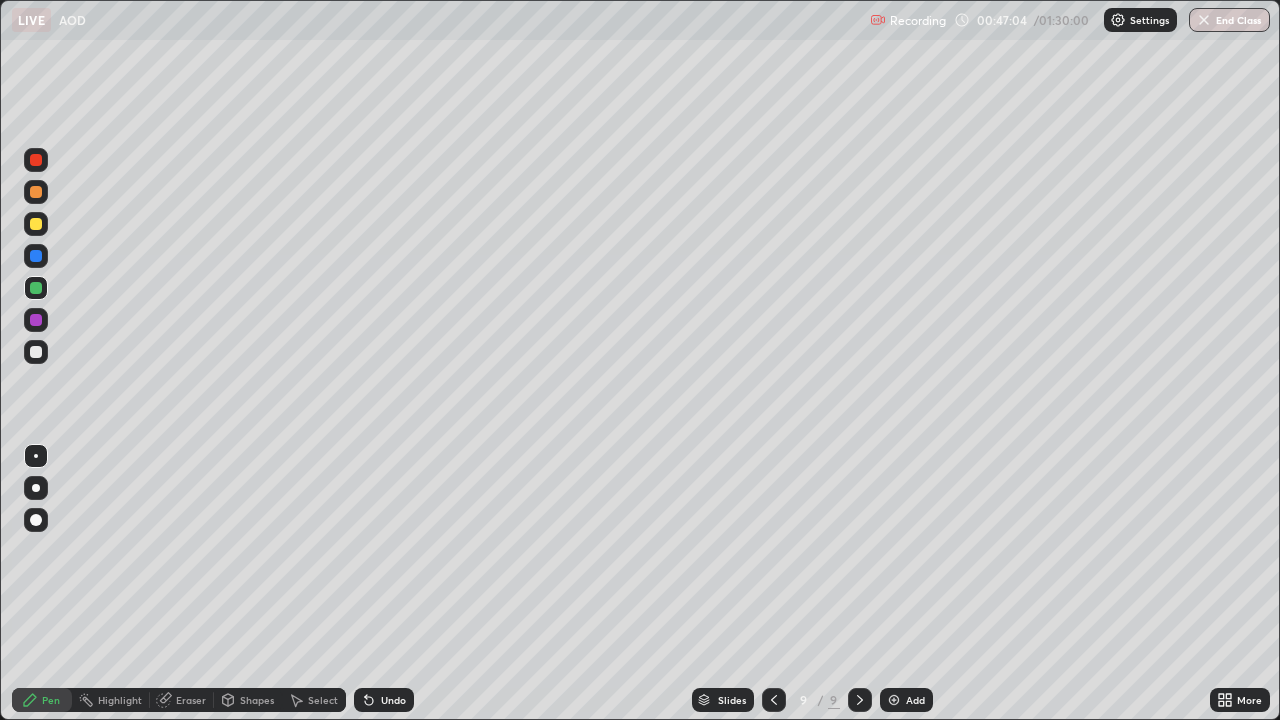 click at bounding box center [36, 224] 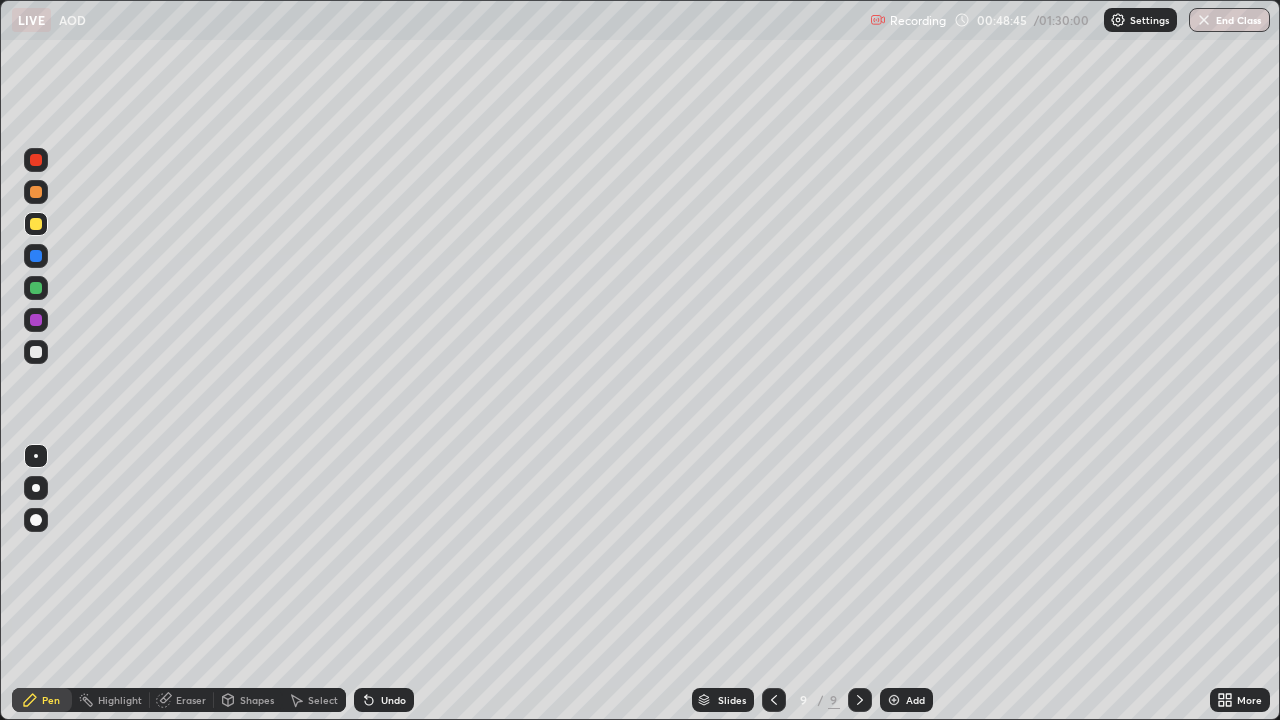 click on "Eraser" at bounding box center (191, 700) 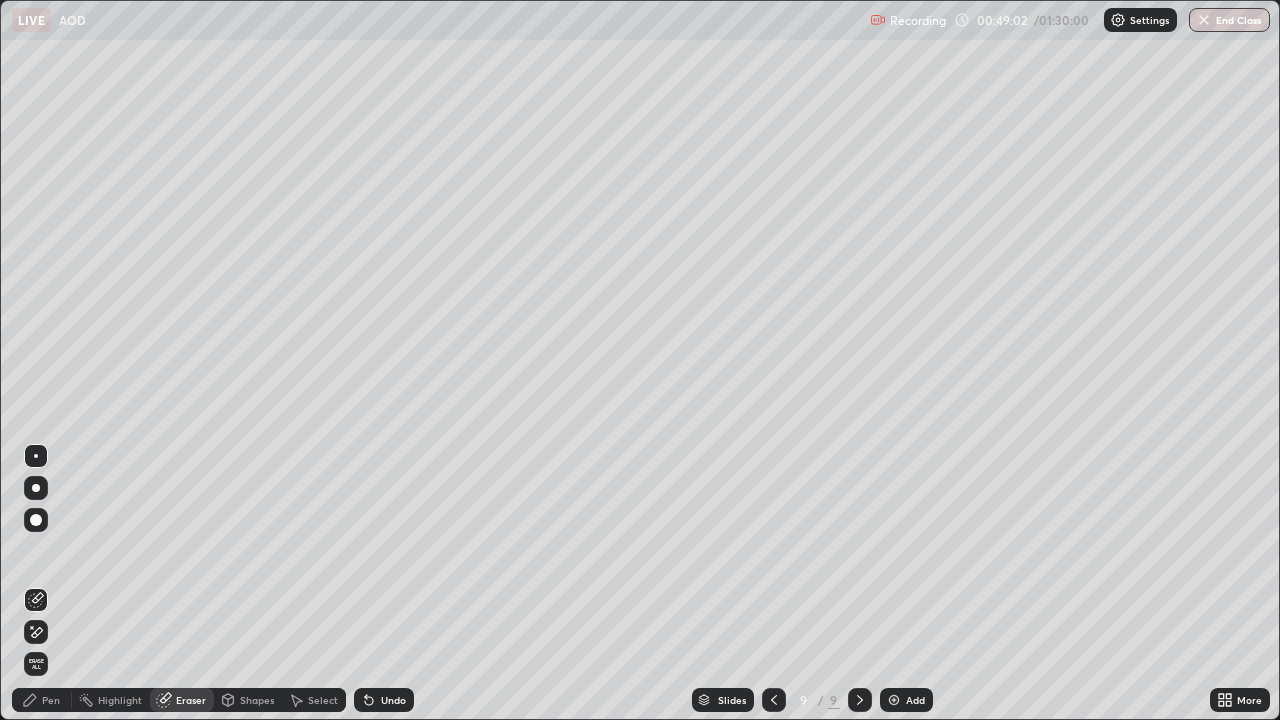 click on "Pen" at bounding box center [51, 700] 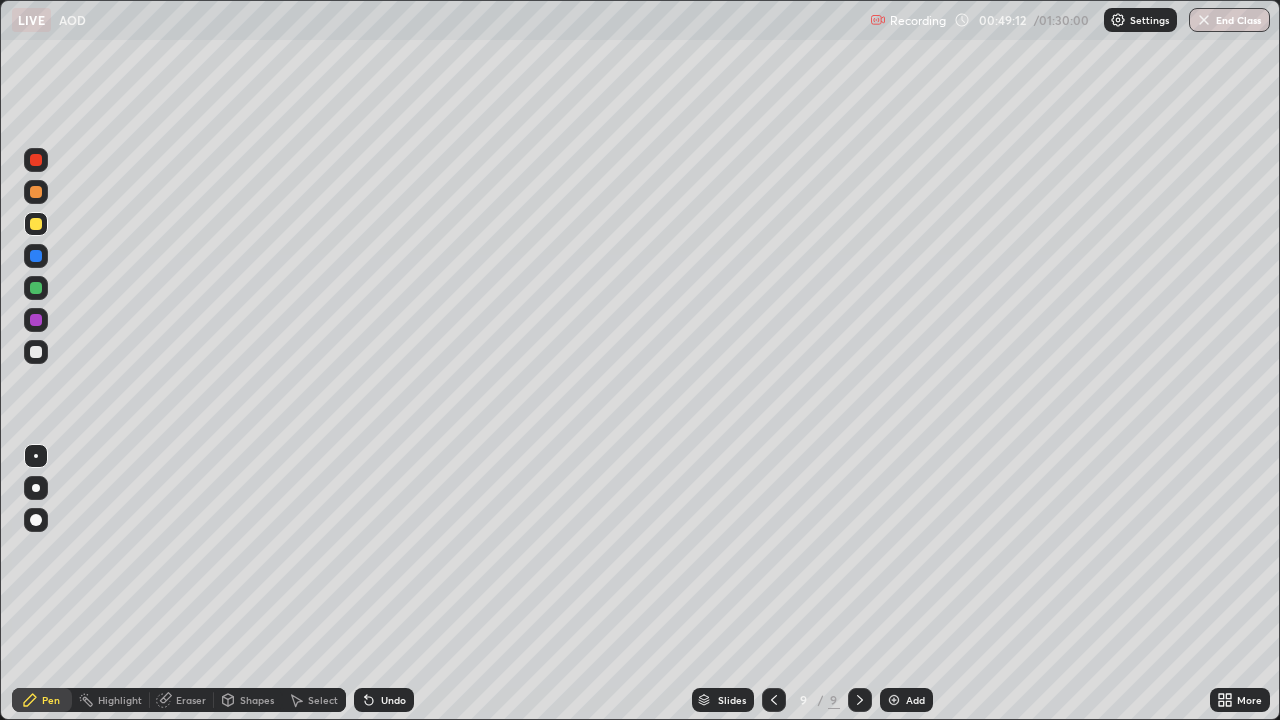 click on "Eraser" at bounding box center [191, 700] 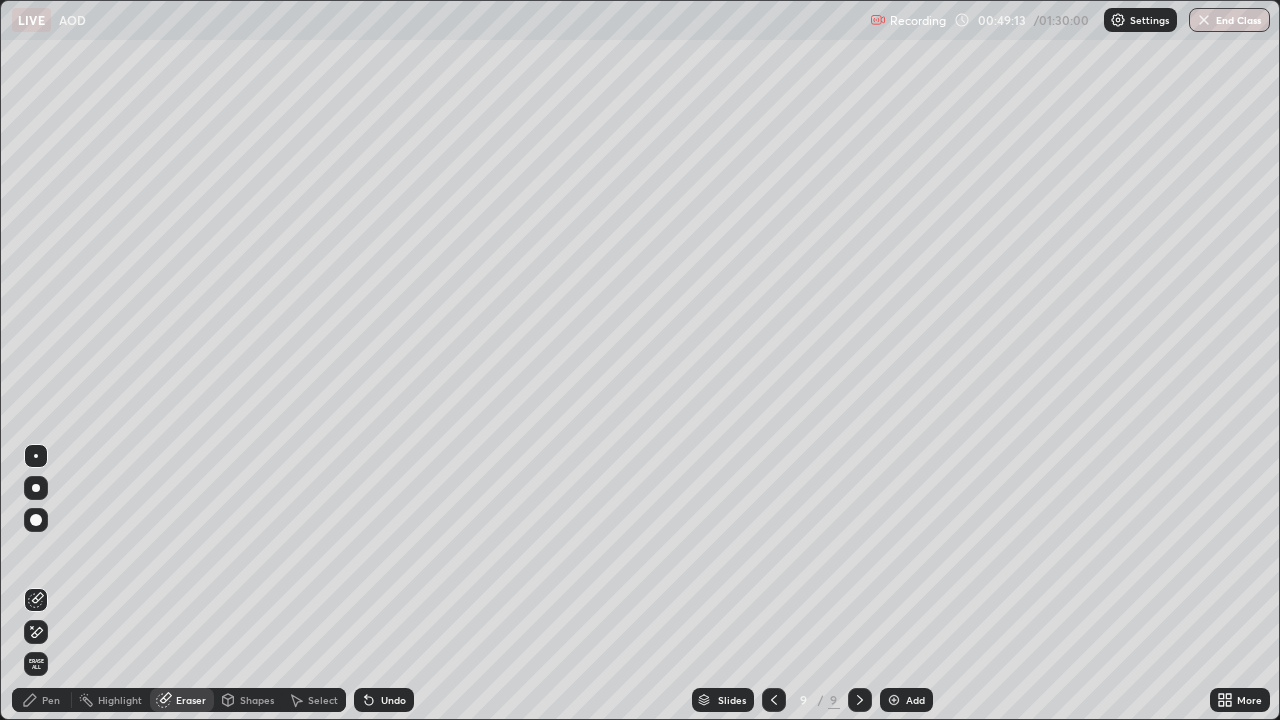 click on "Pen" at bounding box center (51, 700) 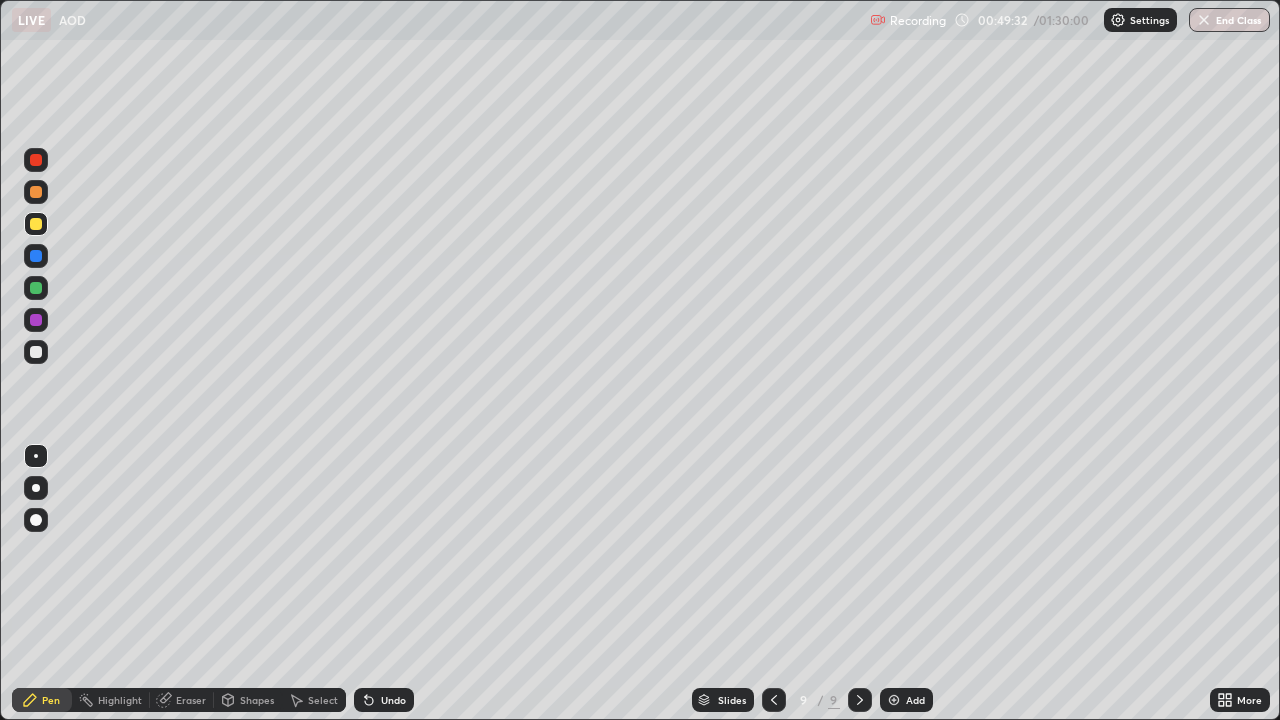 click at bounding box center (36, 352) 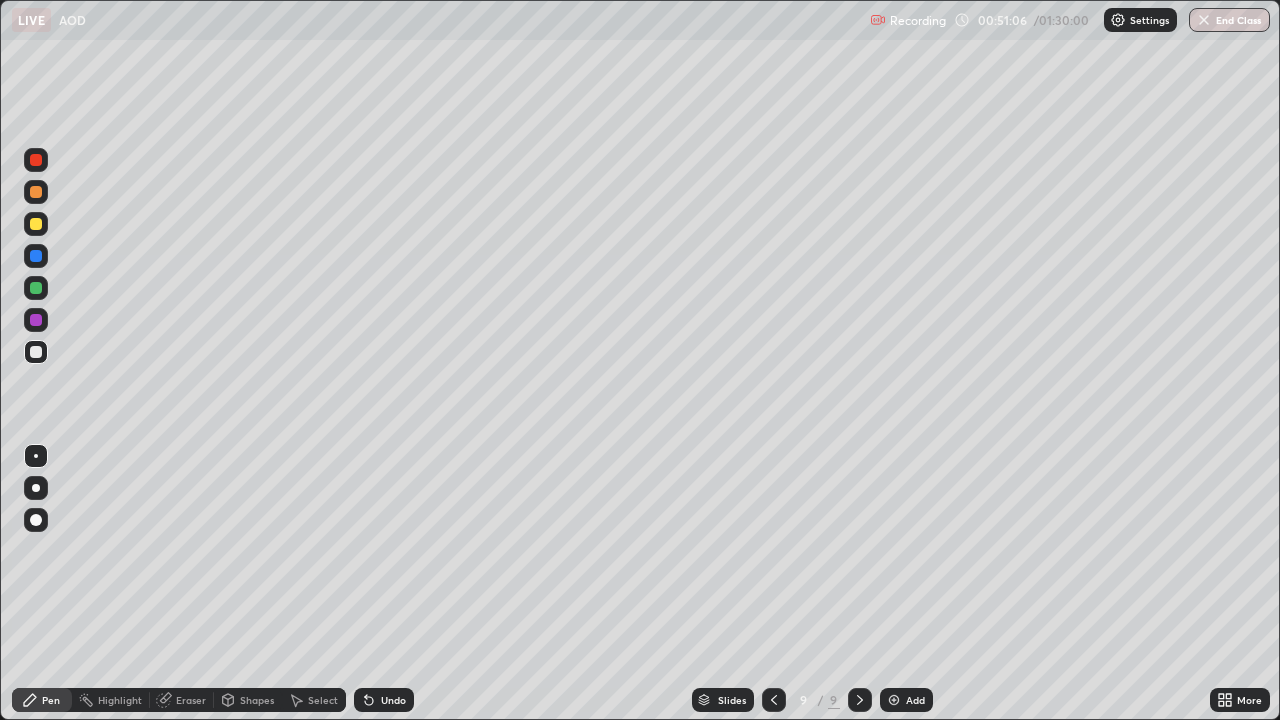 click 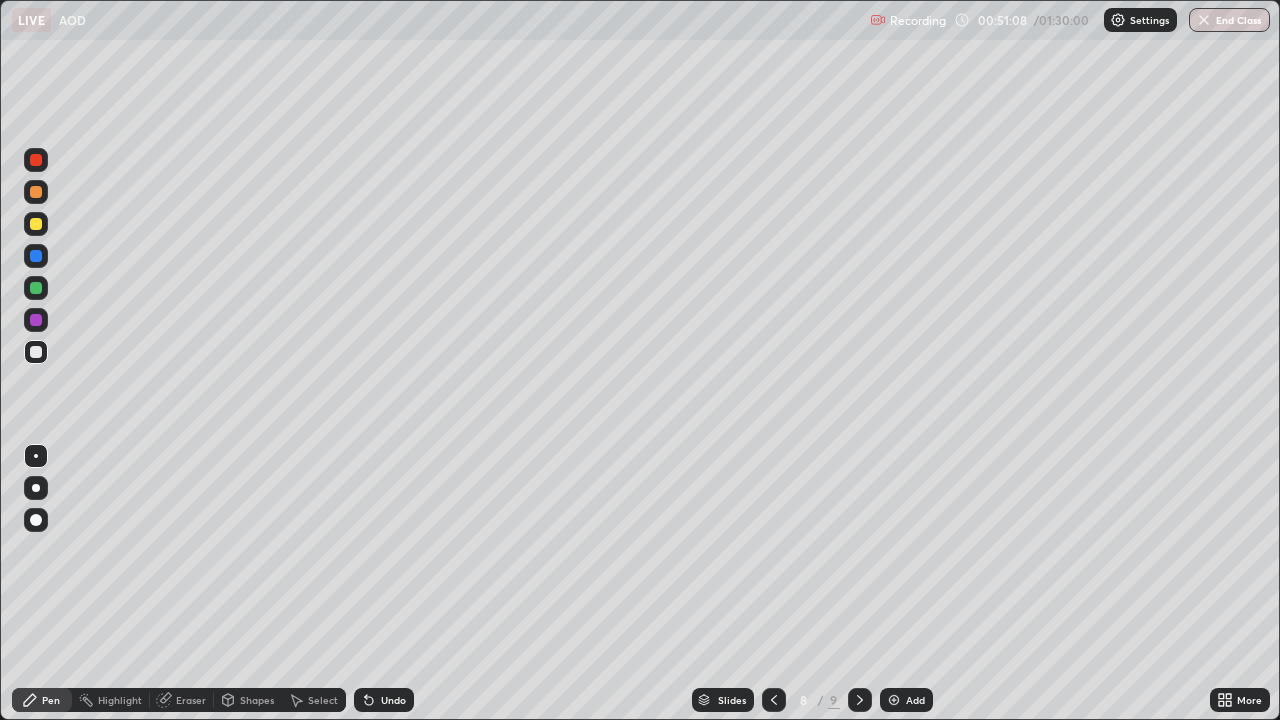 click 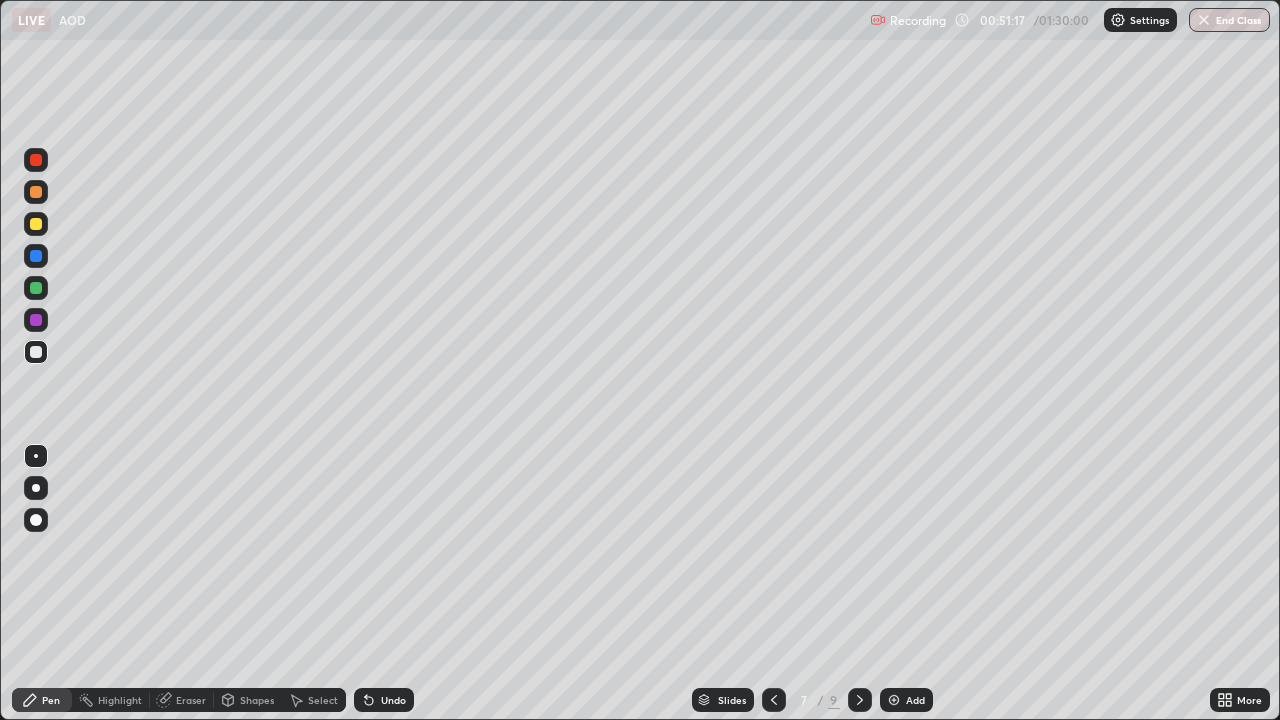click at bounding box center (860, 700) 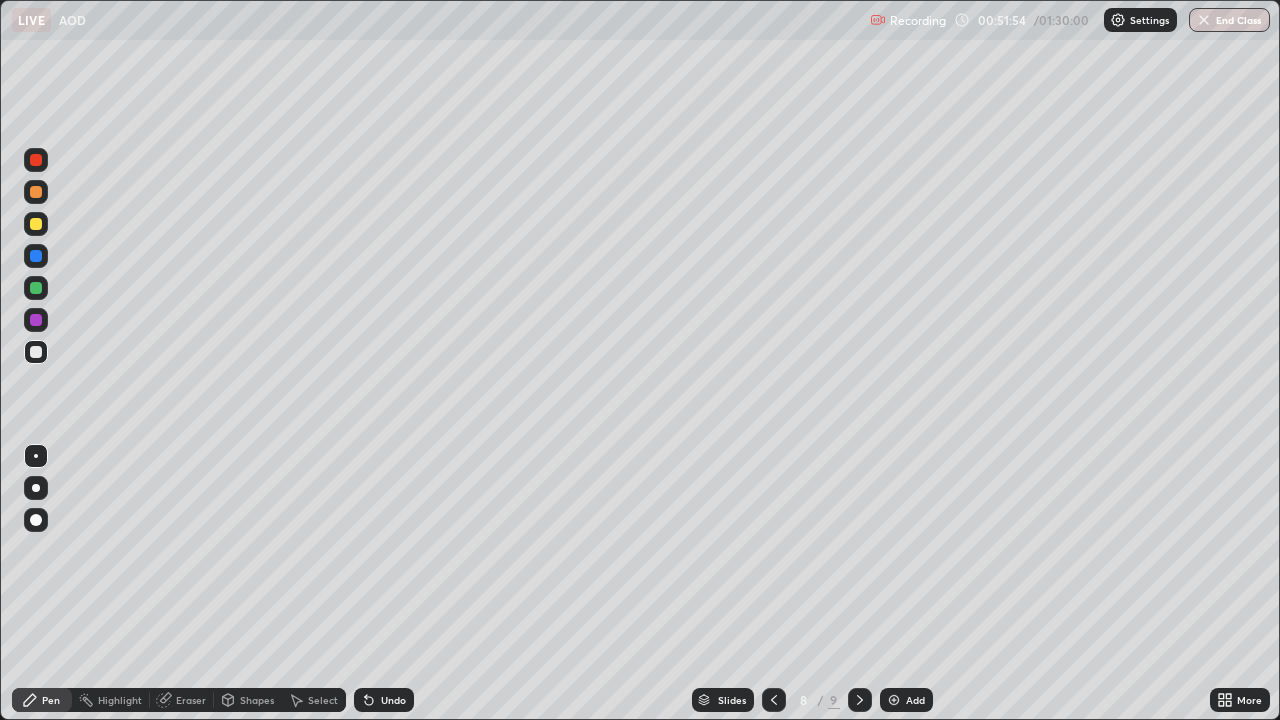click at bounding box center (860, 700) 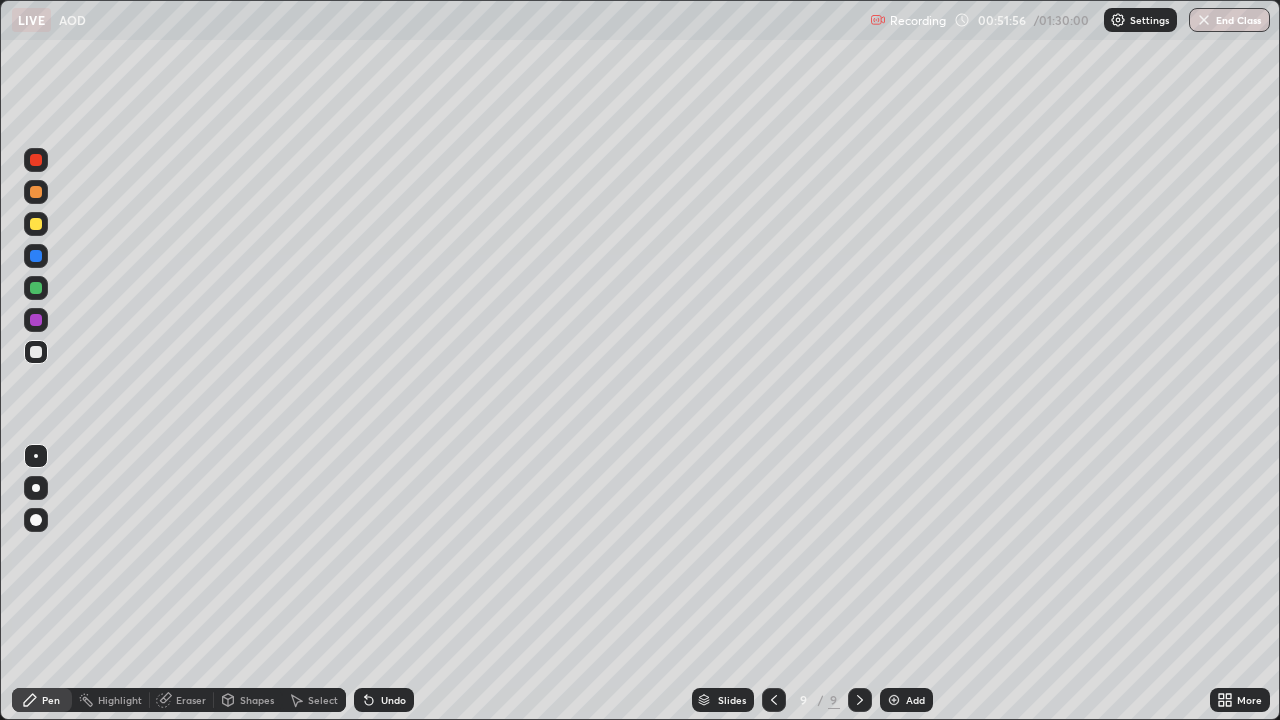 click 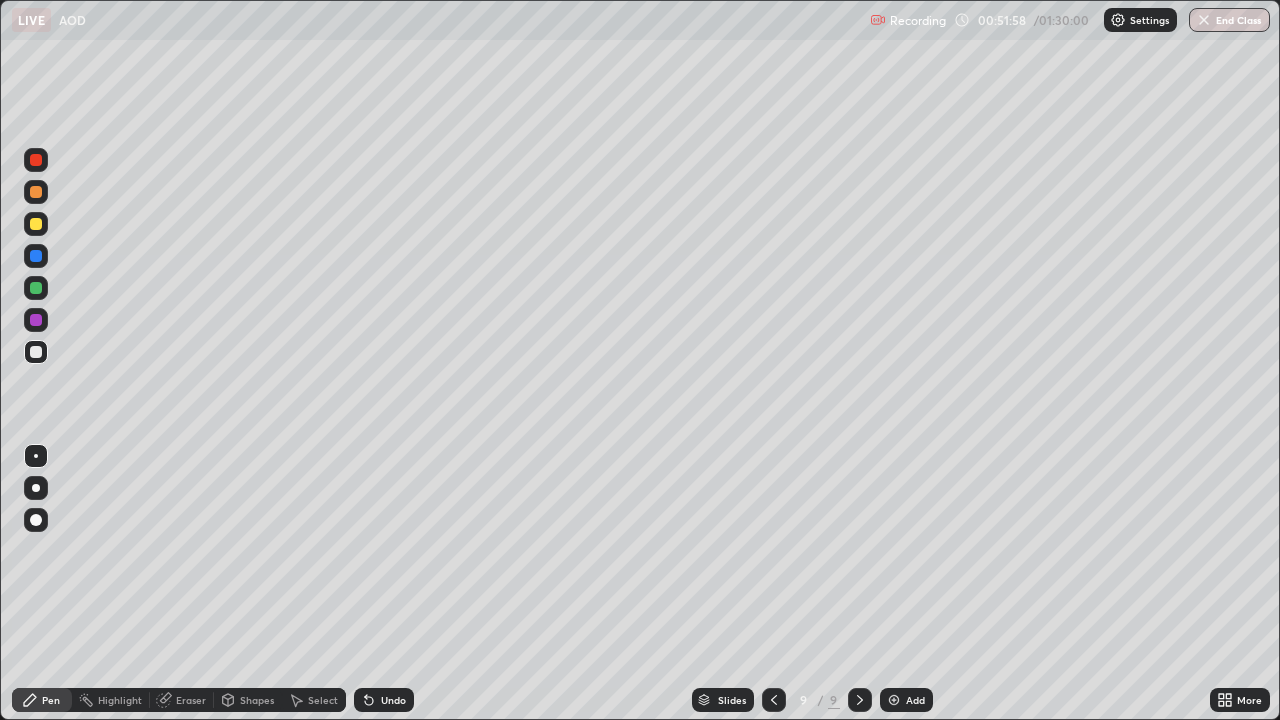 click 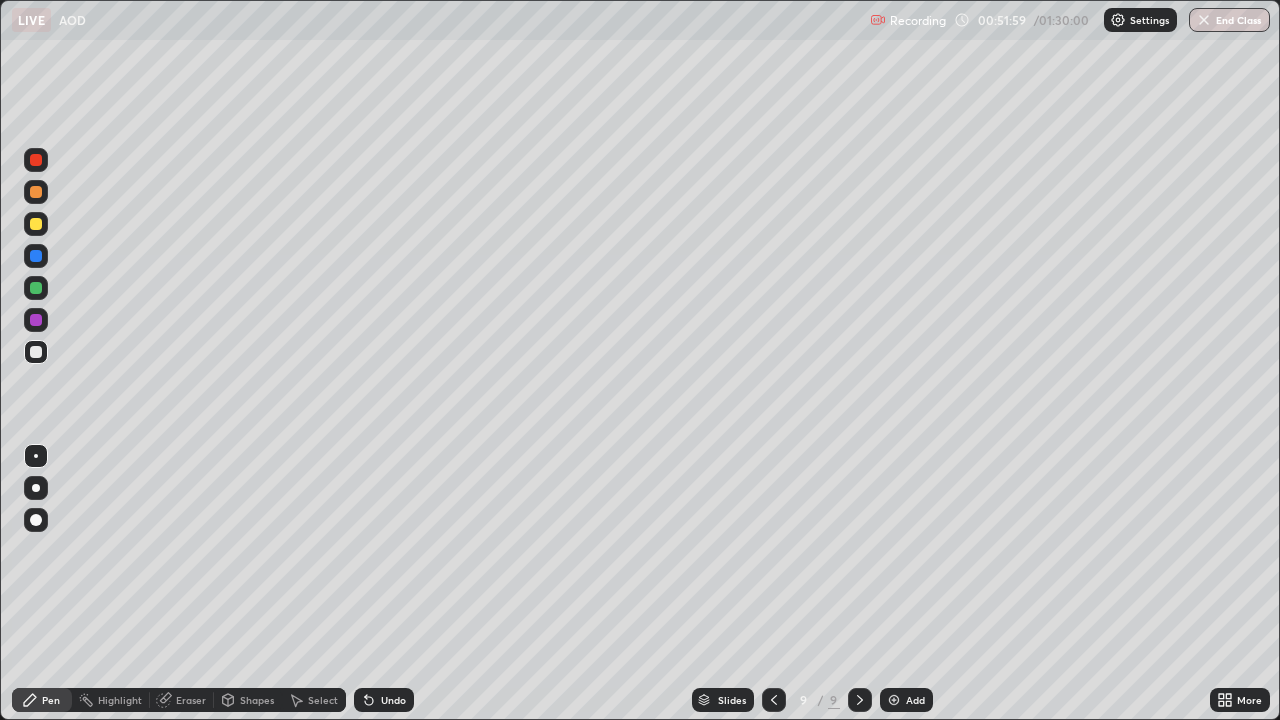 click 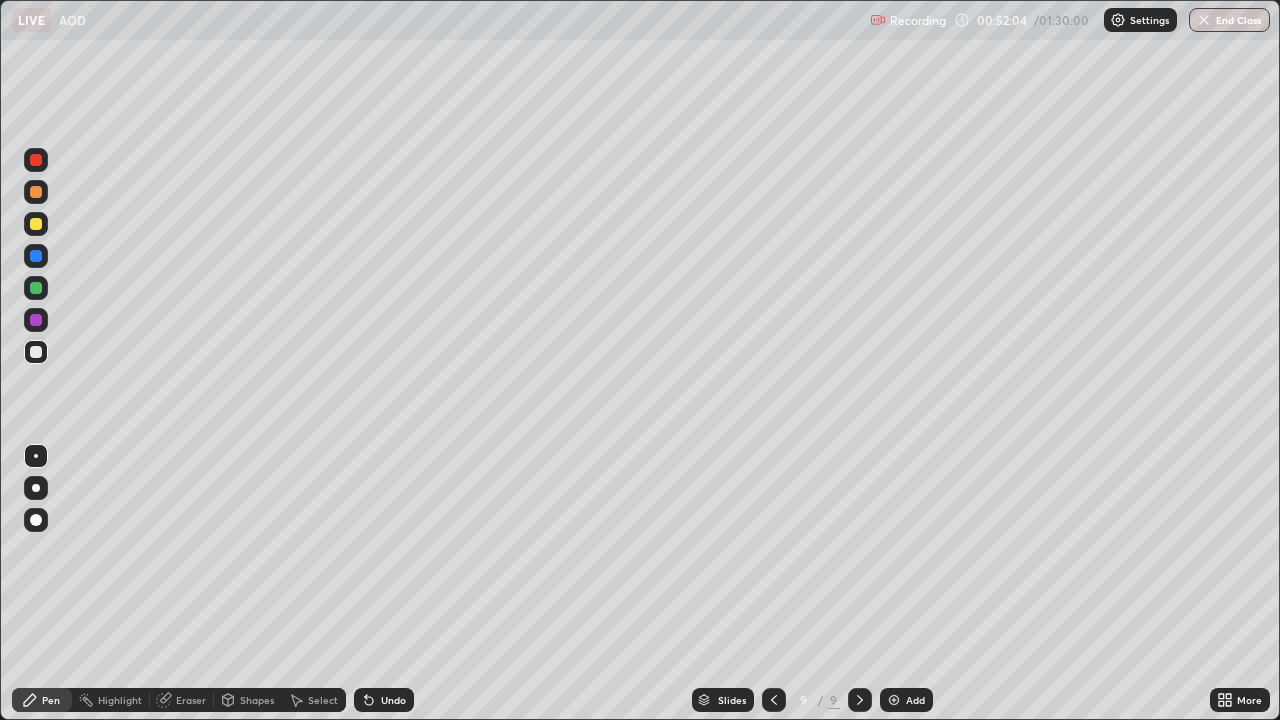 click at bounding box center (894, 700) 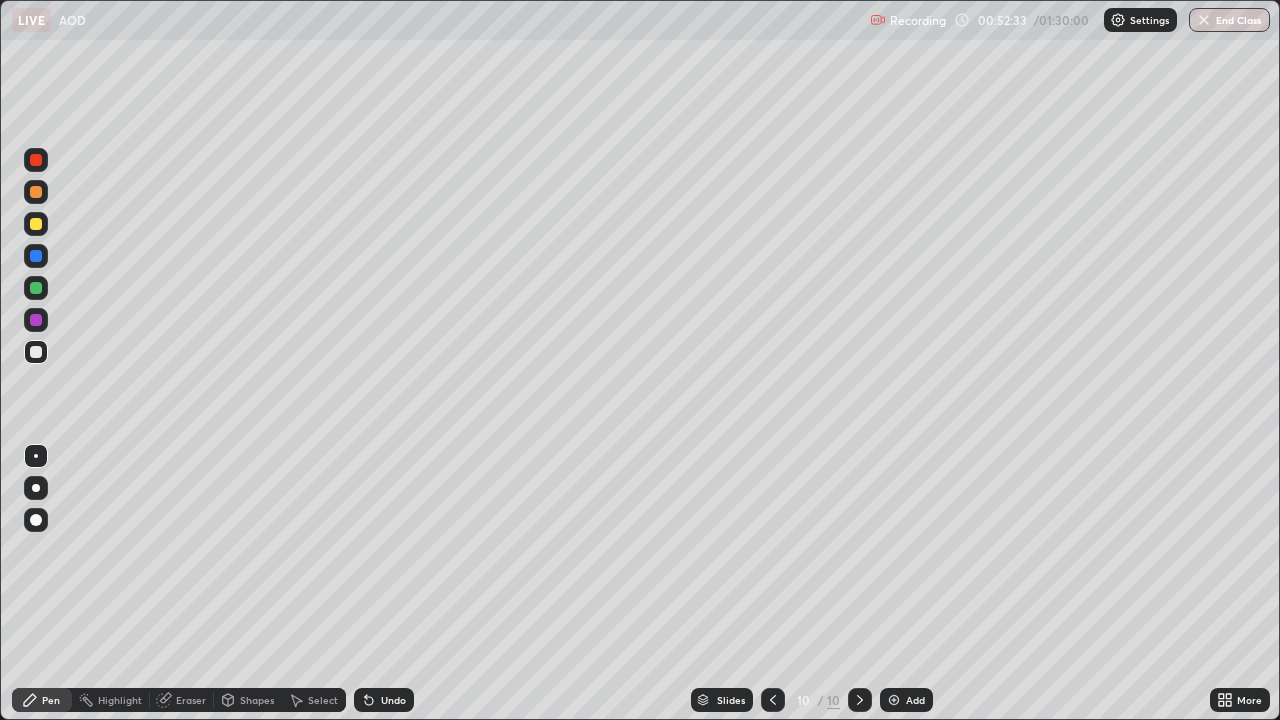 click at bounding box center [36, 224] 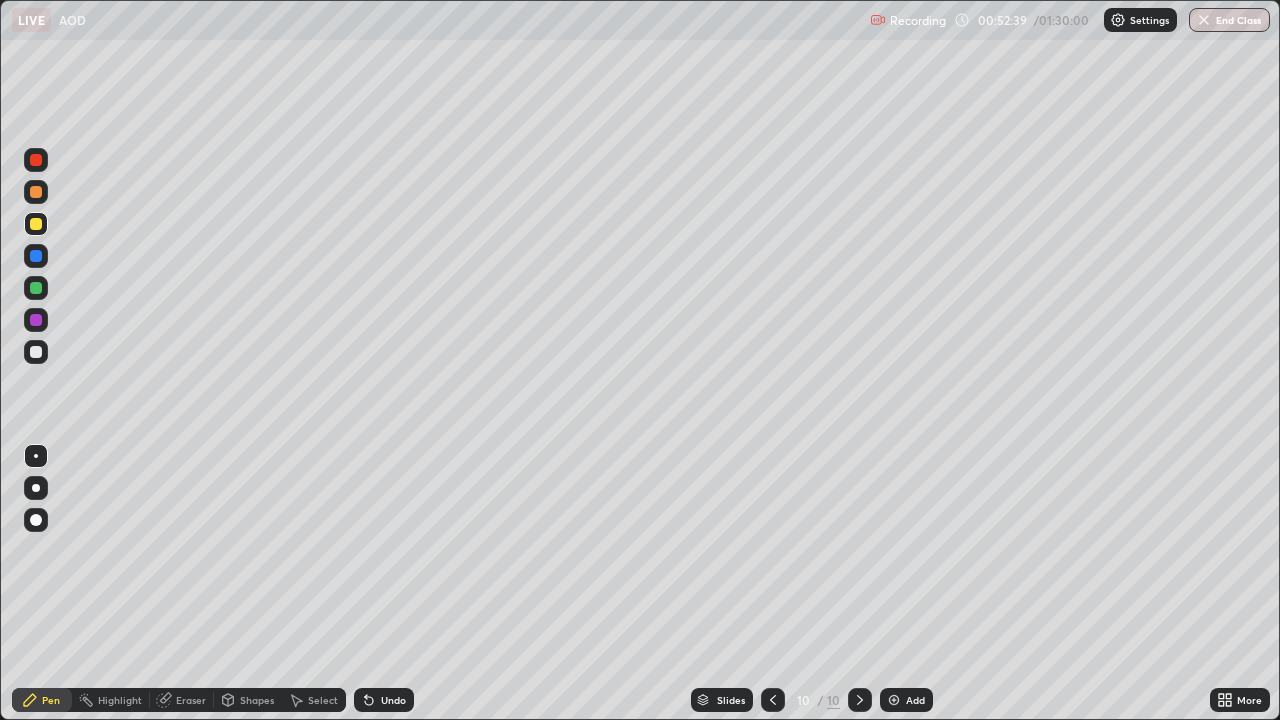click at bounding box center [36, 256] 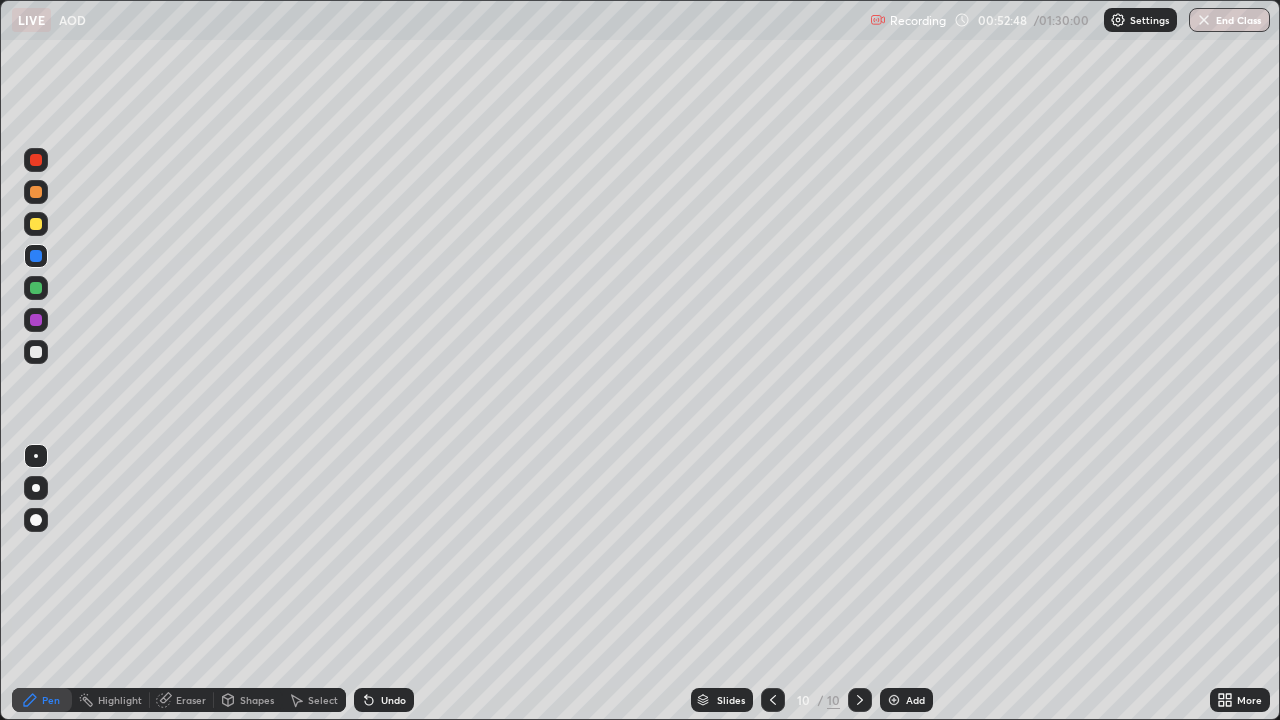 click at bounding box center [36, 224] 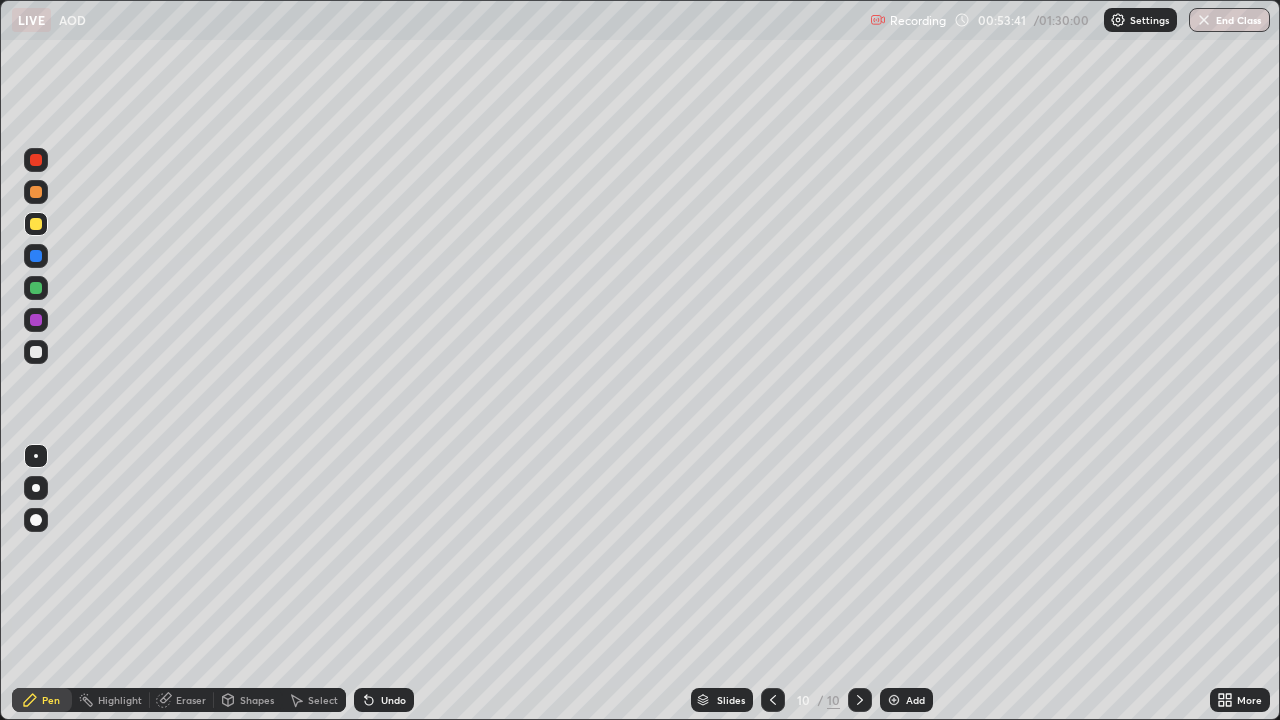 click at bounding box center [36, 288] 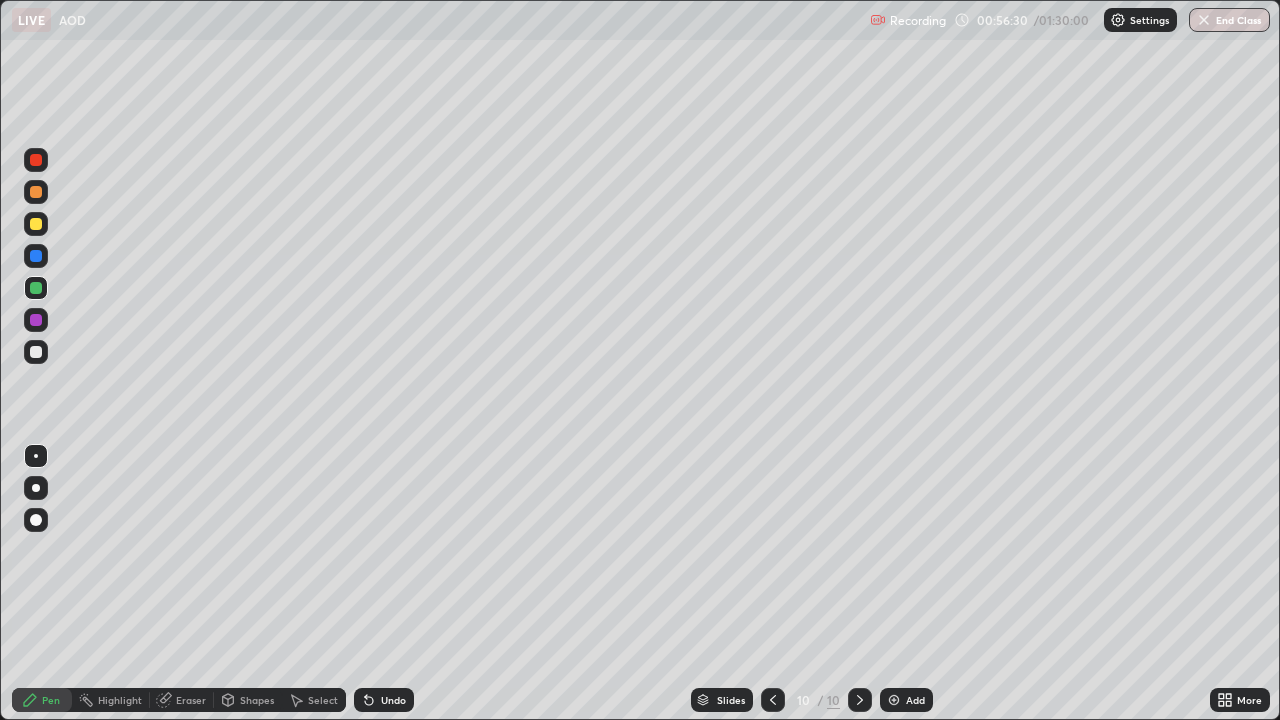 click on "Add" at bounding box center (906, 700) 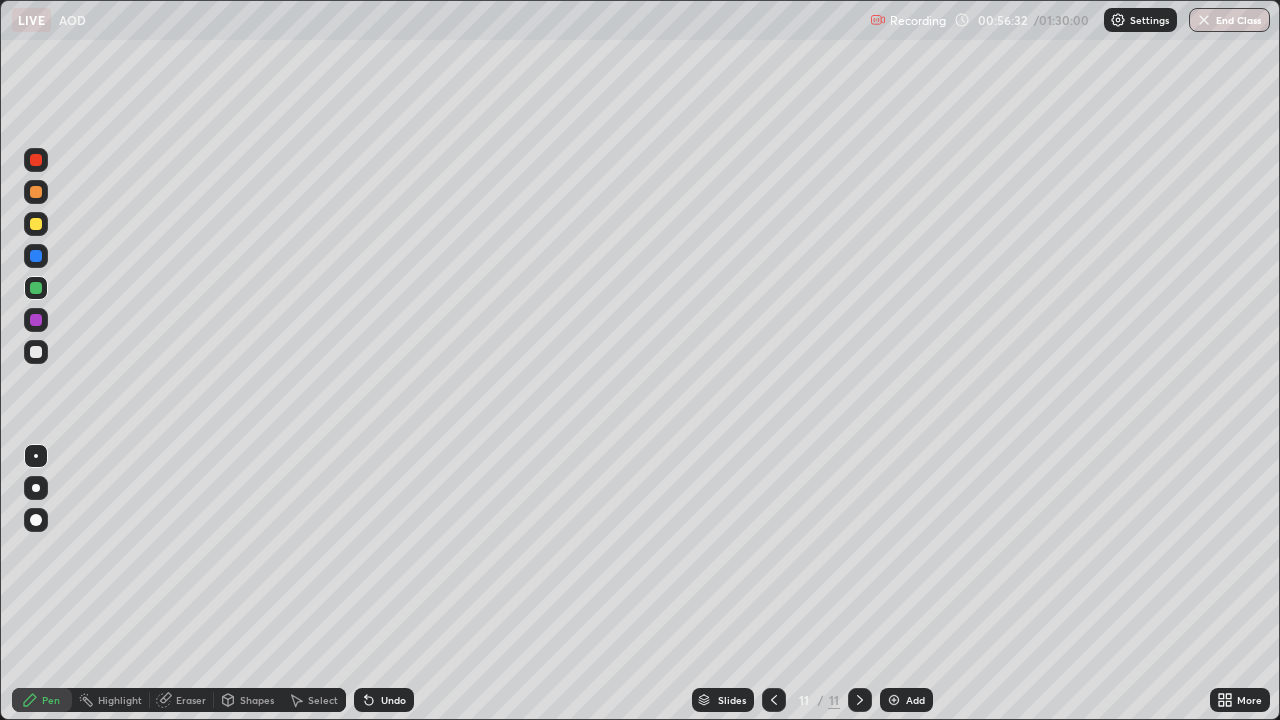 click at bounding box center [36, 192] 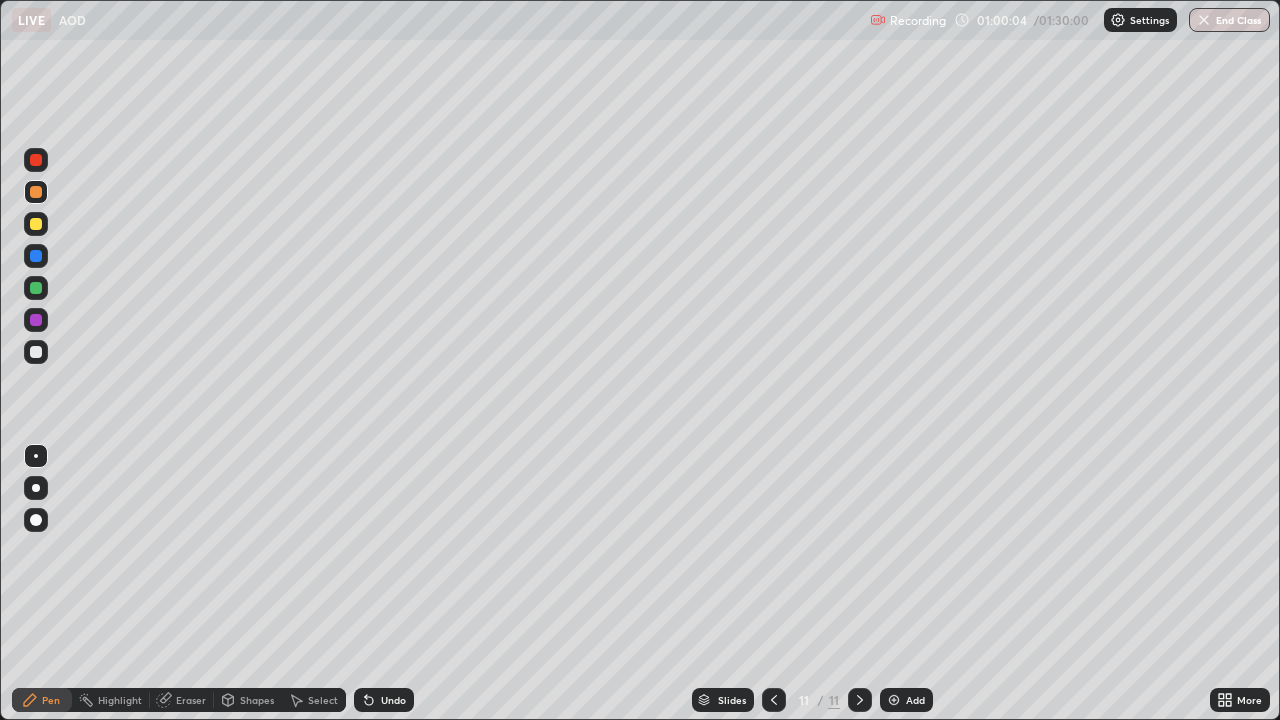 click at bounding box center [36, 224] 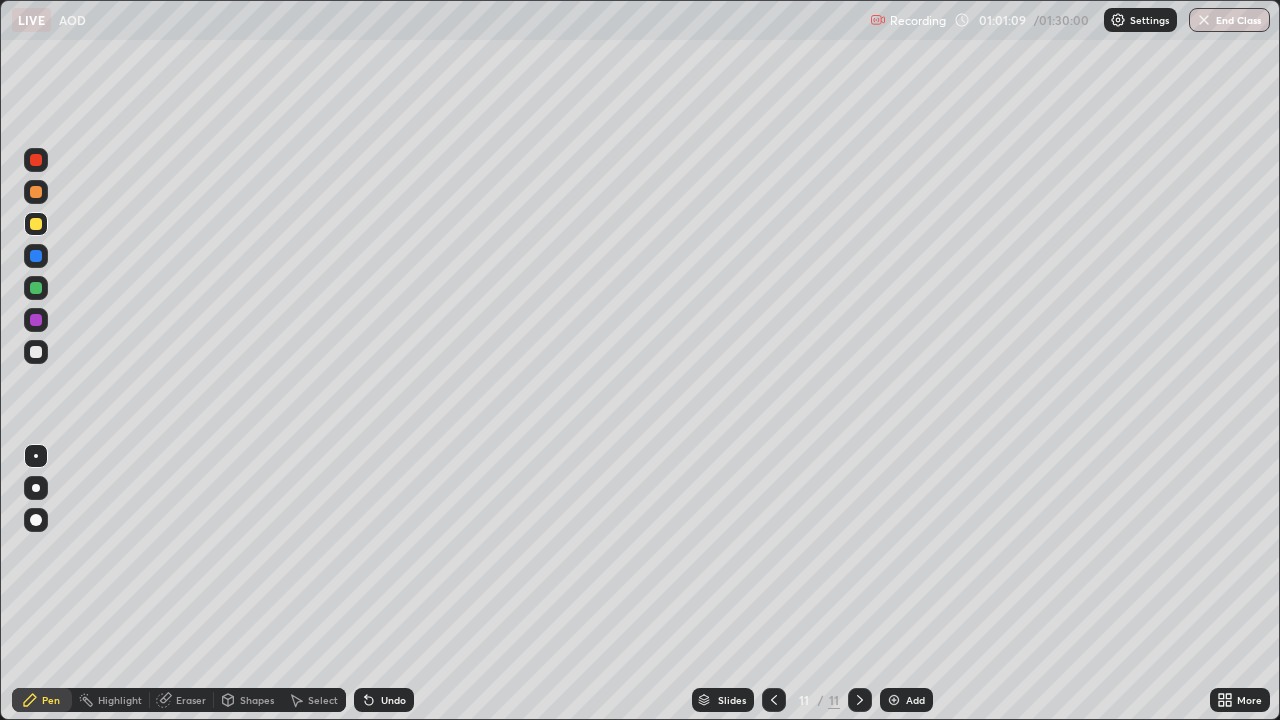 click at bounding box center [774, 700] 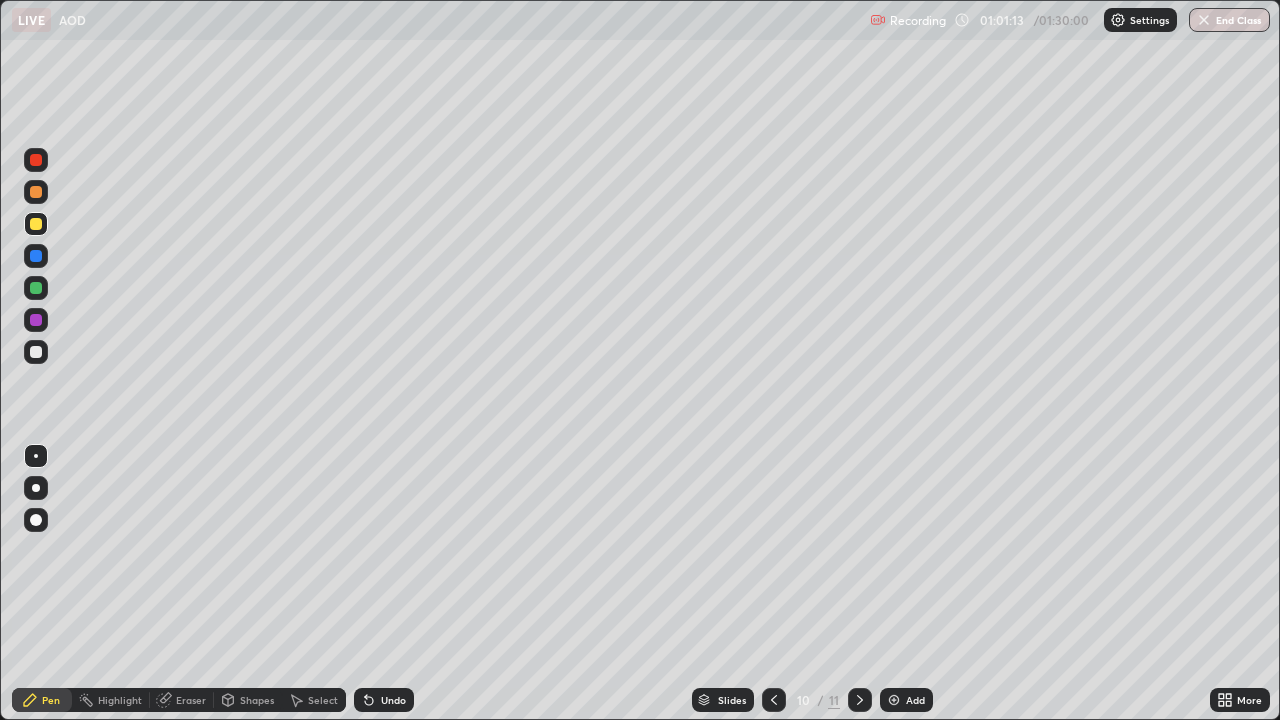 click at bounding box center [860, 700] 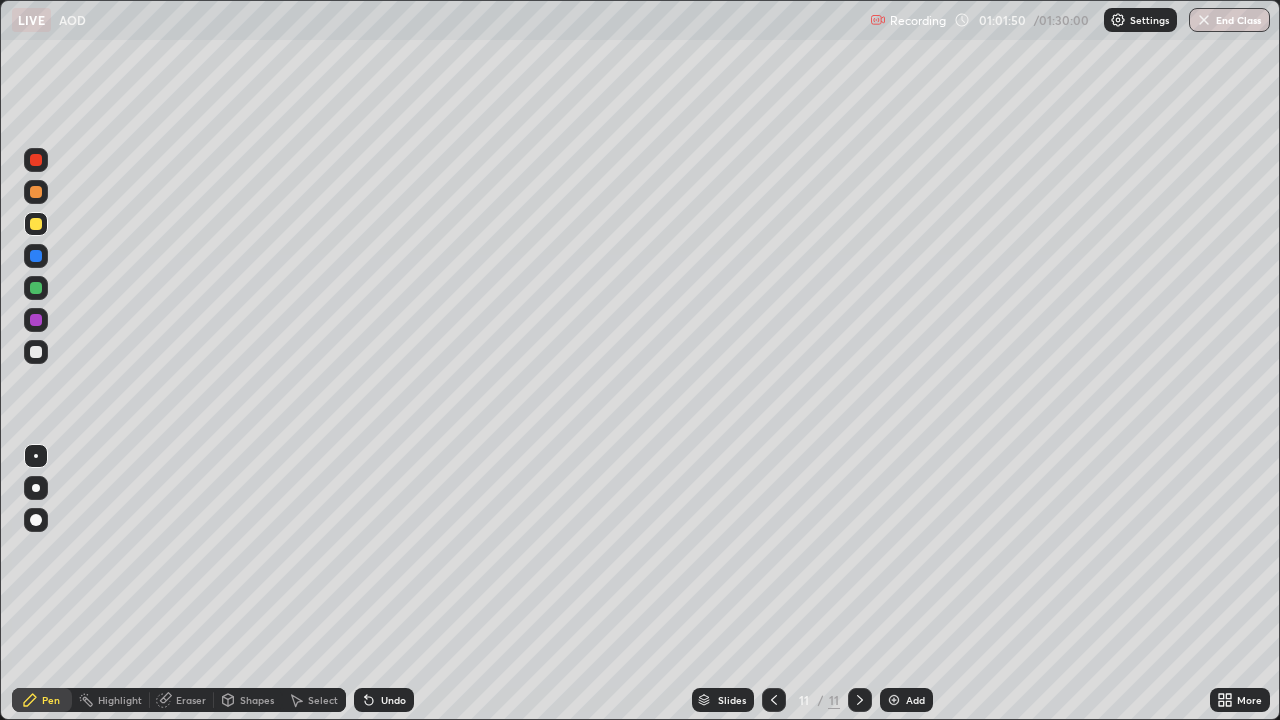click at bounding box center [36, 352] 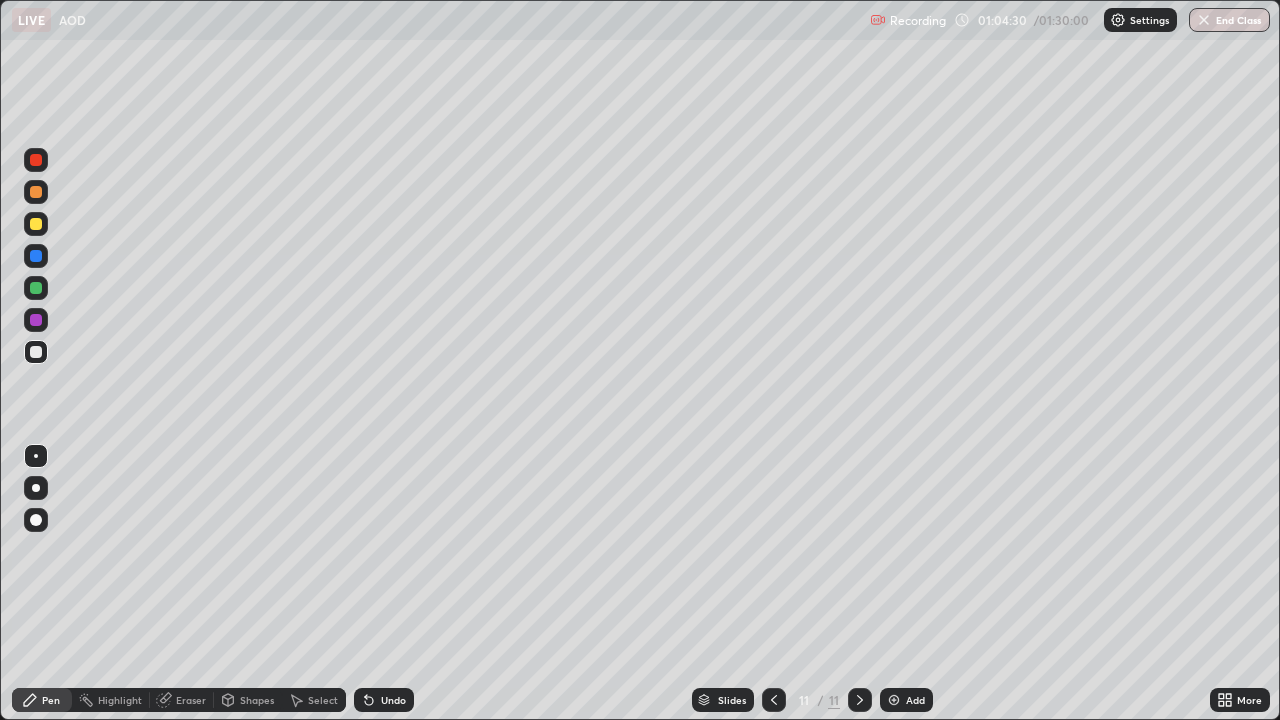 click at bounding box center (894, 700) 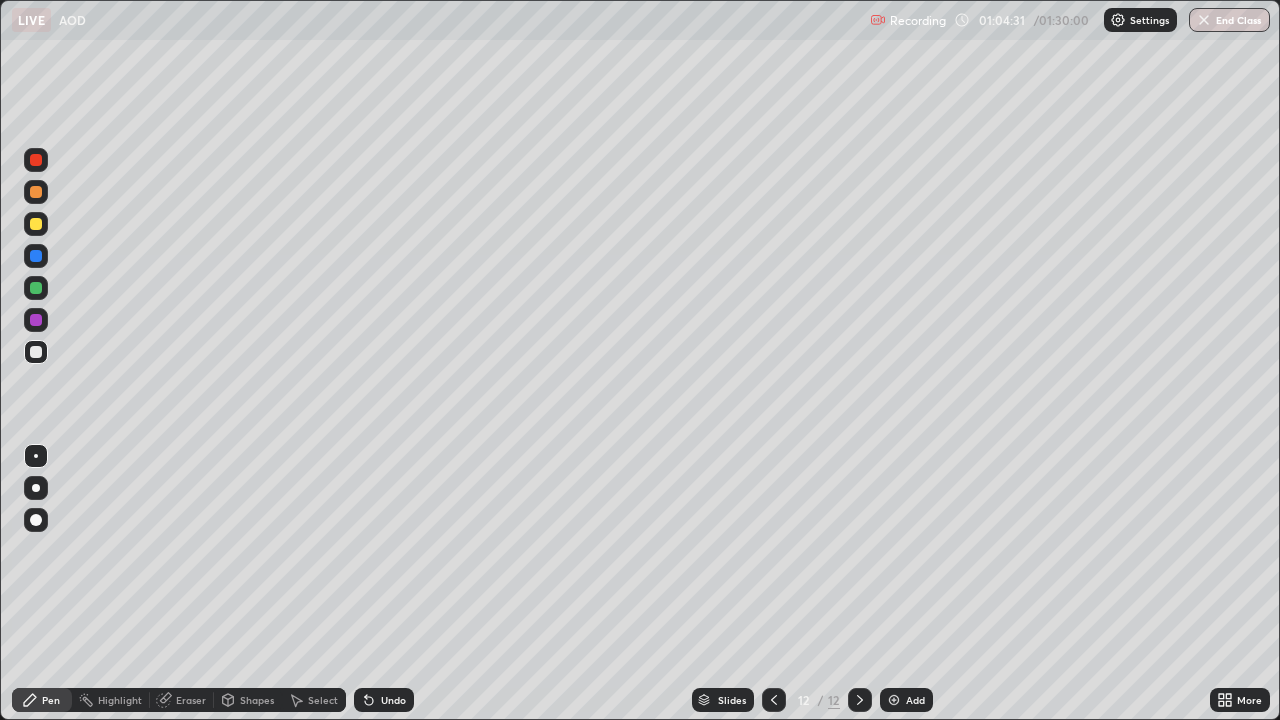 click at bounding box center [36, 224] 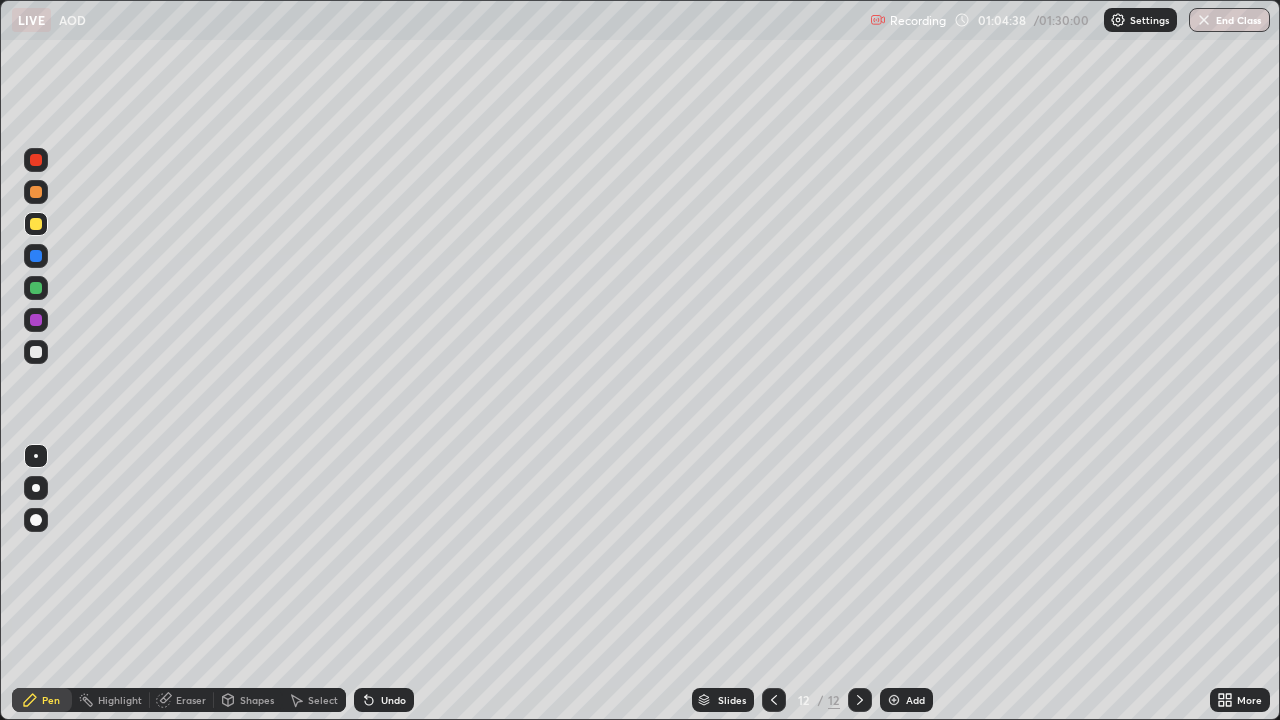 click 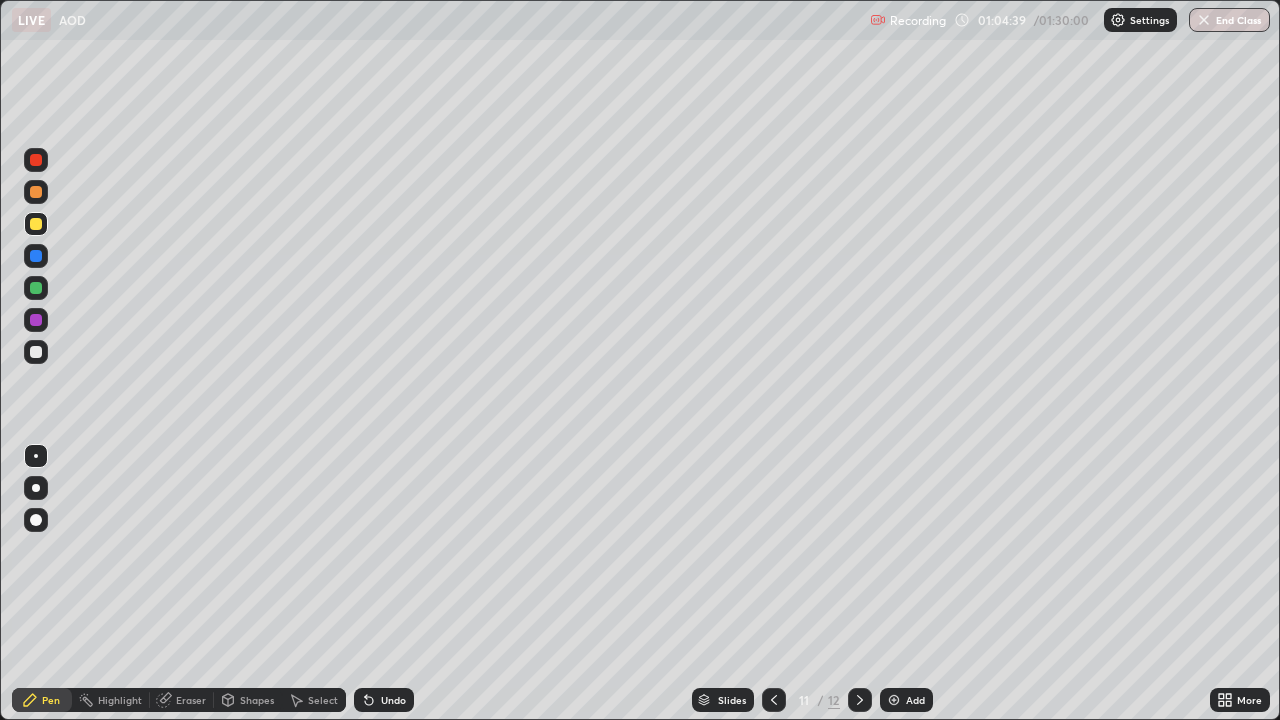click 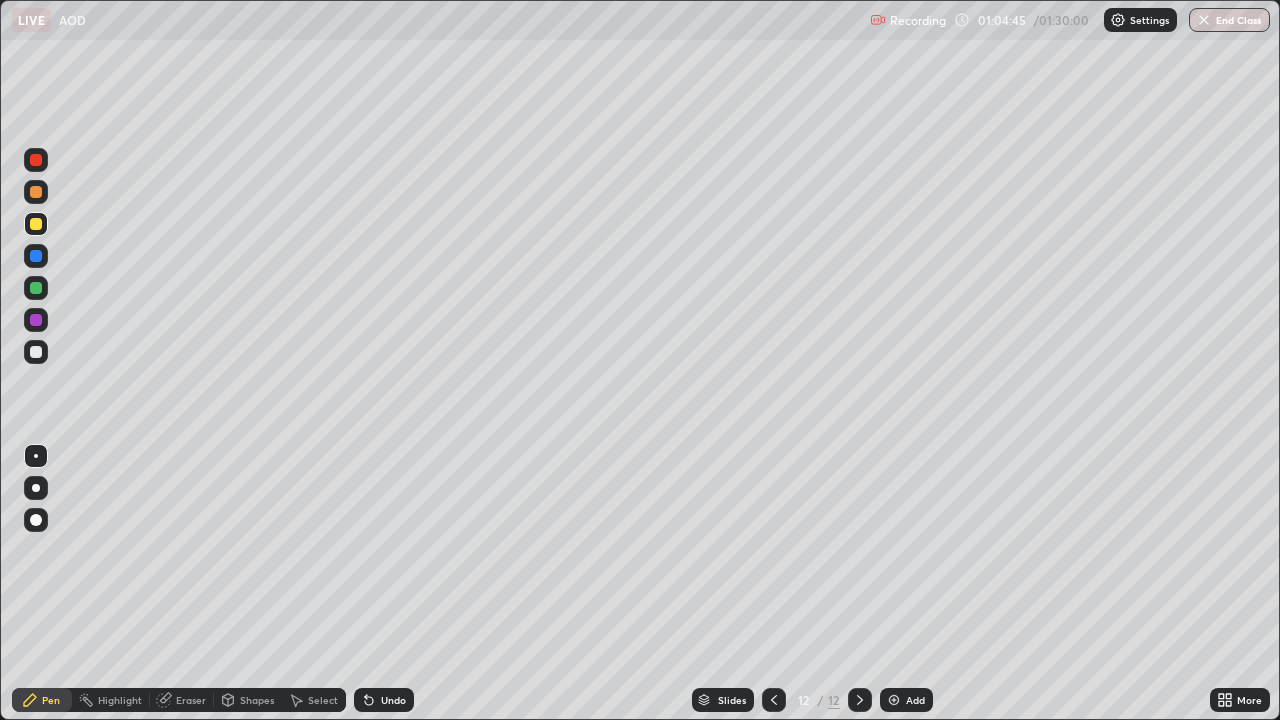 click 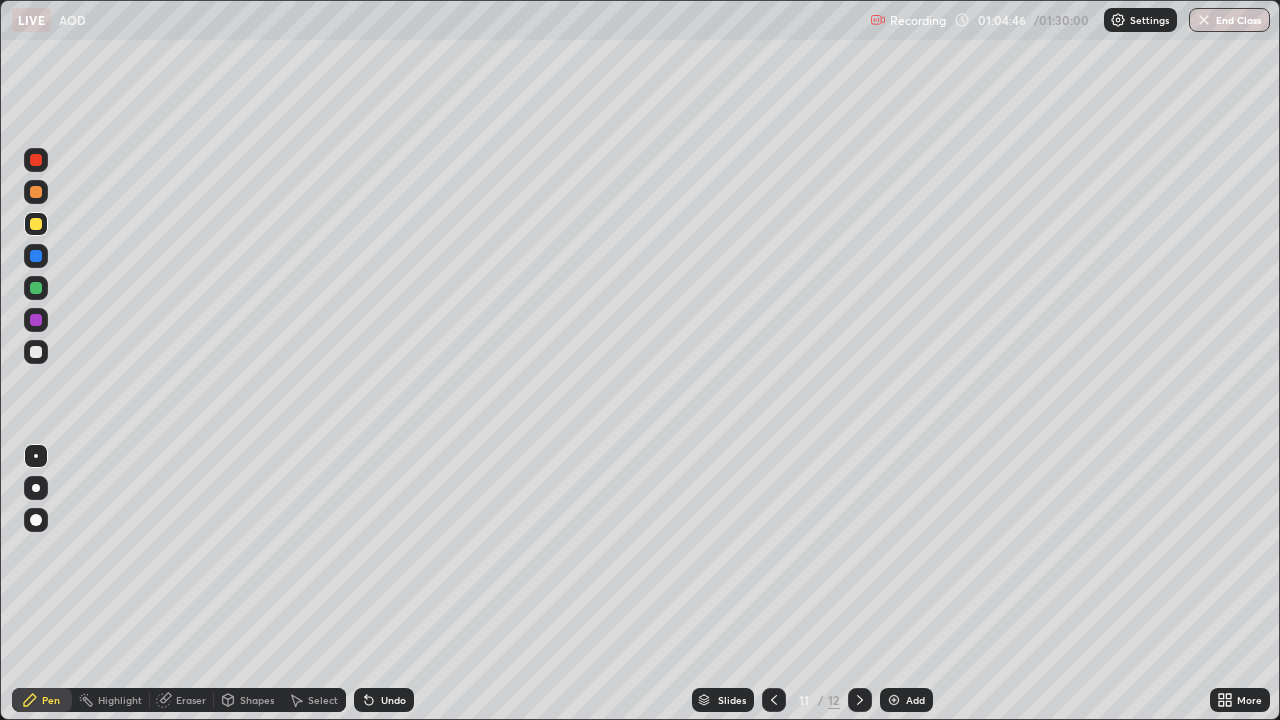 click 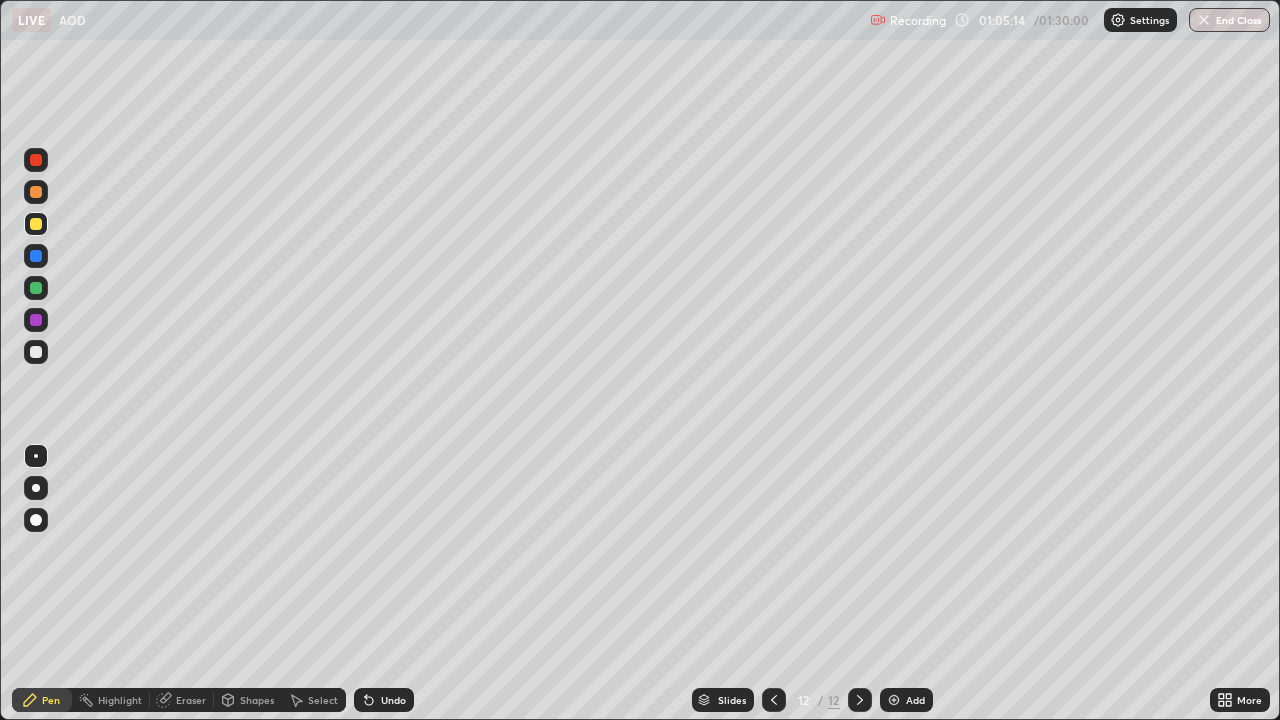 click at bounding box center (36, 320) 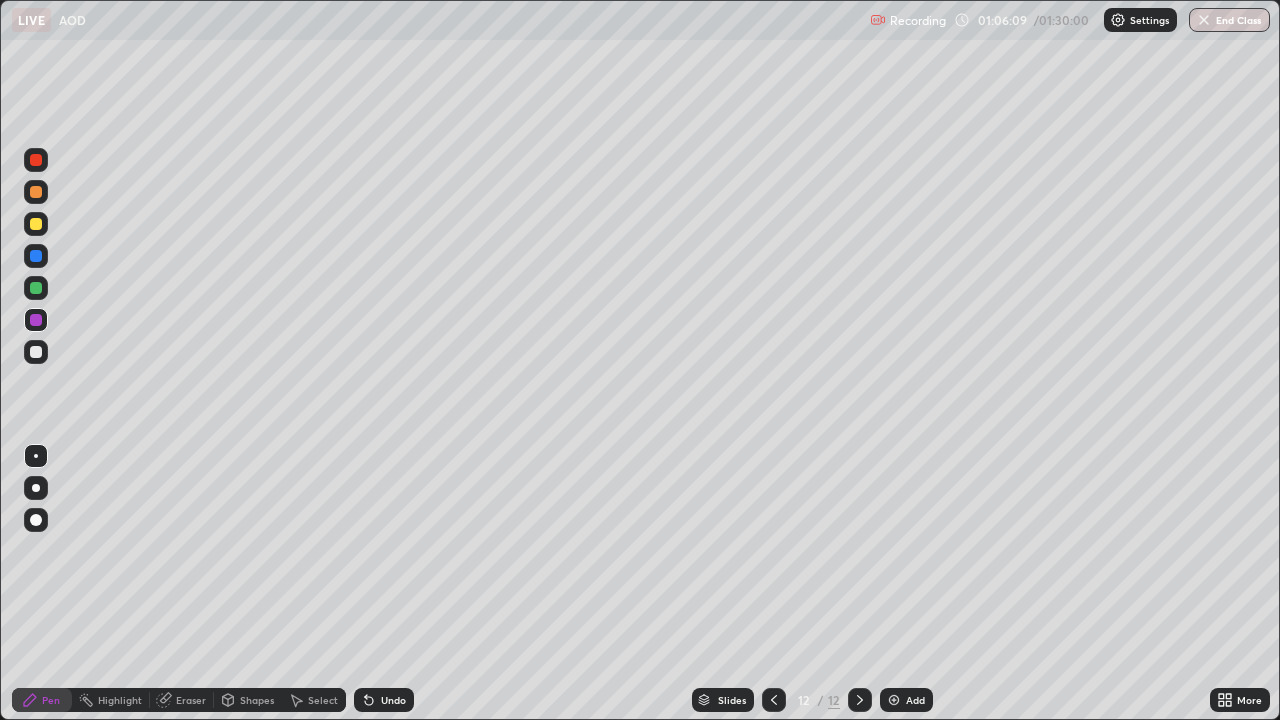 click at bounding box center [36, 288] 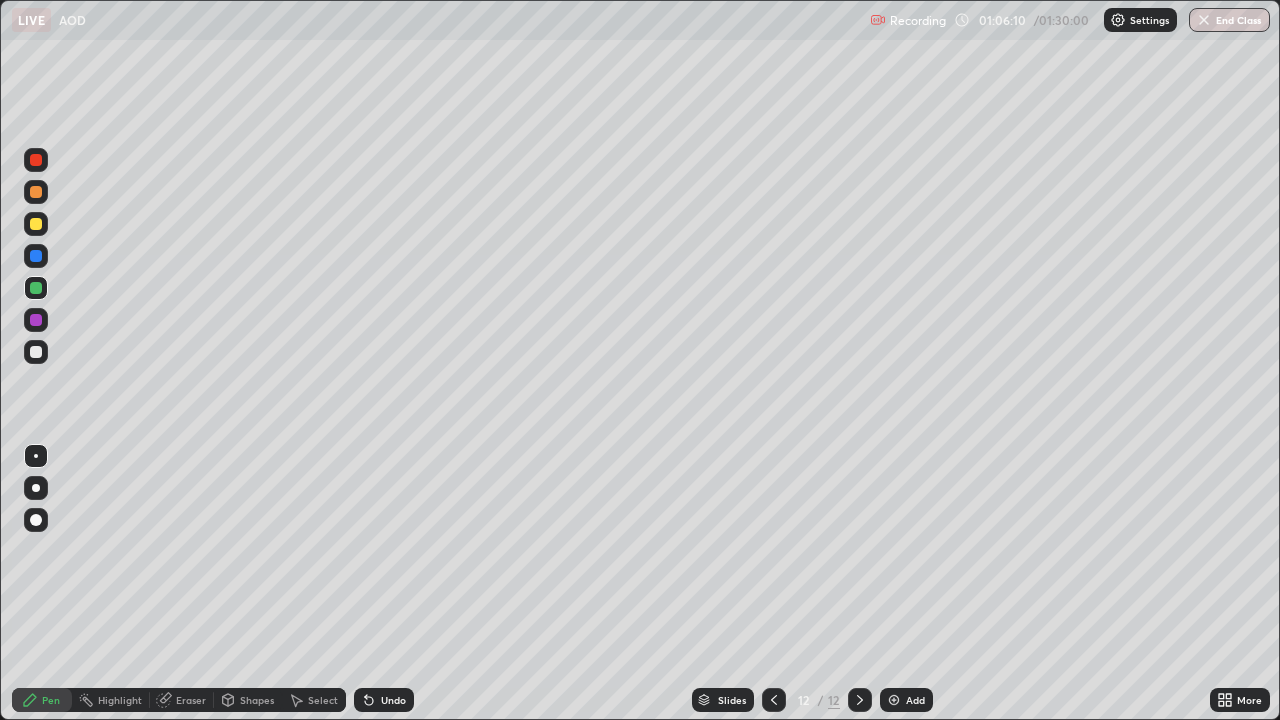 click at bounding box center (36, 224) 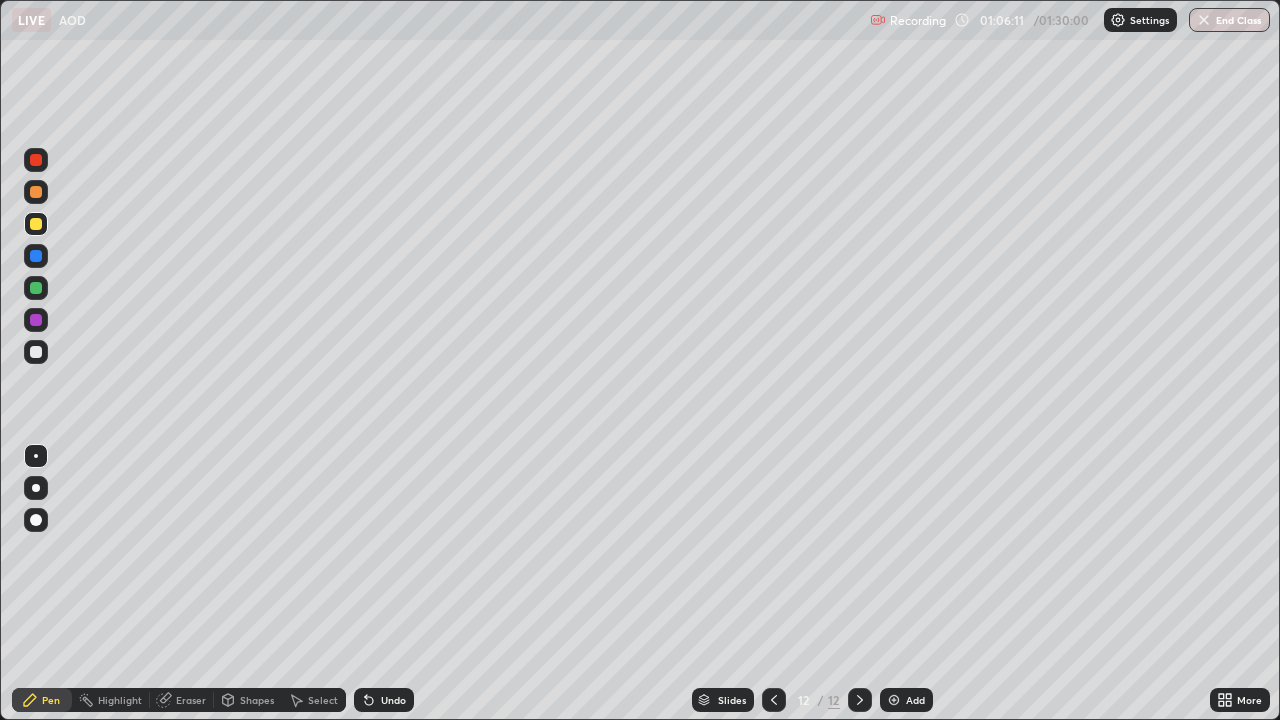 click 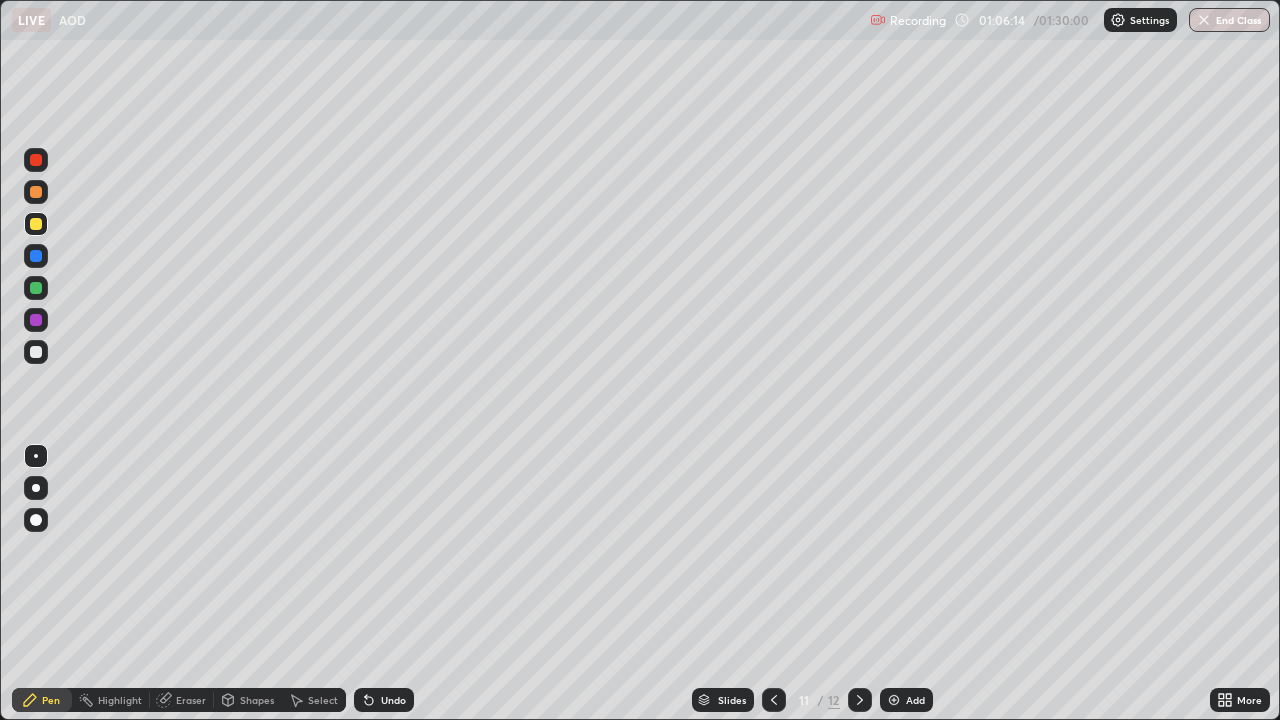 click 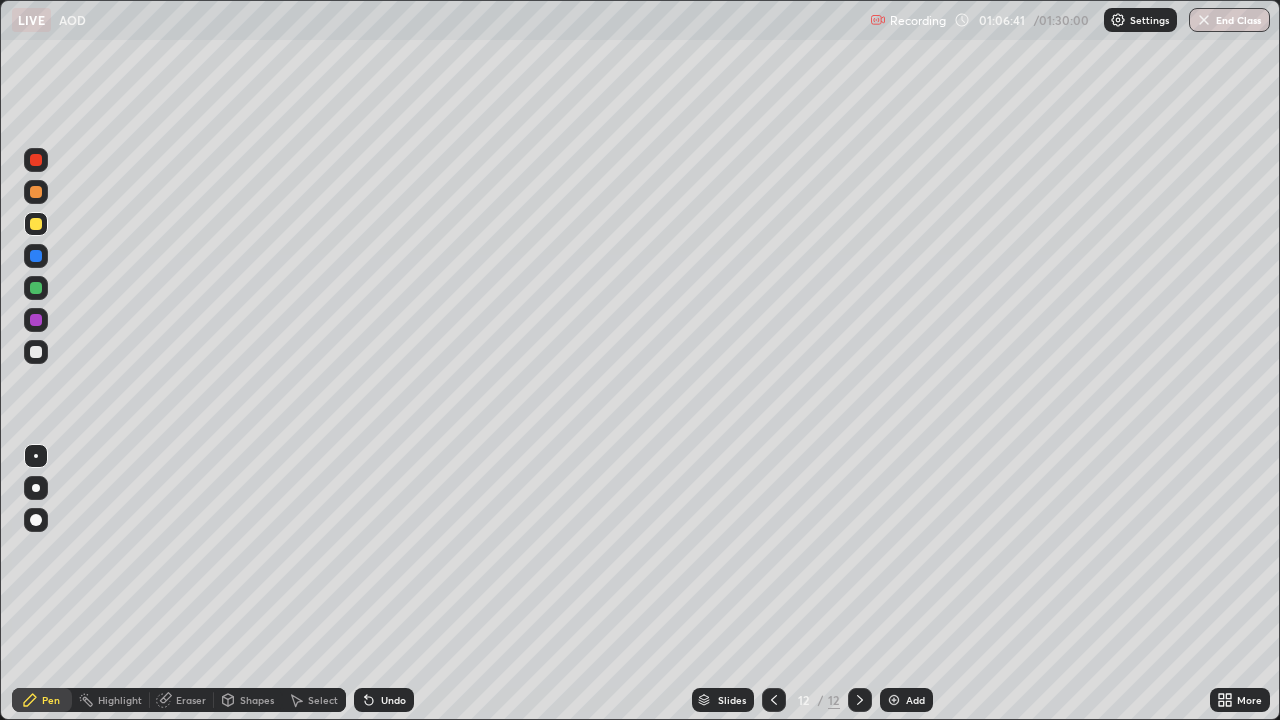 click at bounding box center (36, 352) 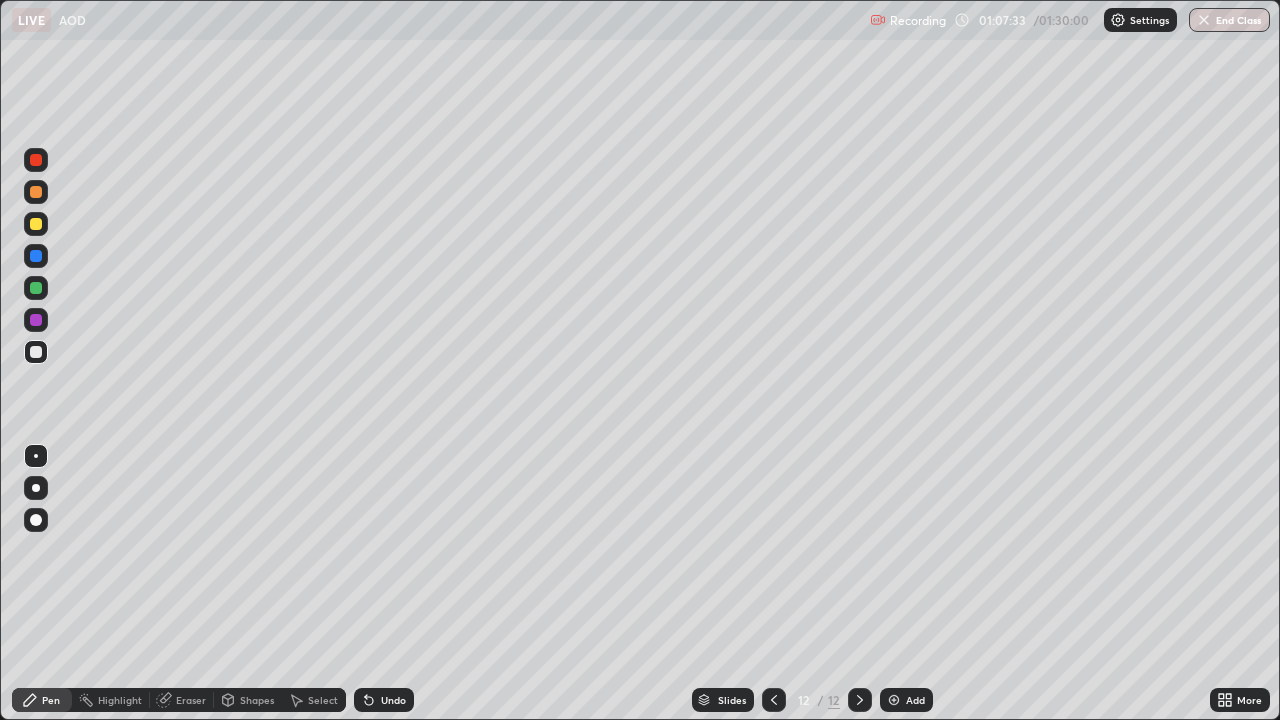 click at bounding box center [774, 700] 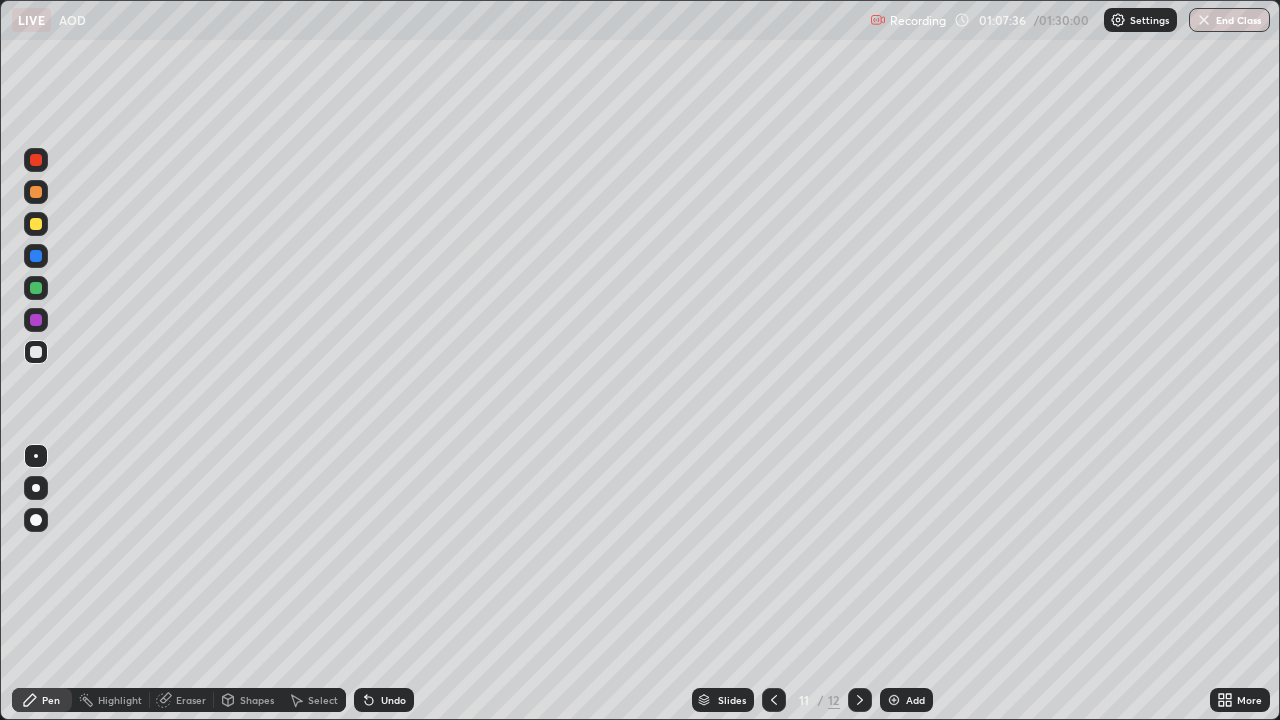 click 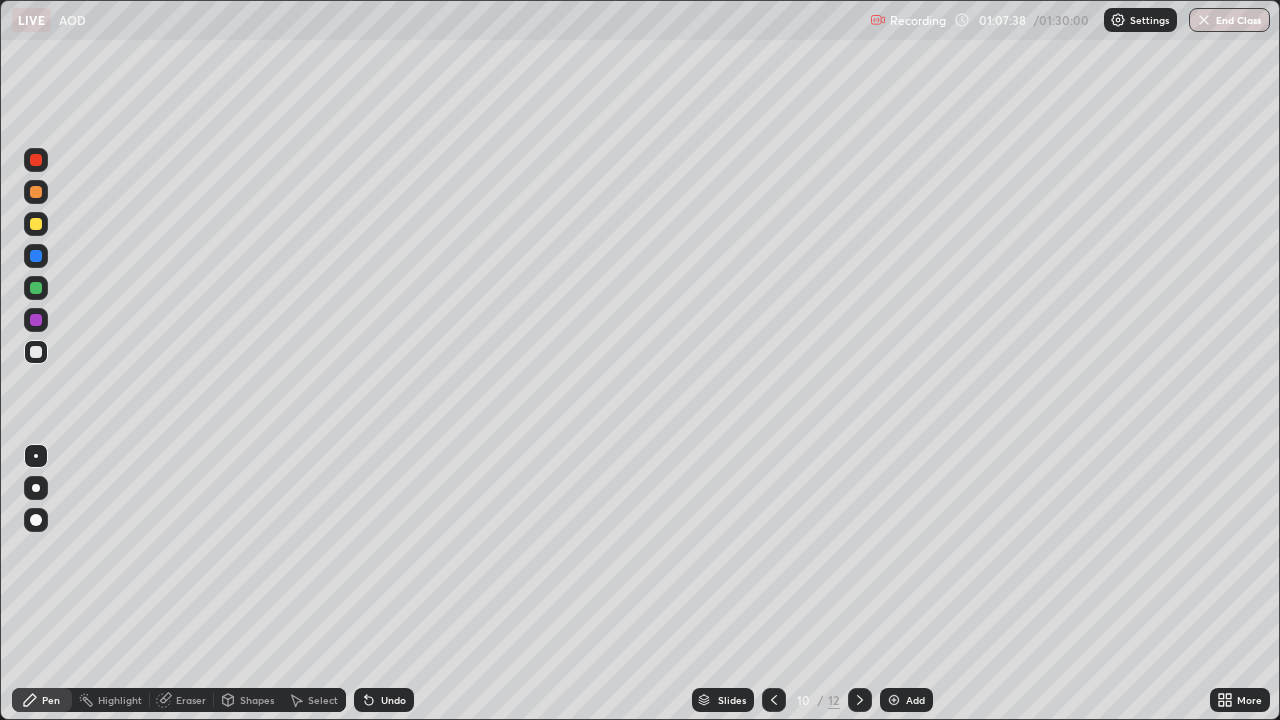 click 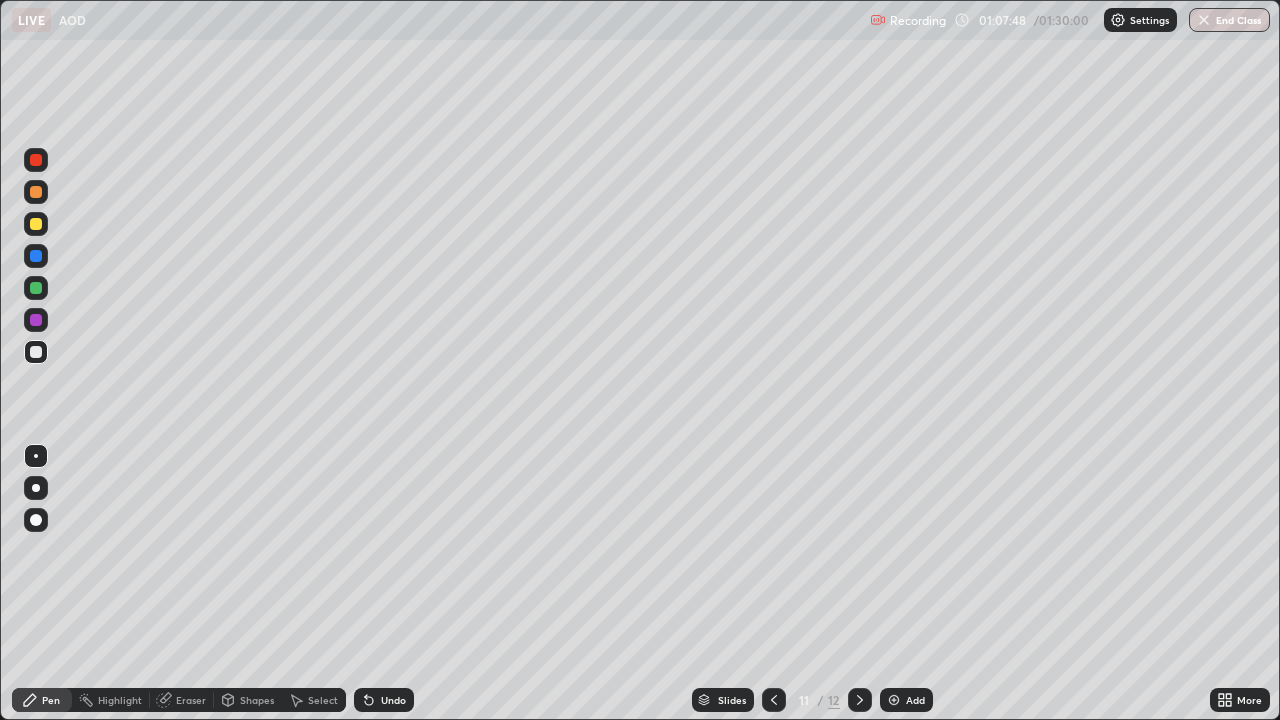 click 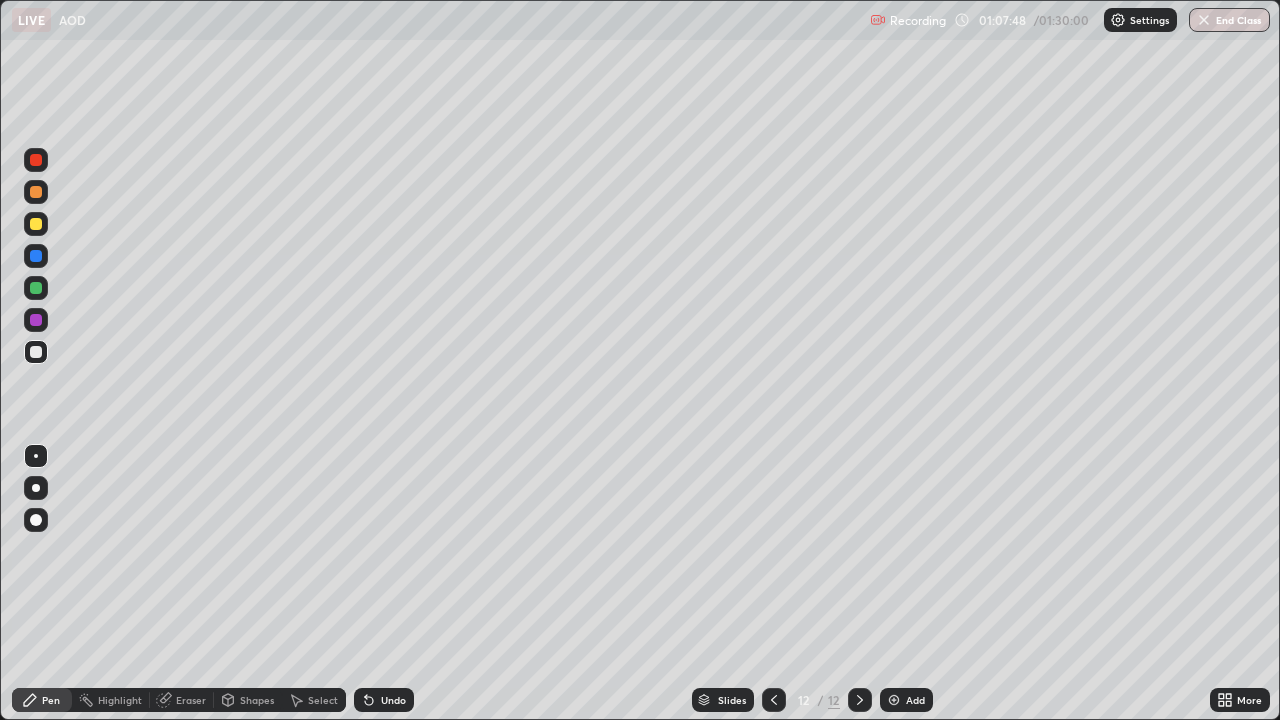 click at bounding box center [860, 700] 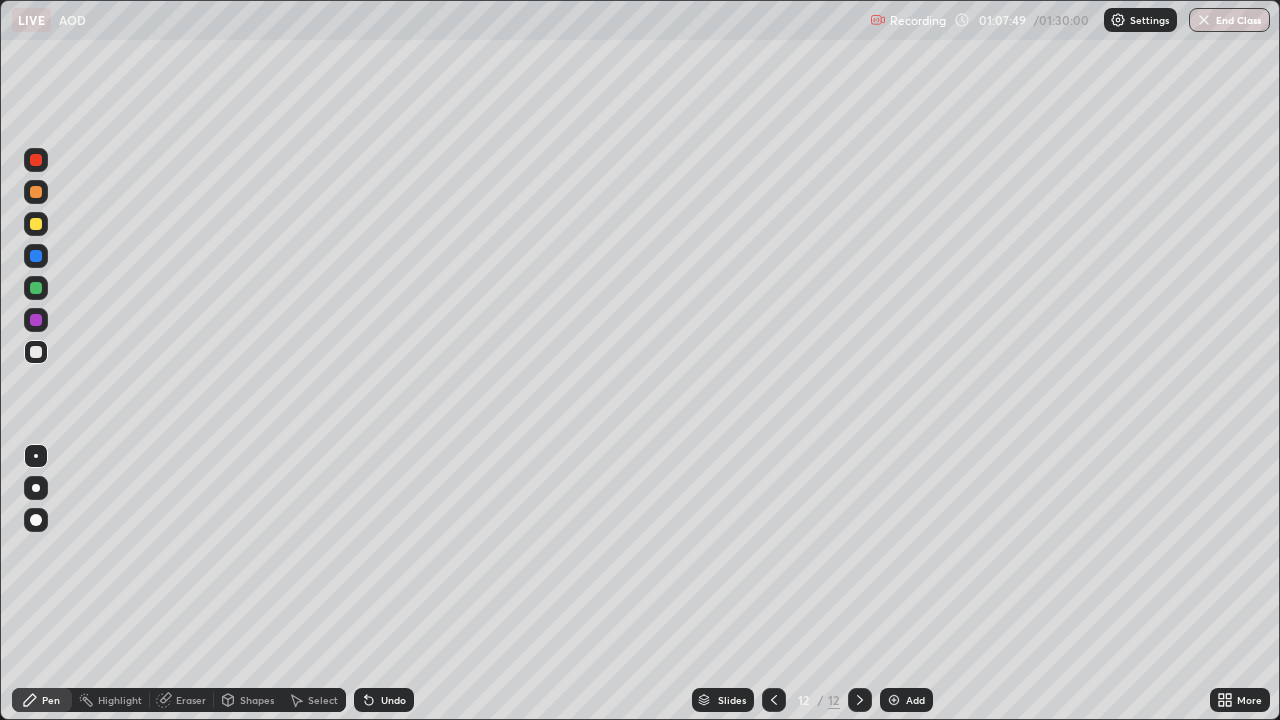 click at bounding box center (860, 700) 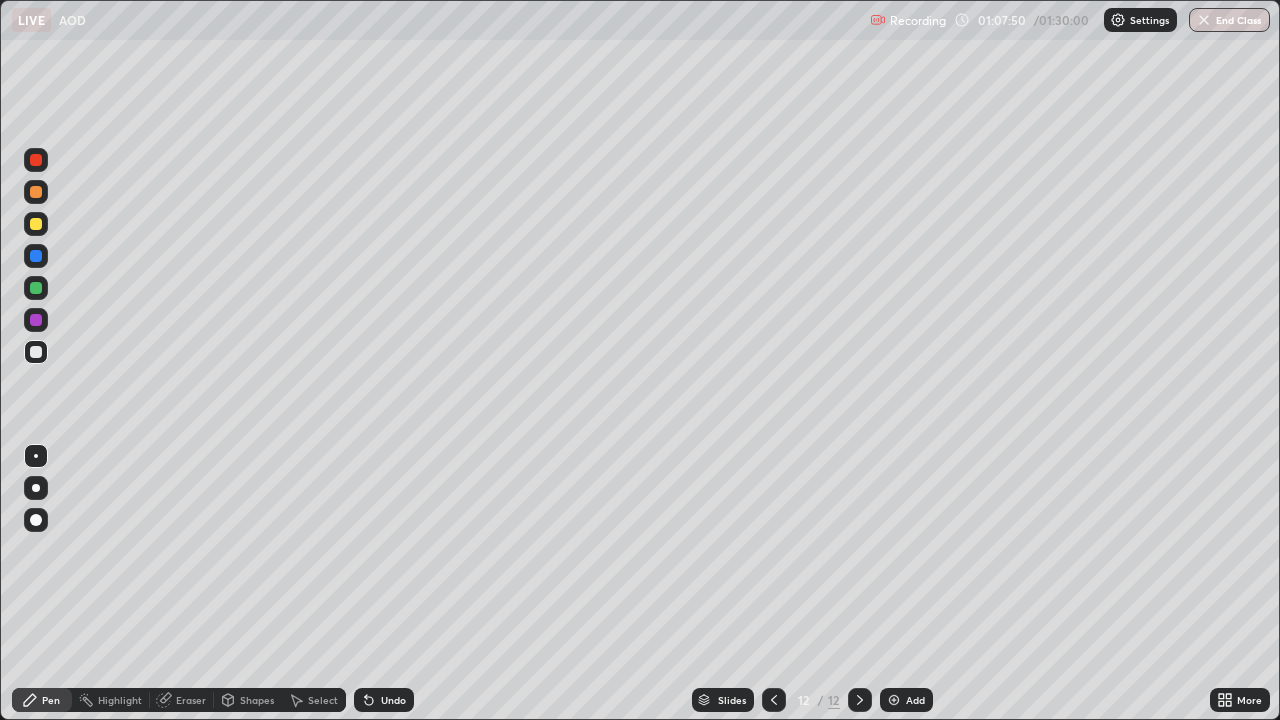 click on "Add" at bounding box center [906, 700] 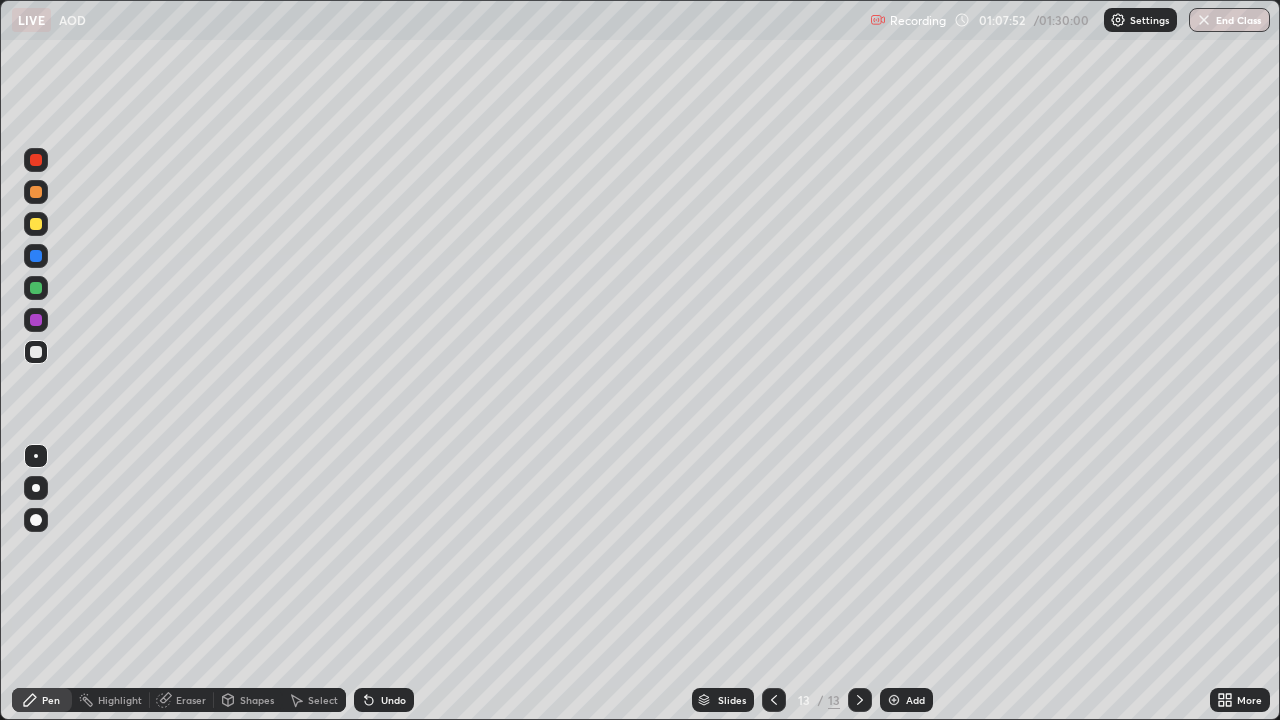 click at bounding box center (36, 192) 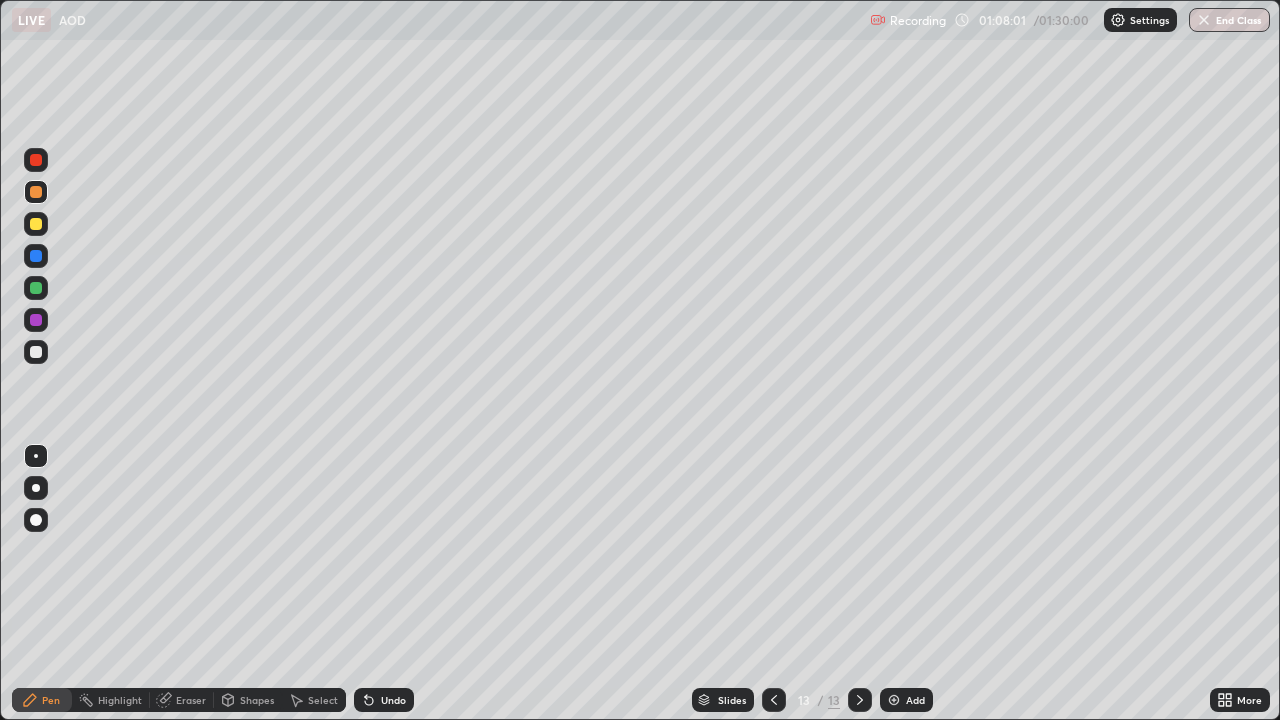 click at bounding box center (36, 256) 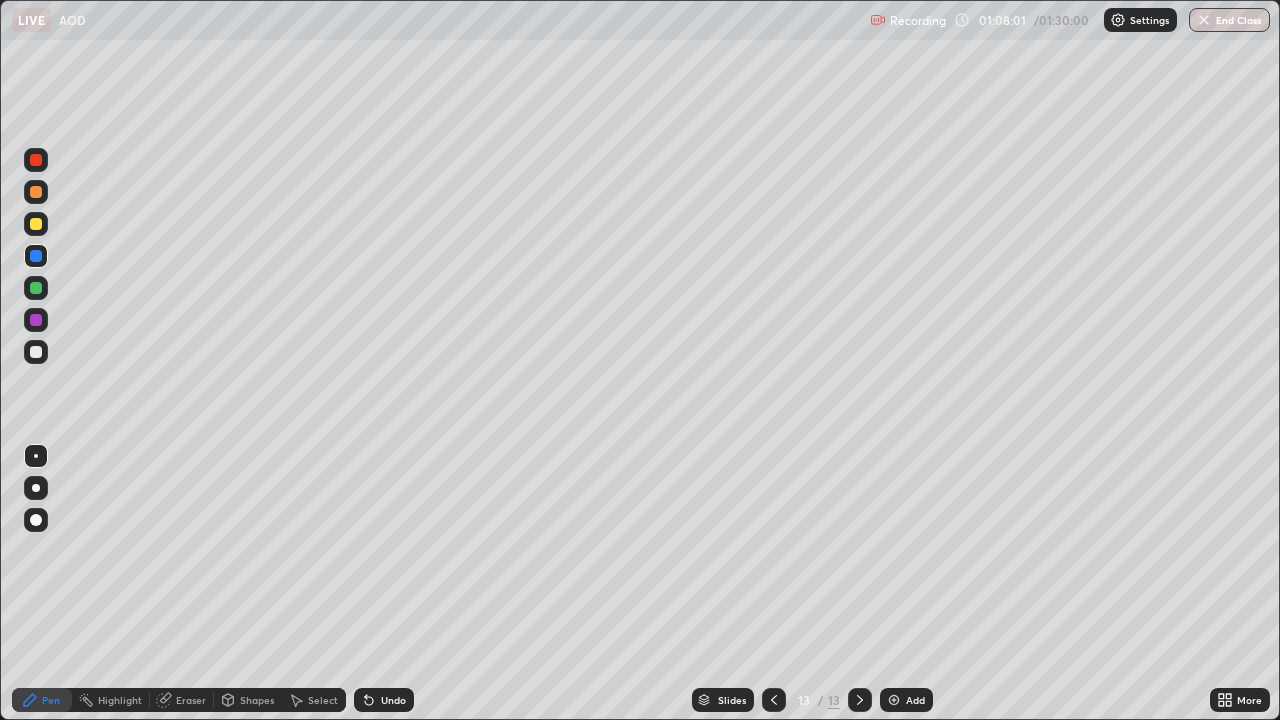 click at bounding box center [36, 224] 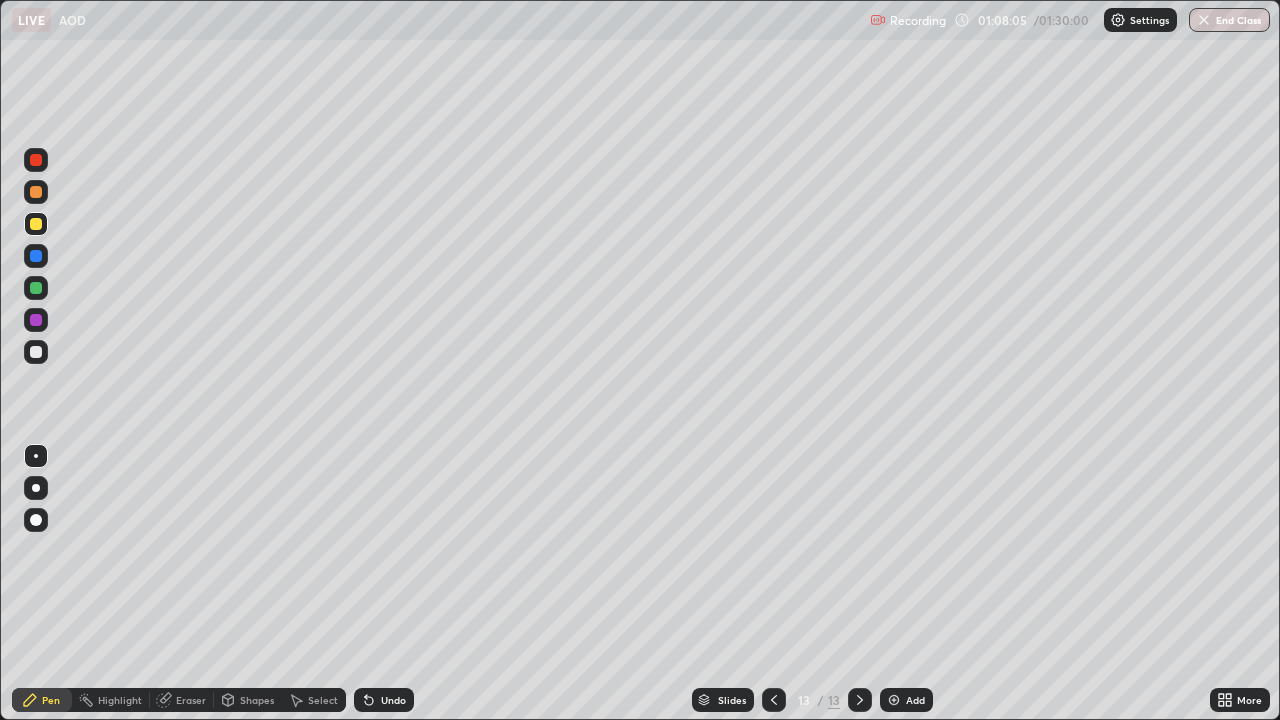 click at bounding box center [36, 320] 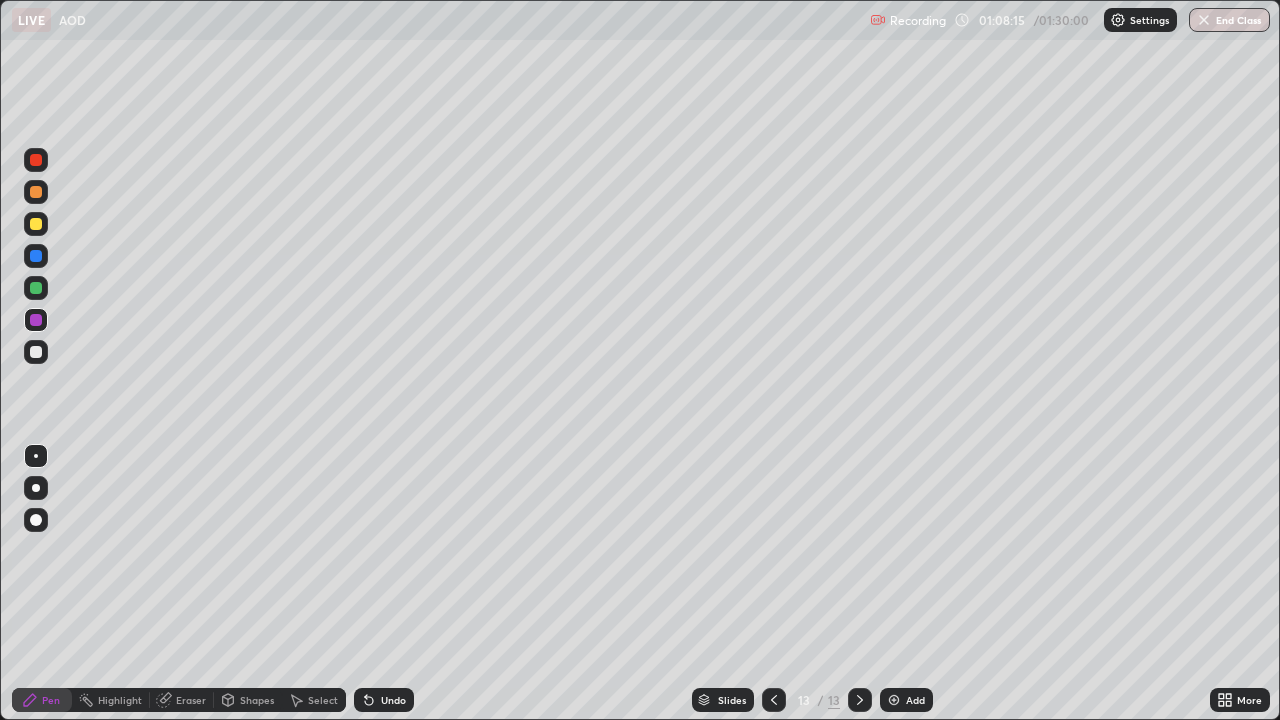 click at bounding box center [36, 256] 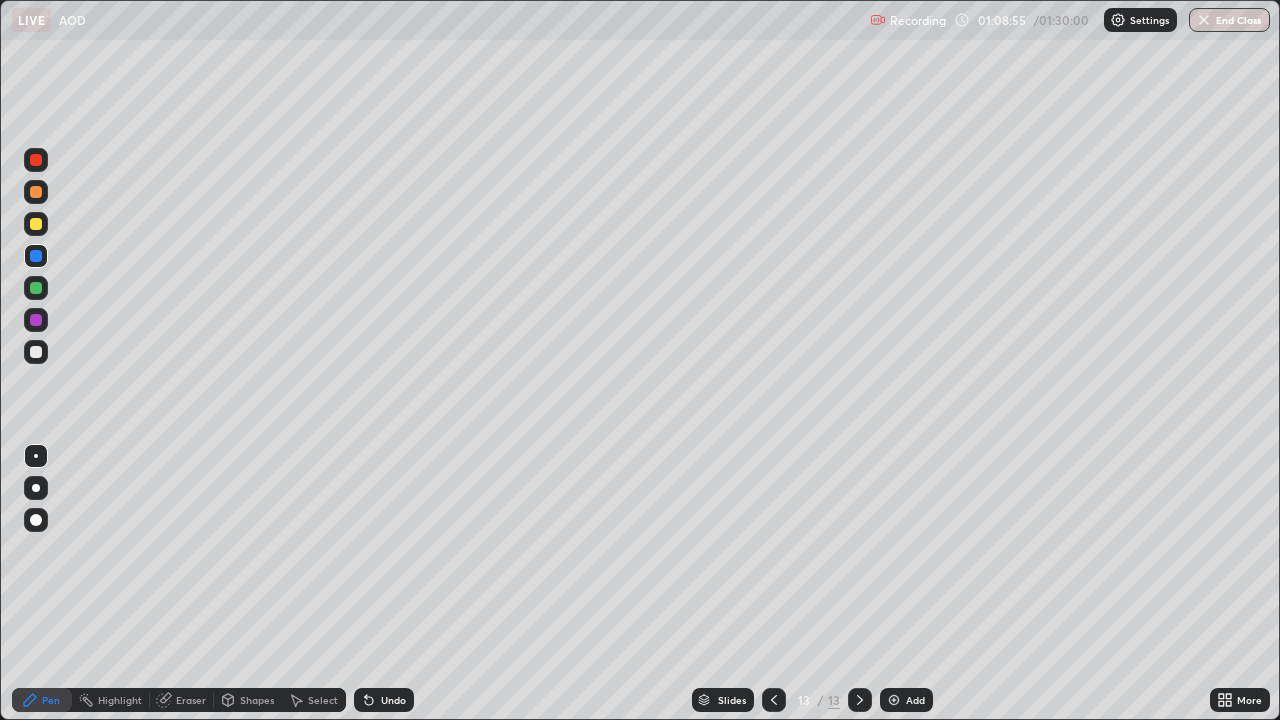click at bounding box center [36, 288] 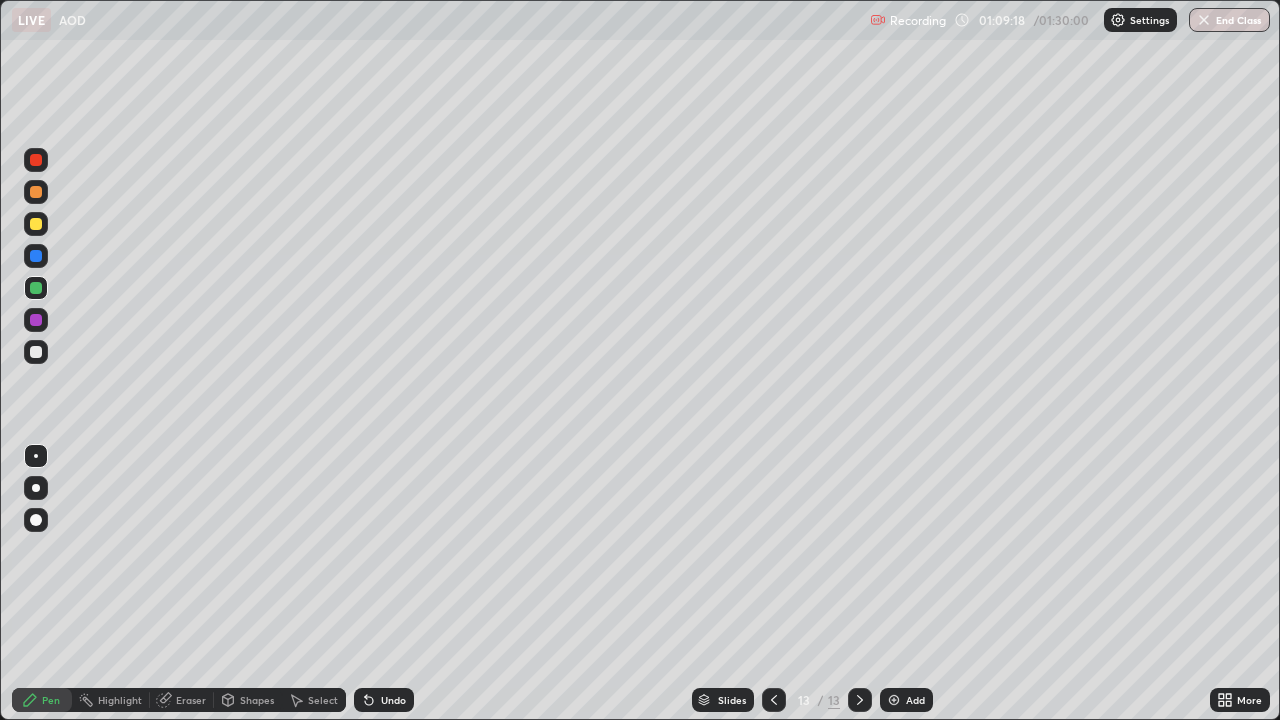 click at bounding box center (36, 224) 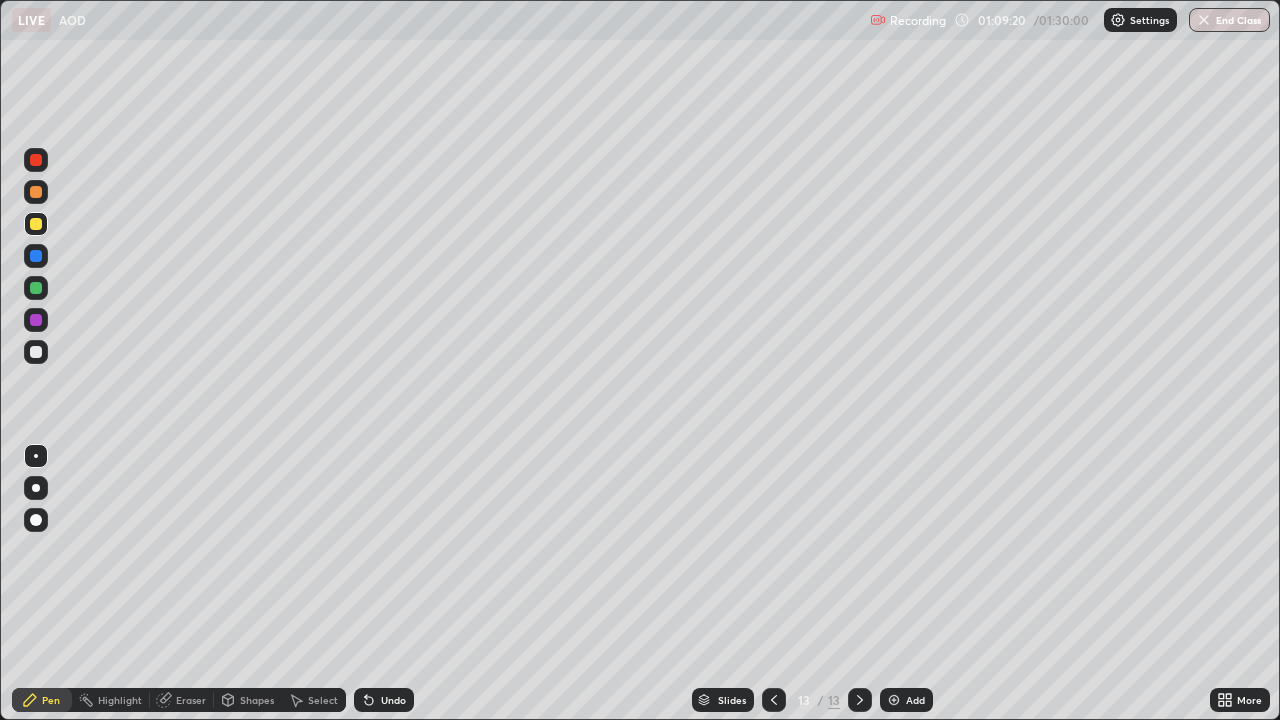 click at bounding box center [36, 192] 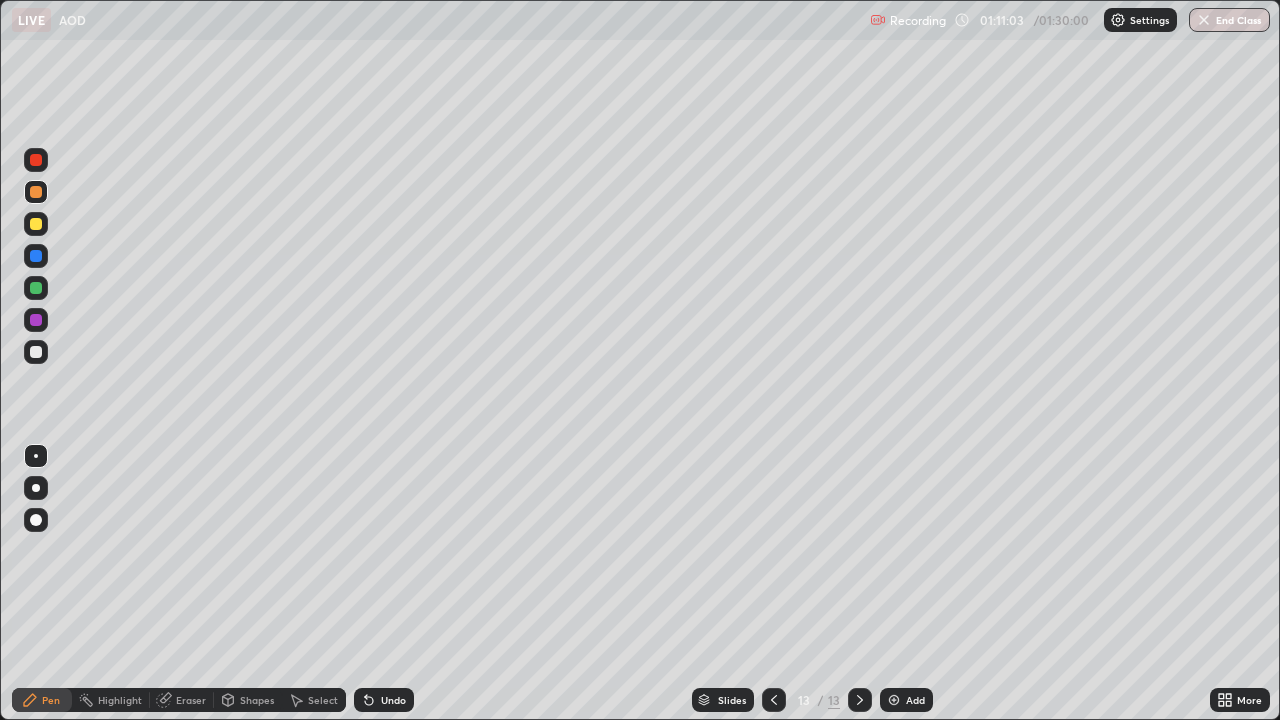 click at bounding box center (36, 224) 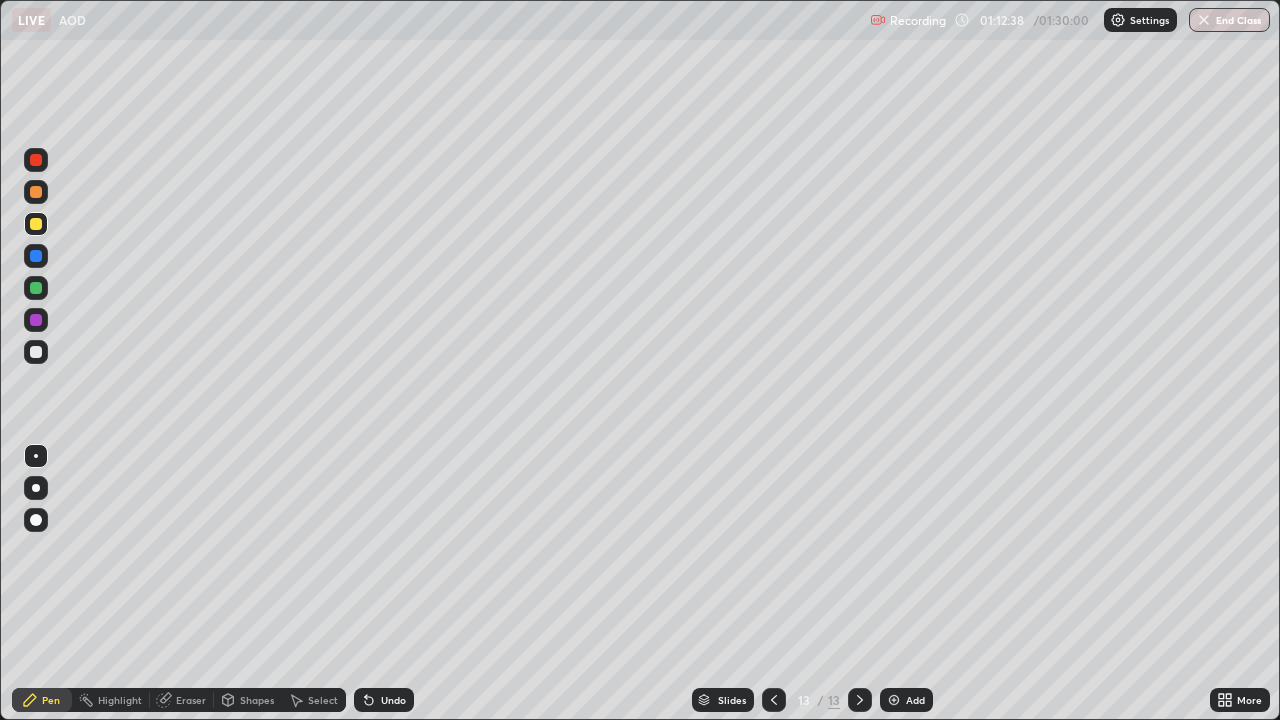 click at bounding box center [860, 700] 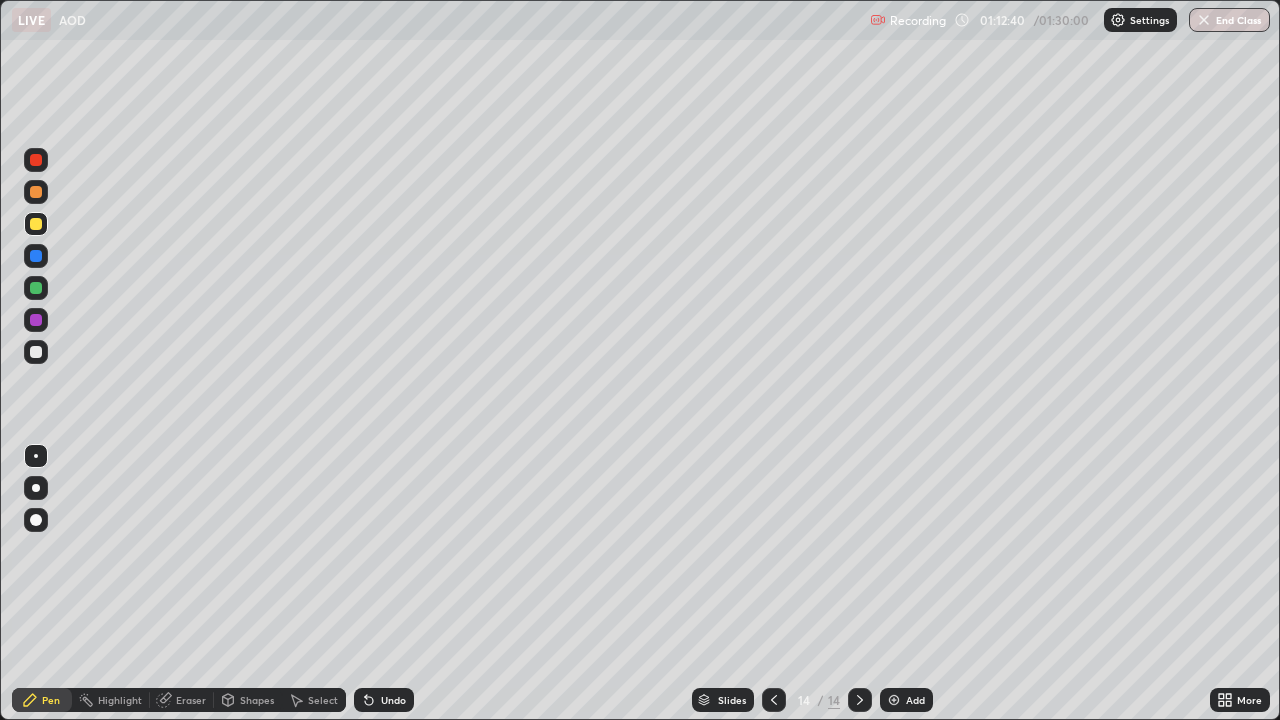 click at bounding box center (36, 192) 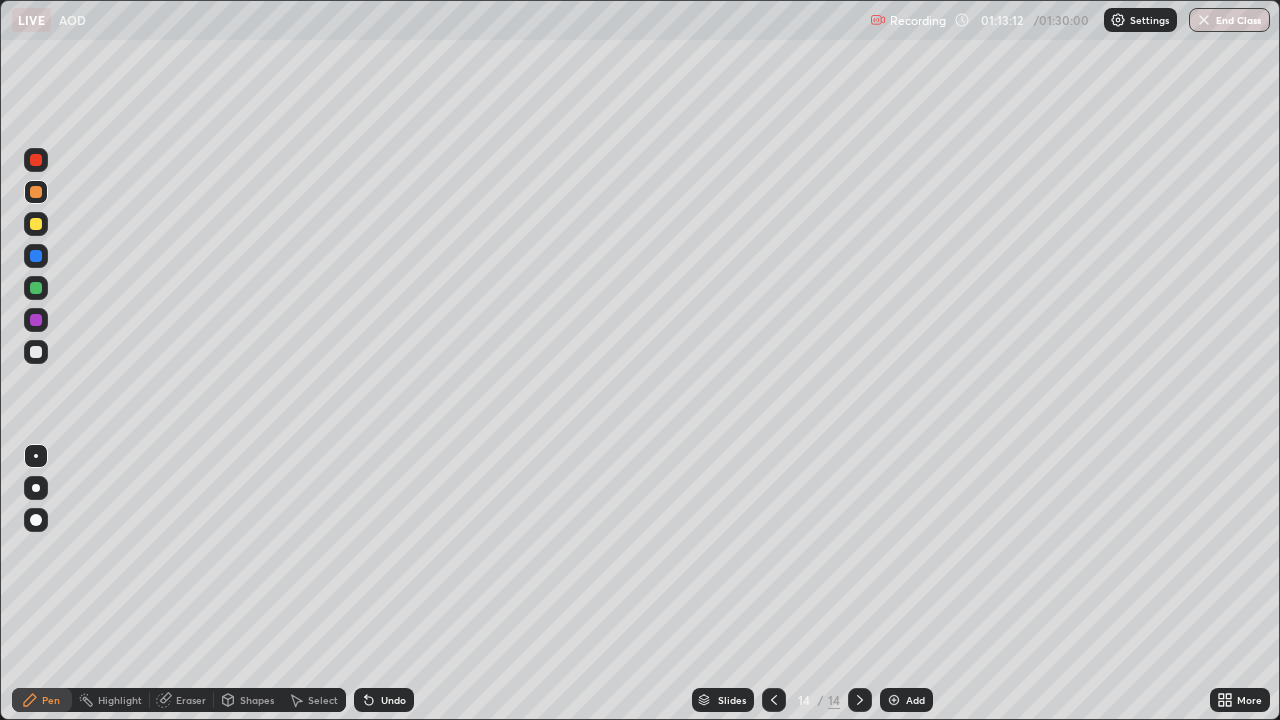 click at bounding box center (36, 224) 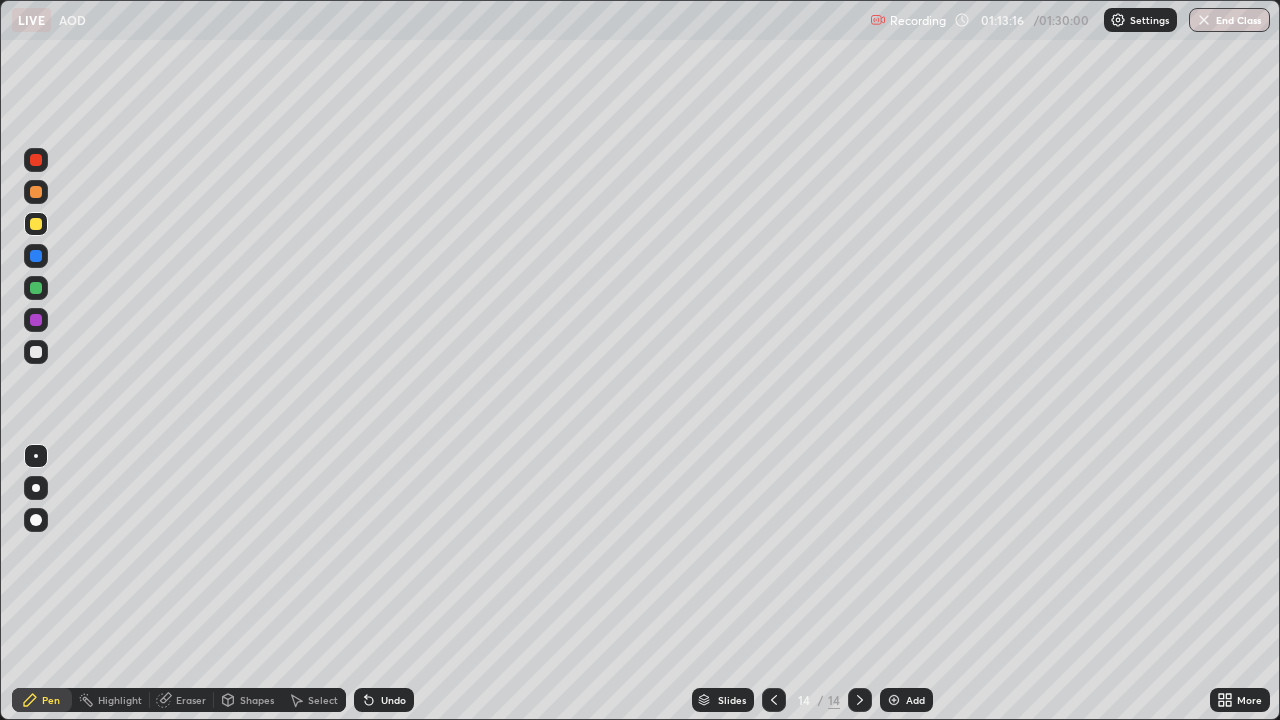 click at bounding box center [36, 256] 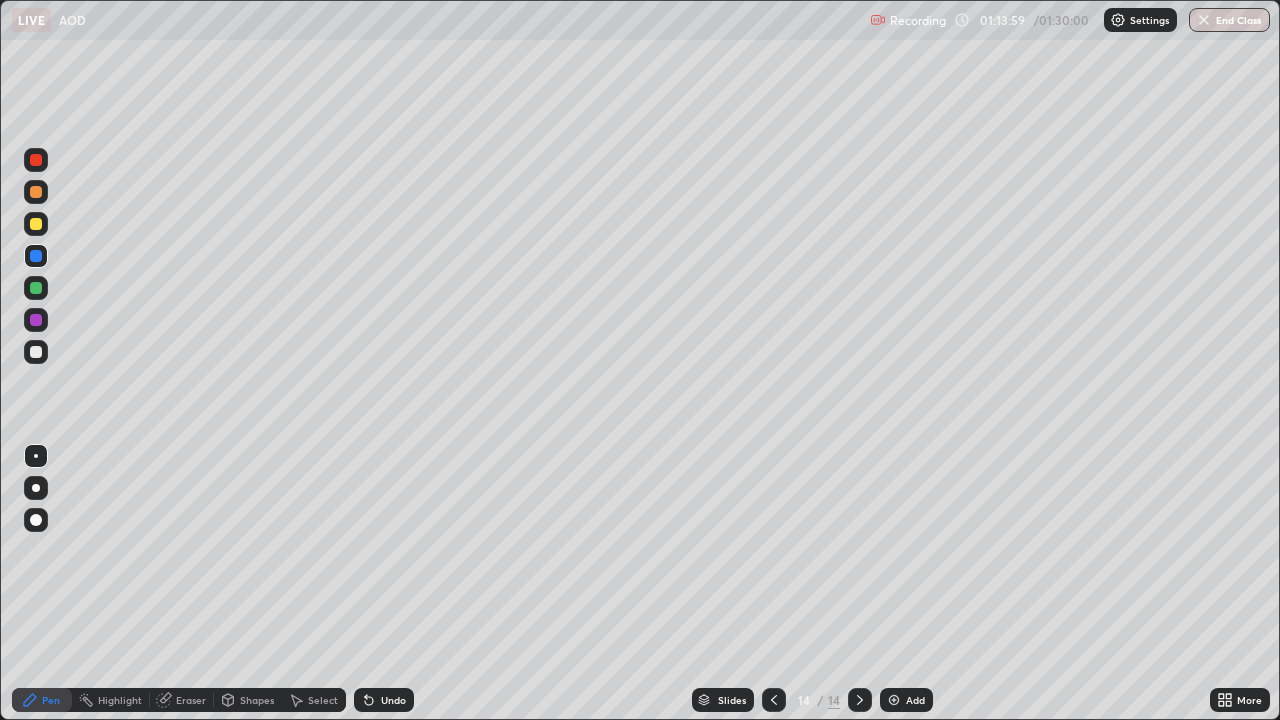 click at bounding box center [36, 352] 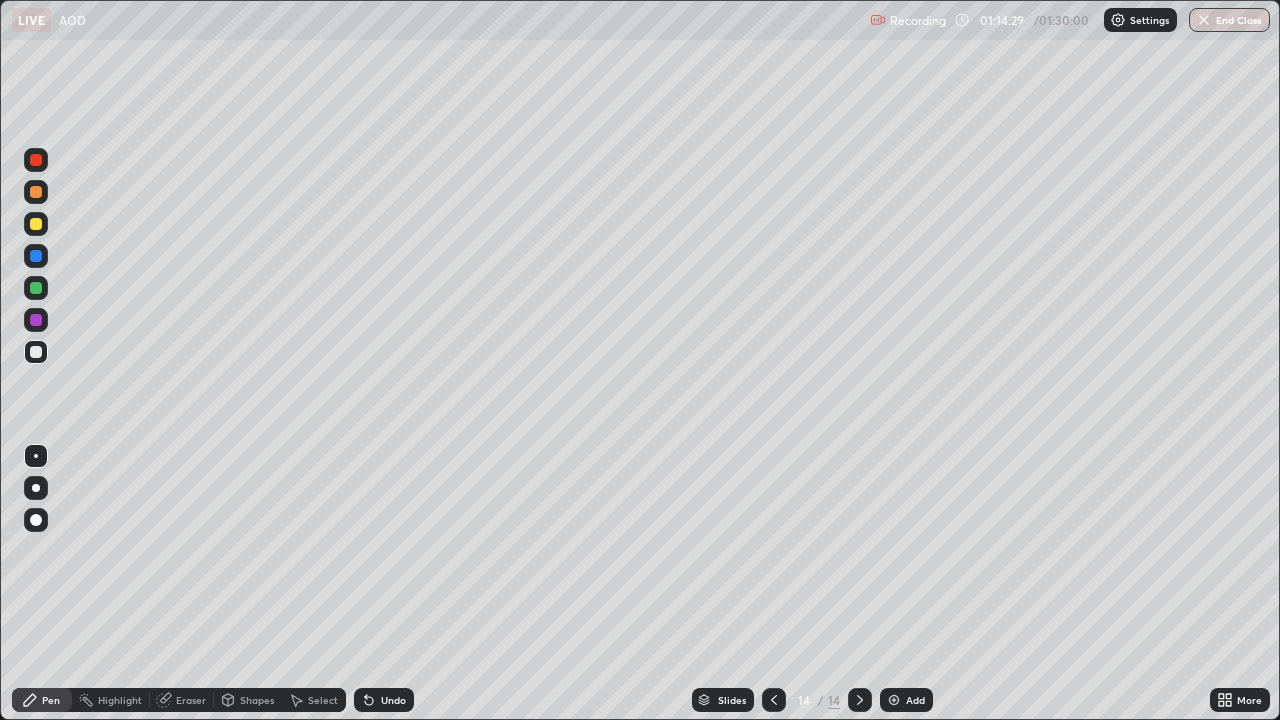 click at bounding box center [36, 320] 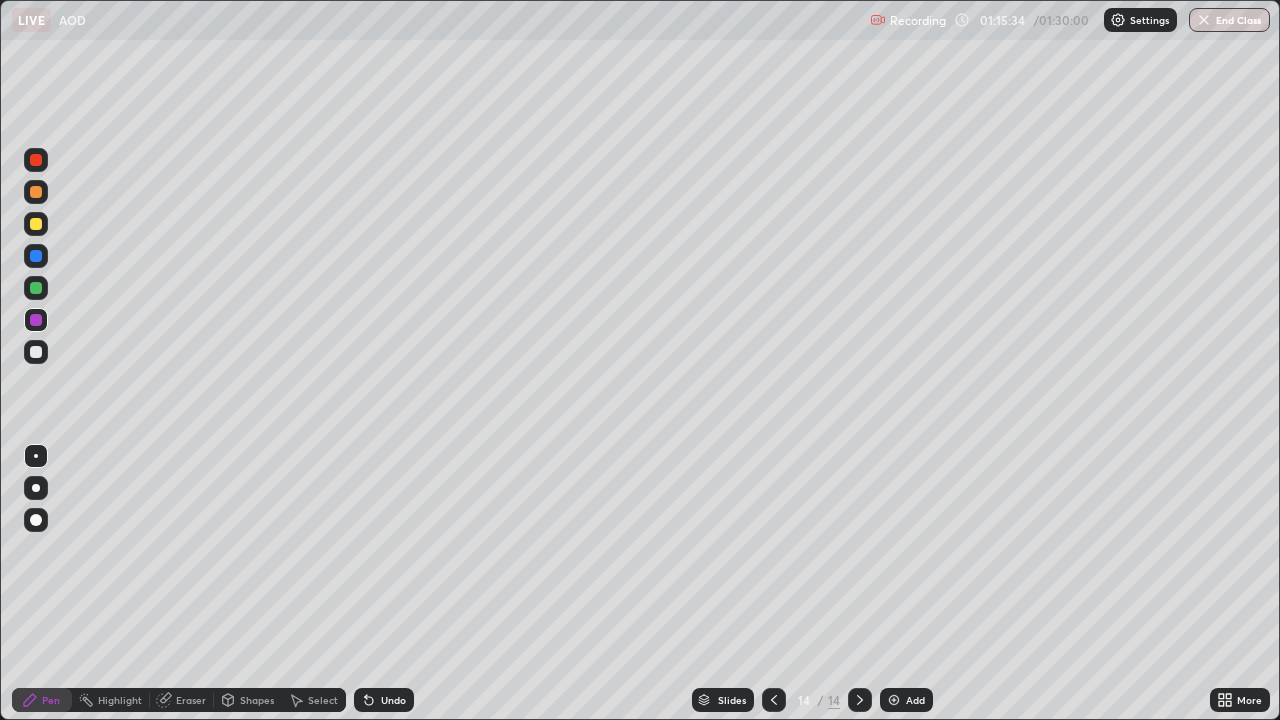 click 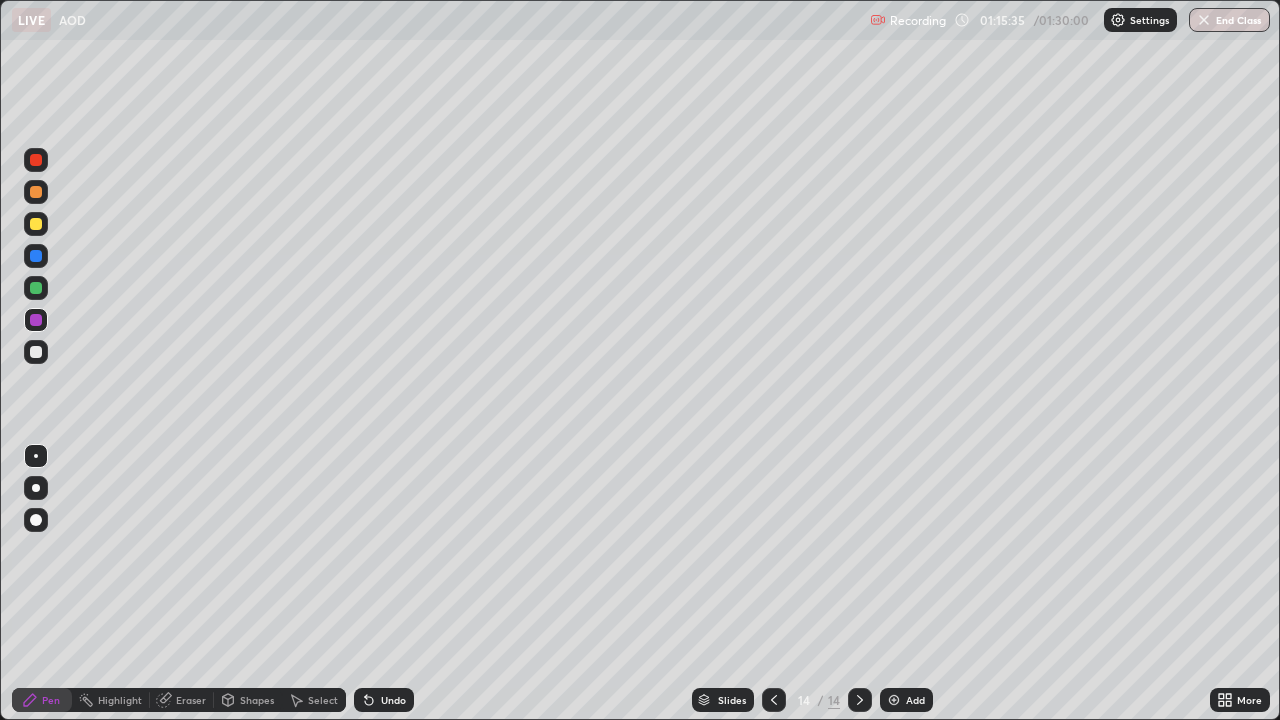 click at bounding box center (894, 700) 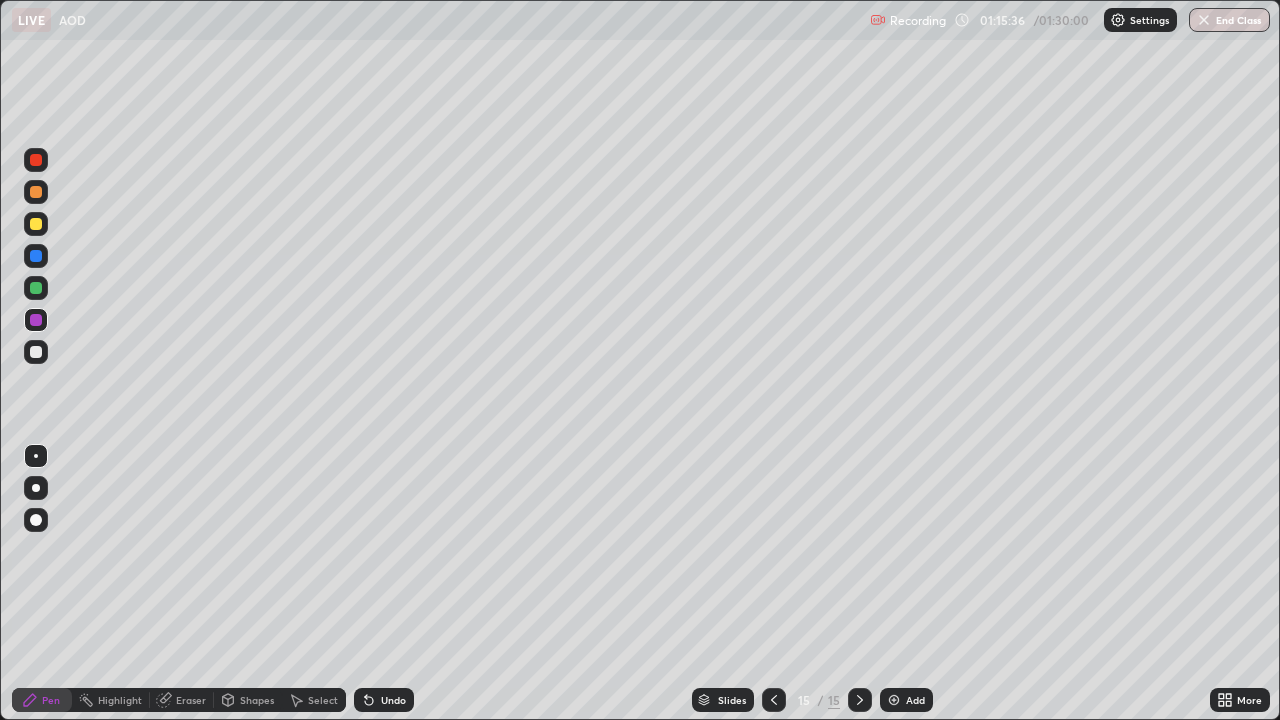 click 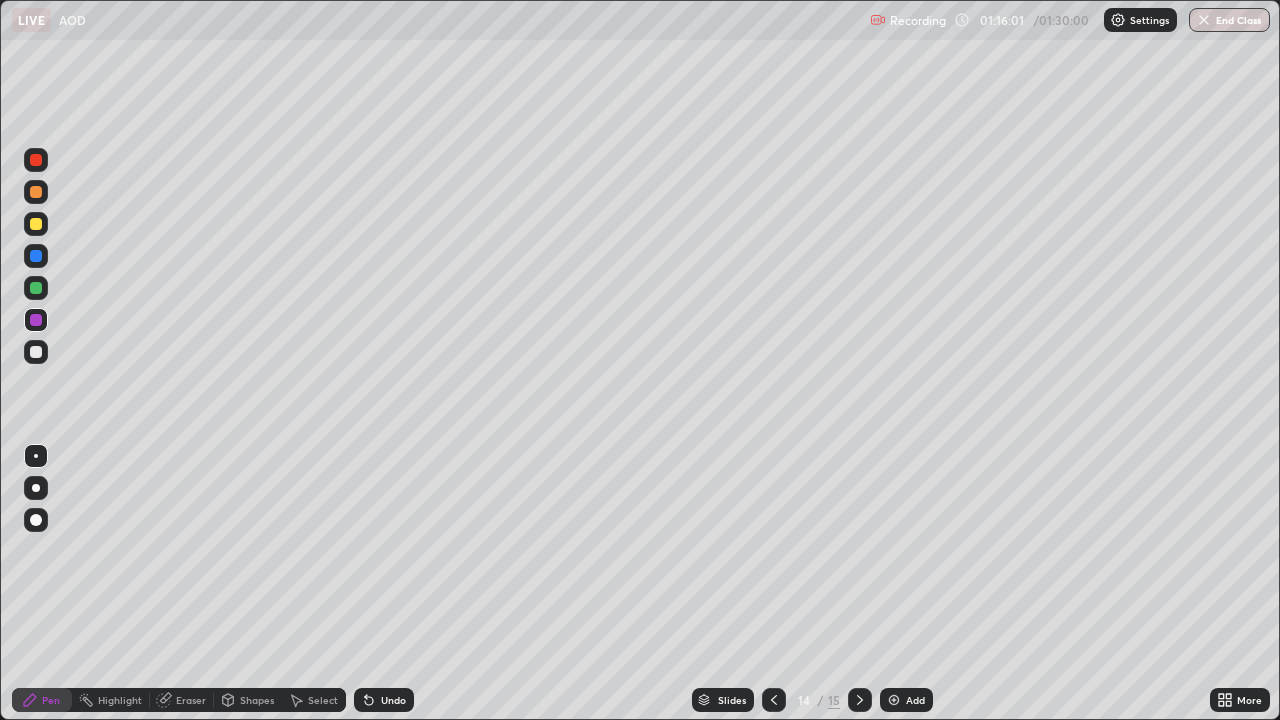 click 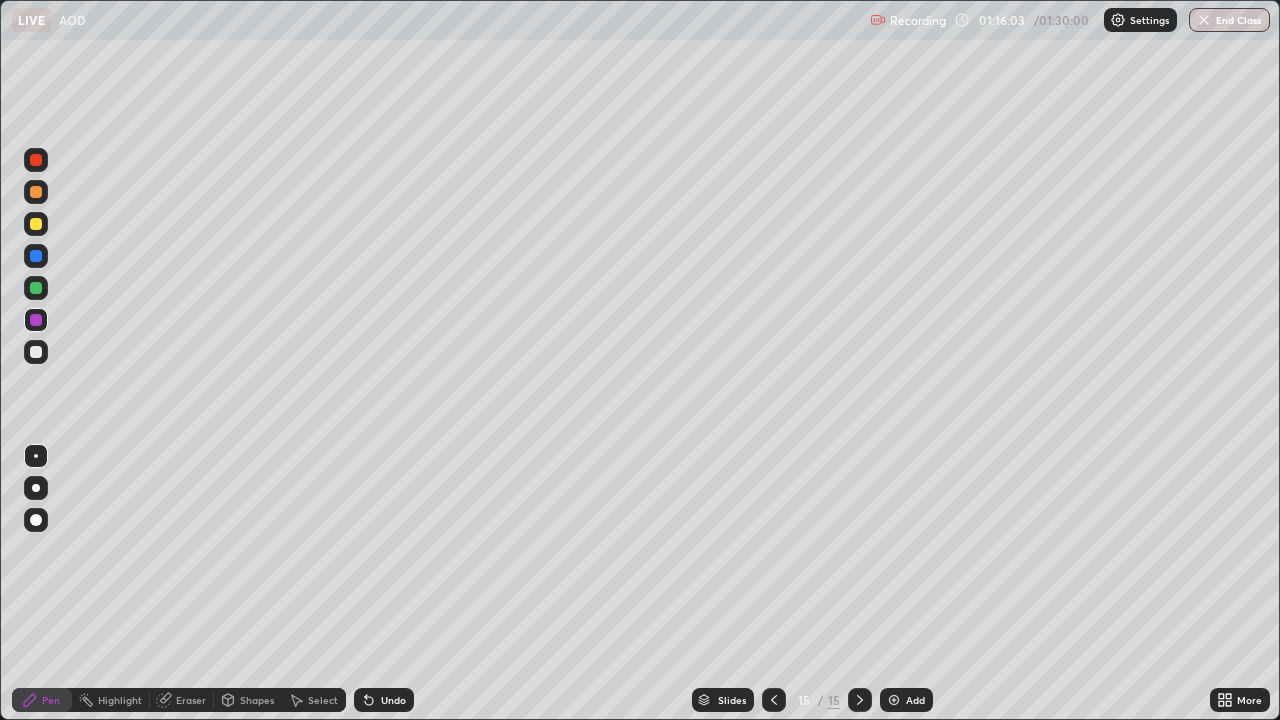 click at bounding box center [36, 192] 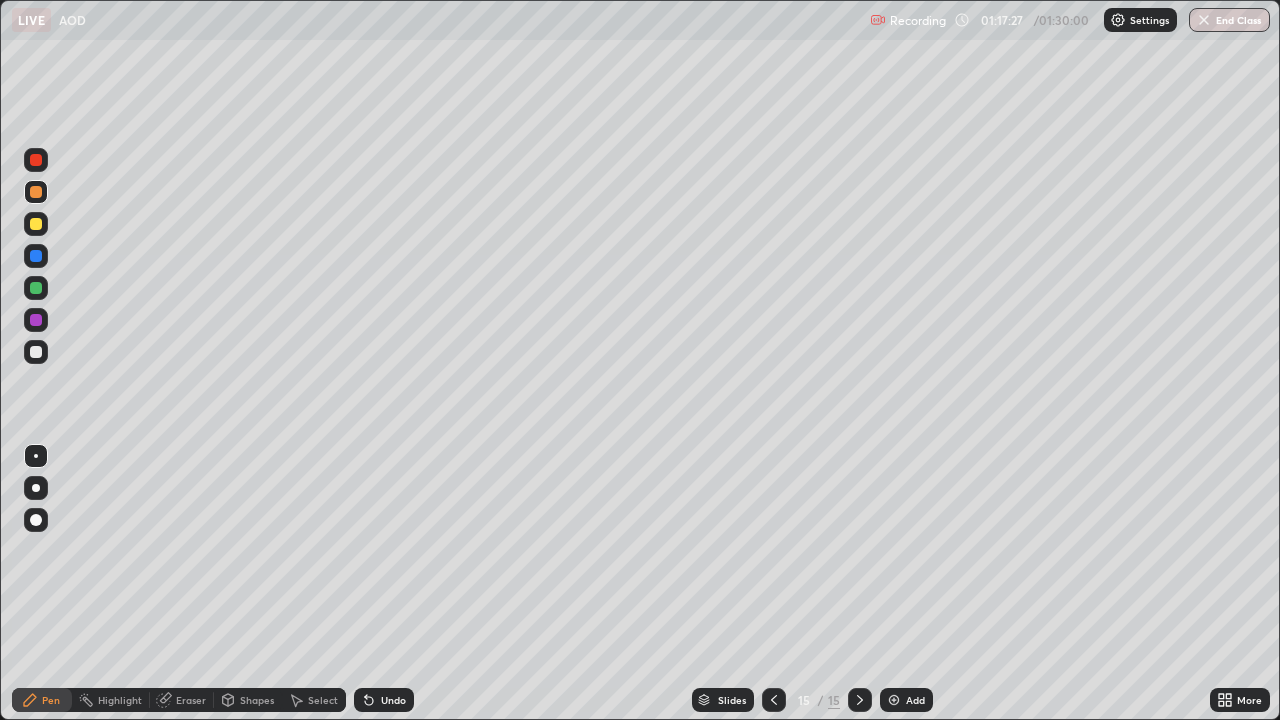 click at bounding box center (36, 224) 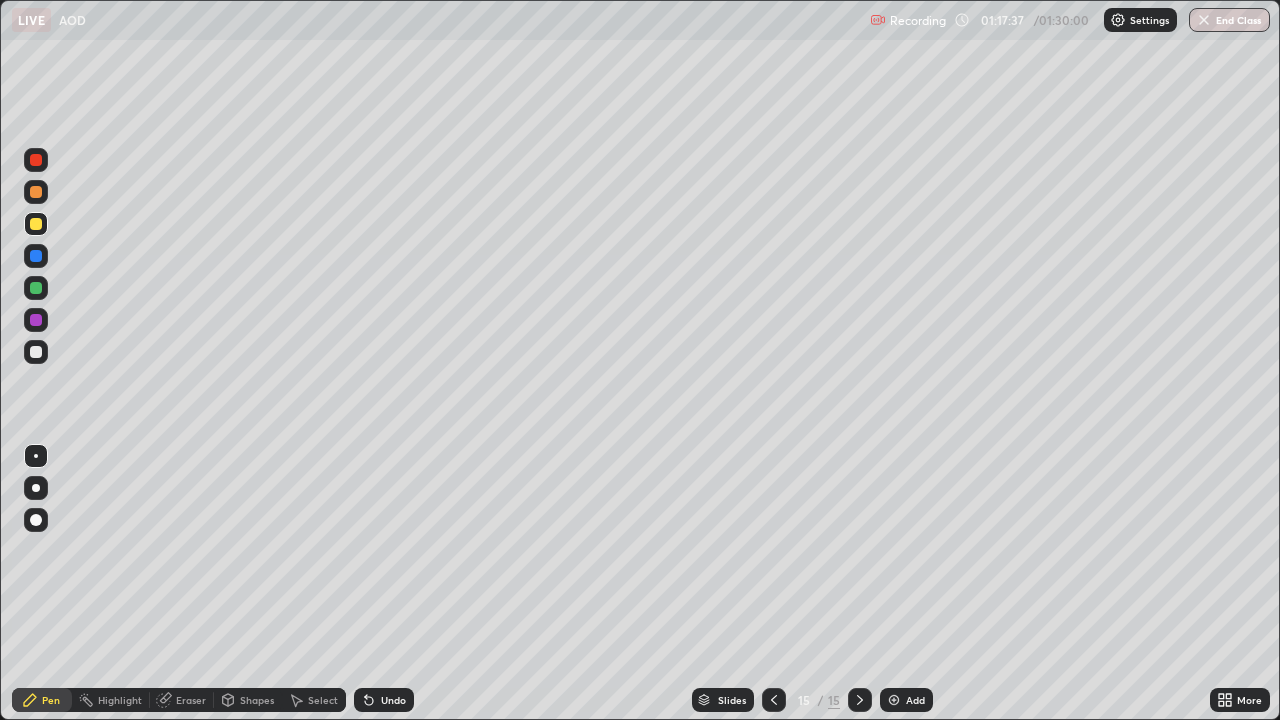 click at bounding box center (36, 256) 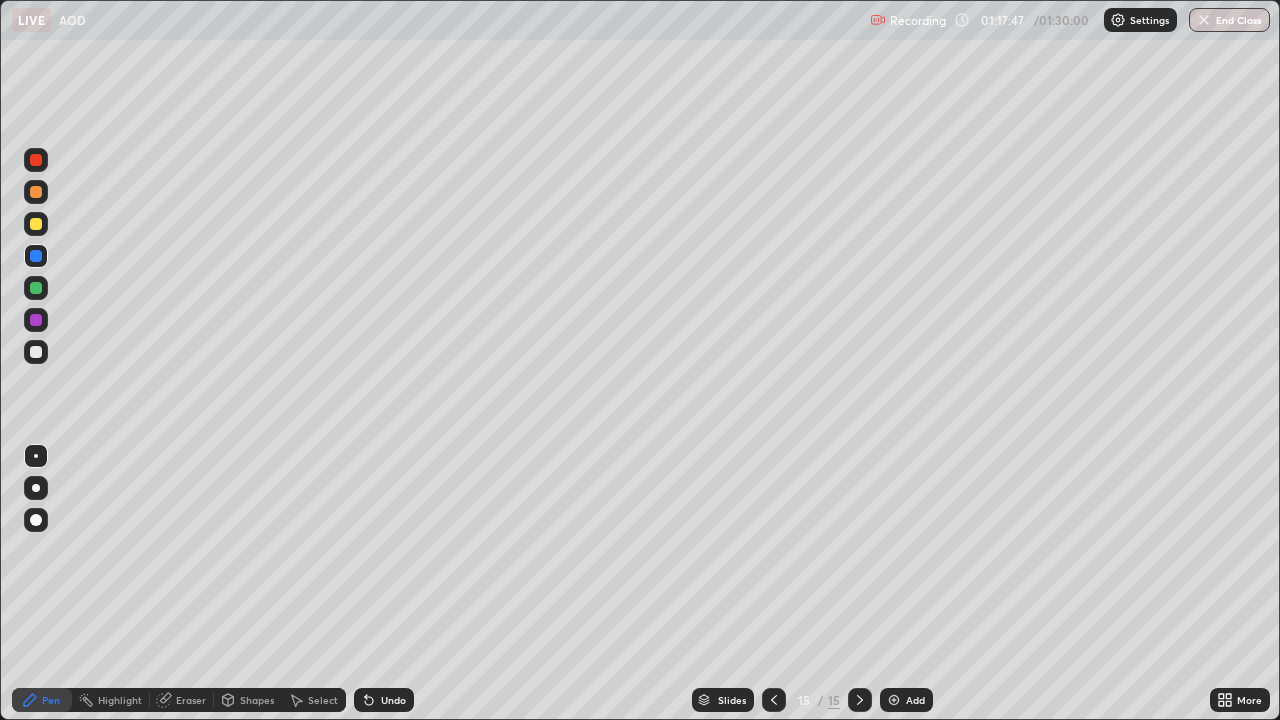 click at bounding box center [36, 352] 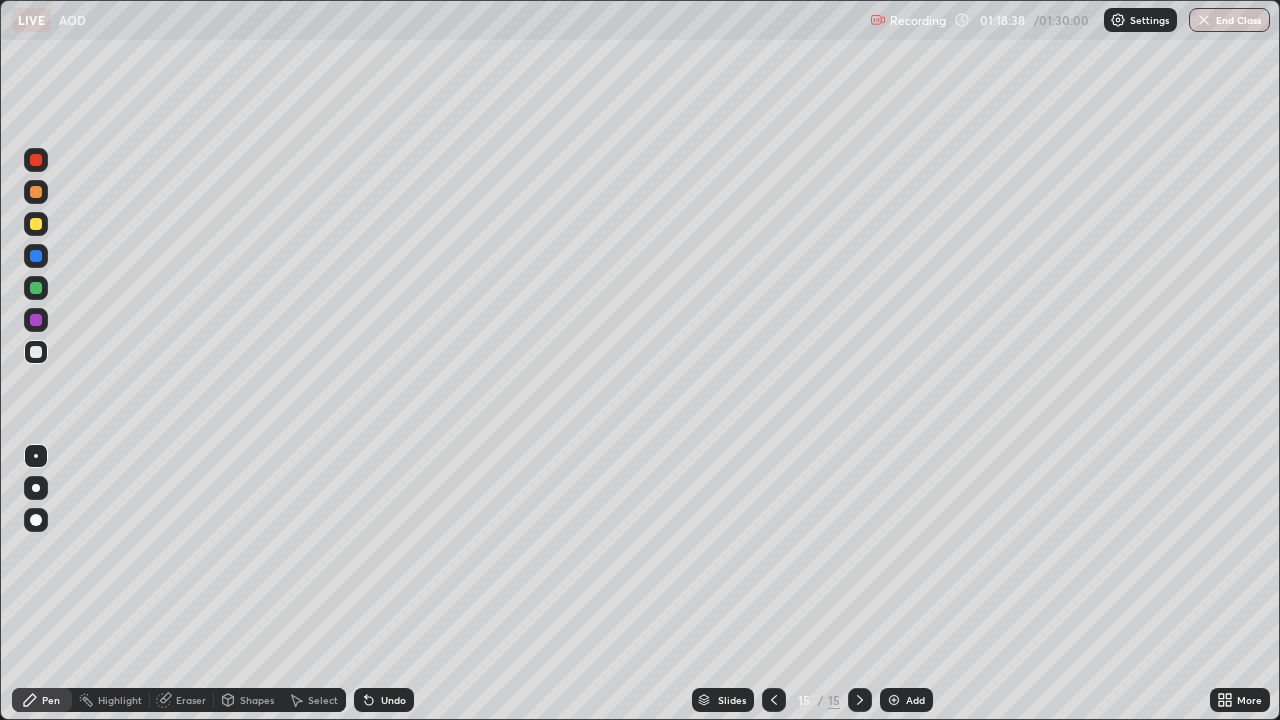click at bounding box center (860, 700) 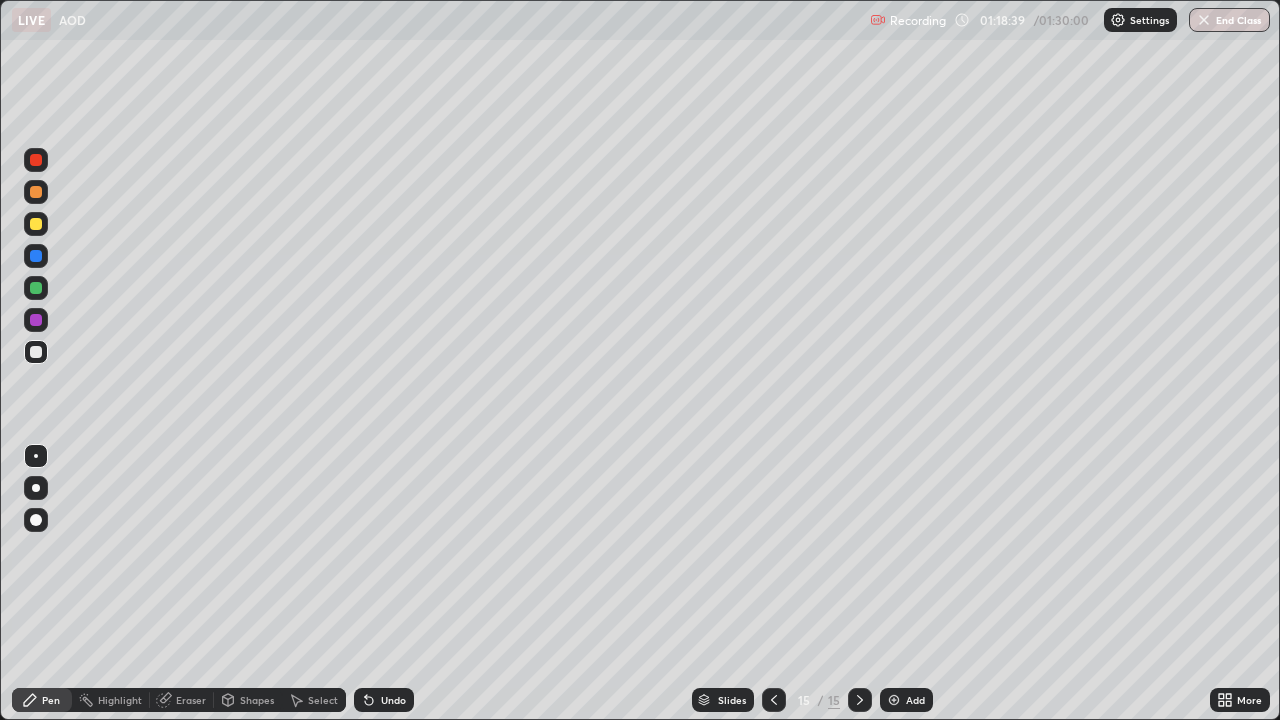 click at bounding box center (894, 700) 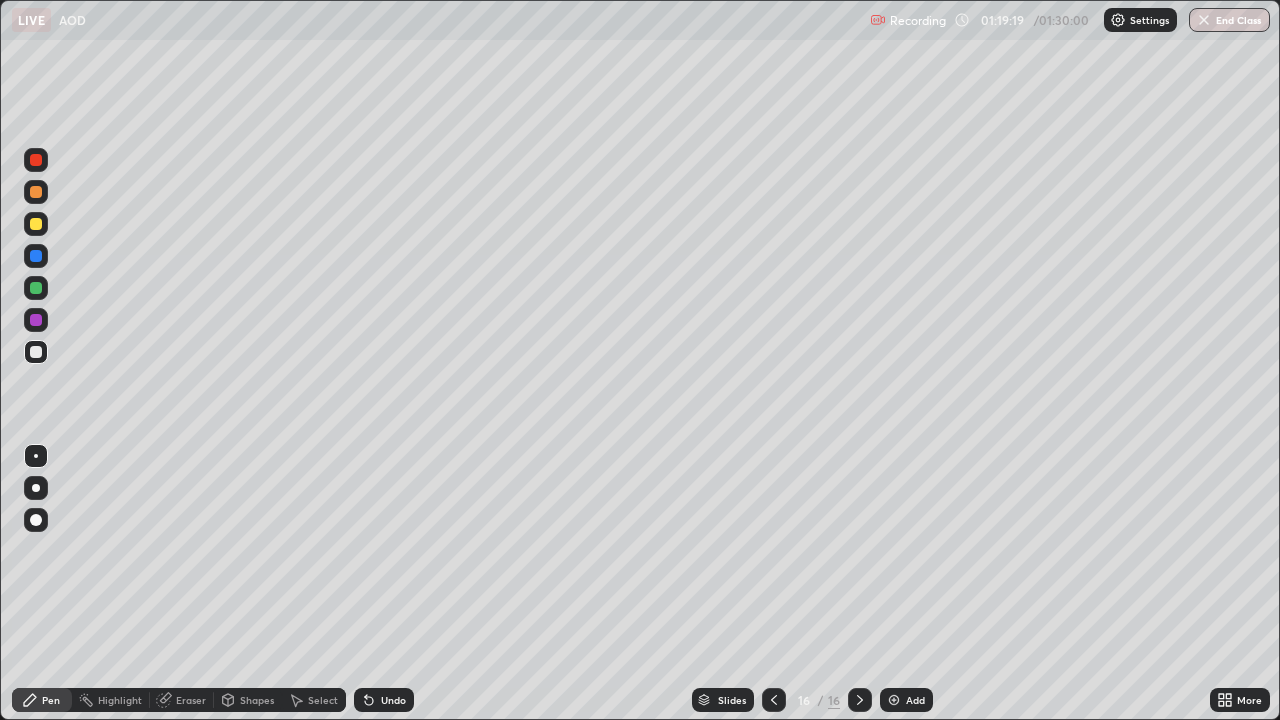 click at bounding box center [36, 224] 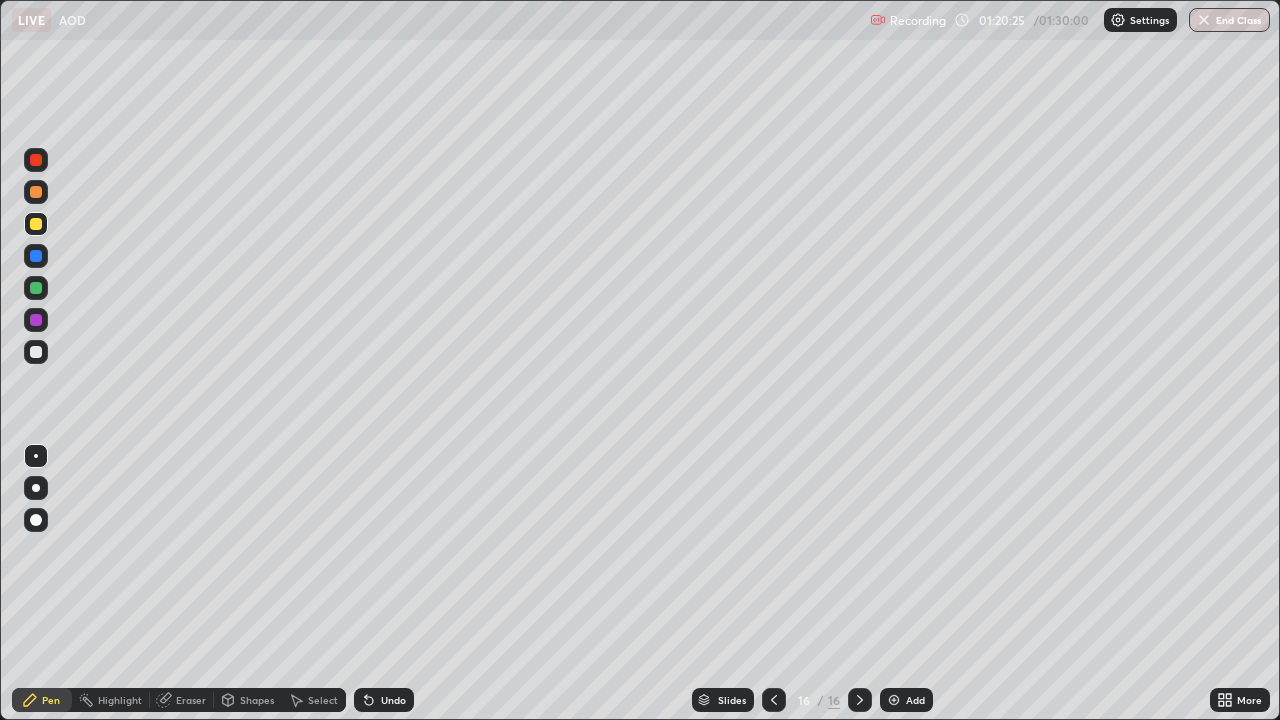 click 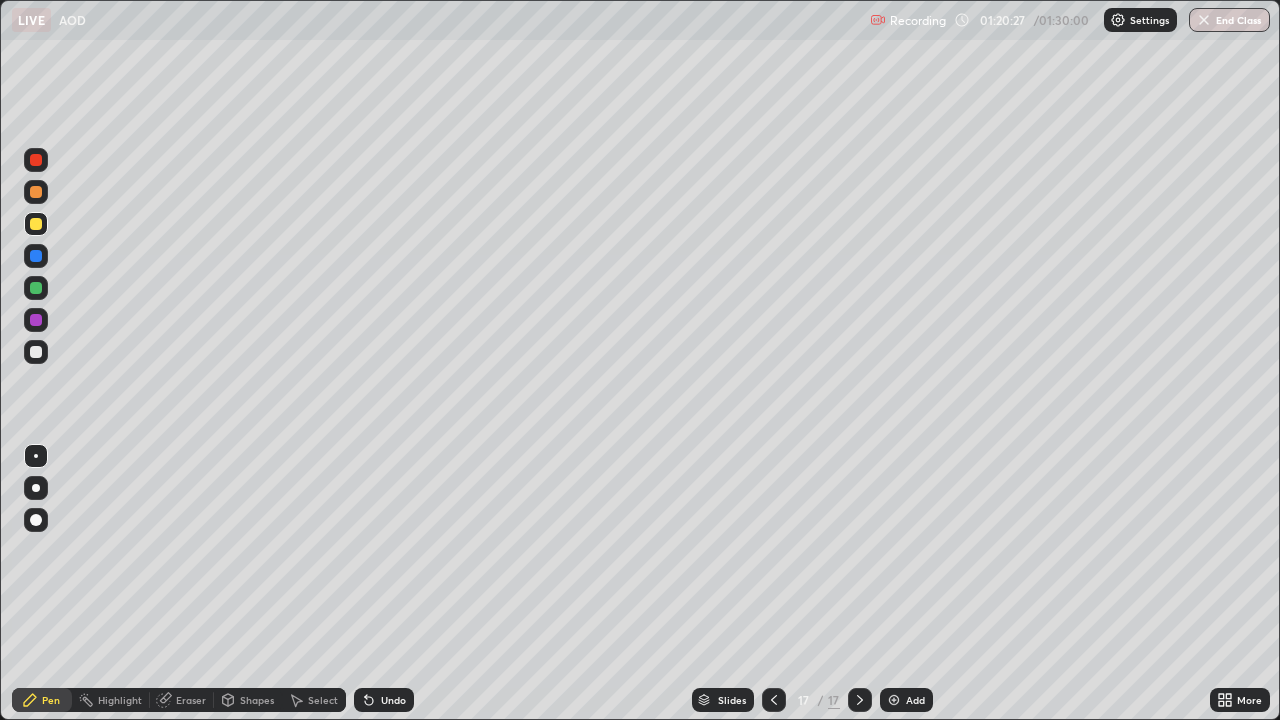 click at bounding box center [36, 192] 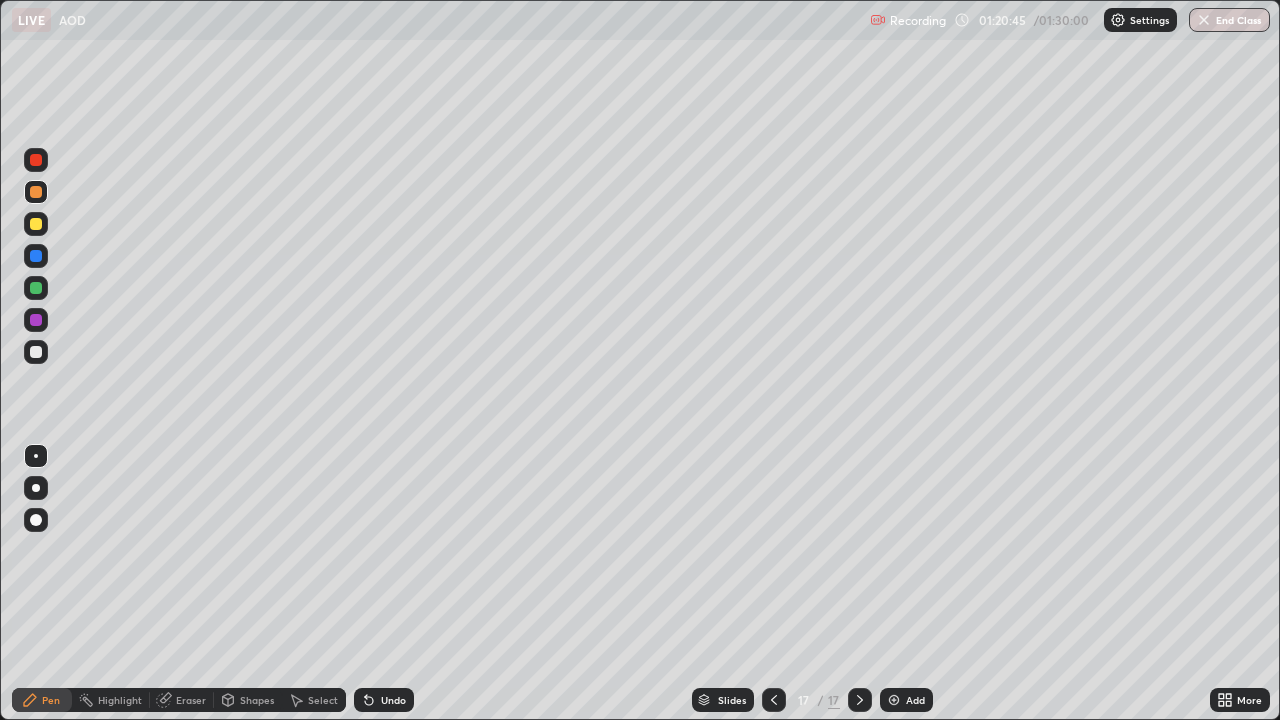 click at bounding box center [36, 288] 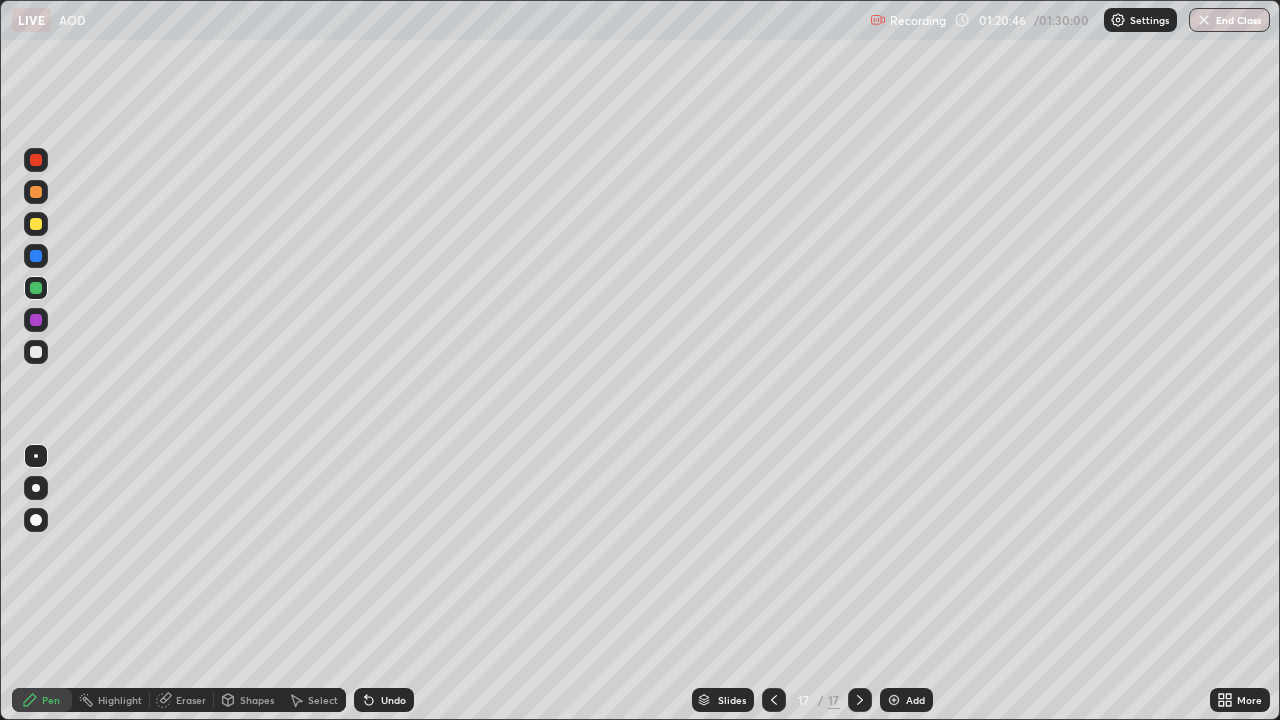 click at bounding box center (36, 224) 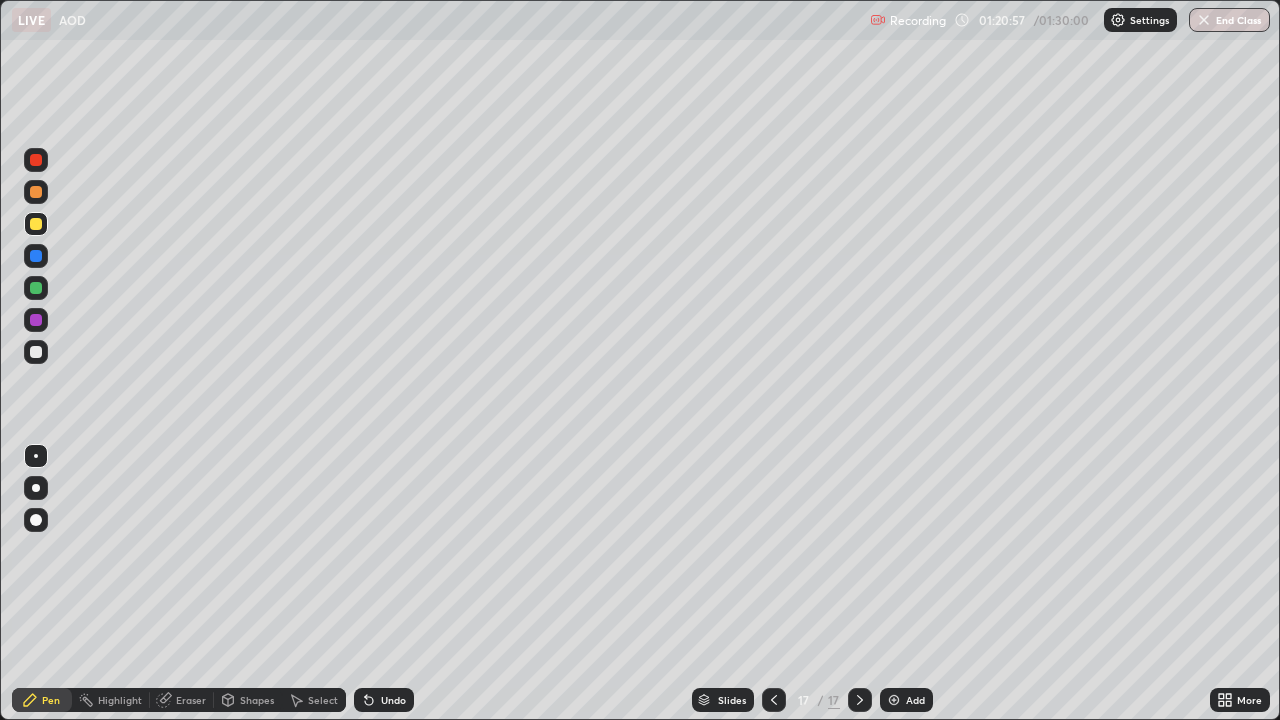 click at bounding box center (36, 192) 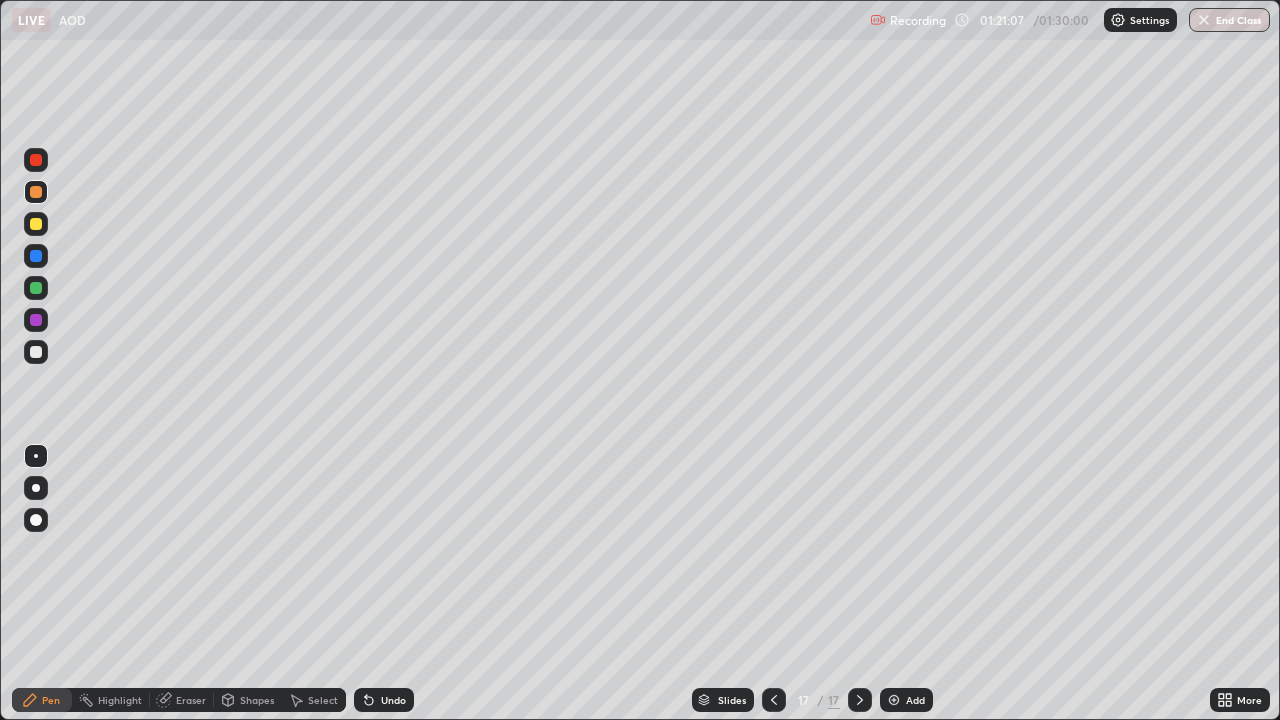click at bounding box center [36, 256] 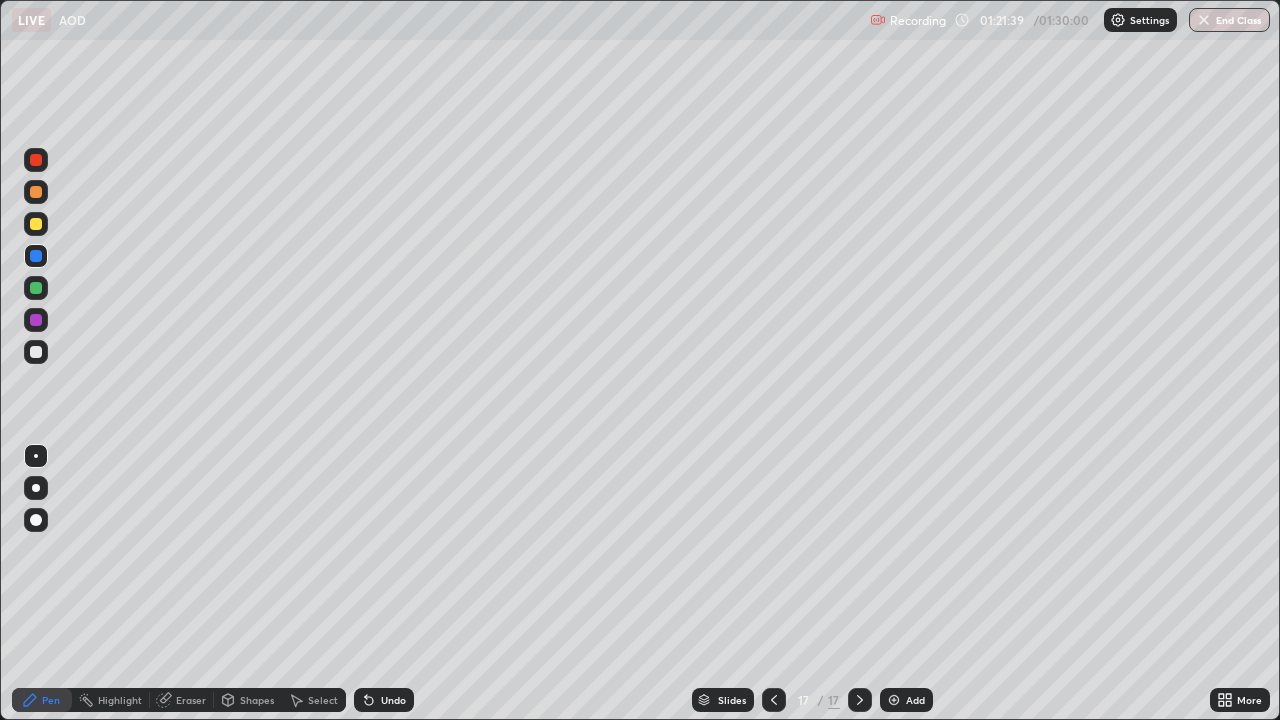 click at bounding box center (36, 320) 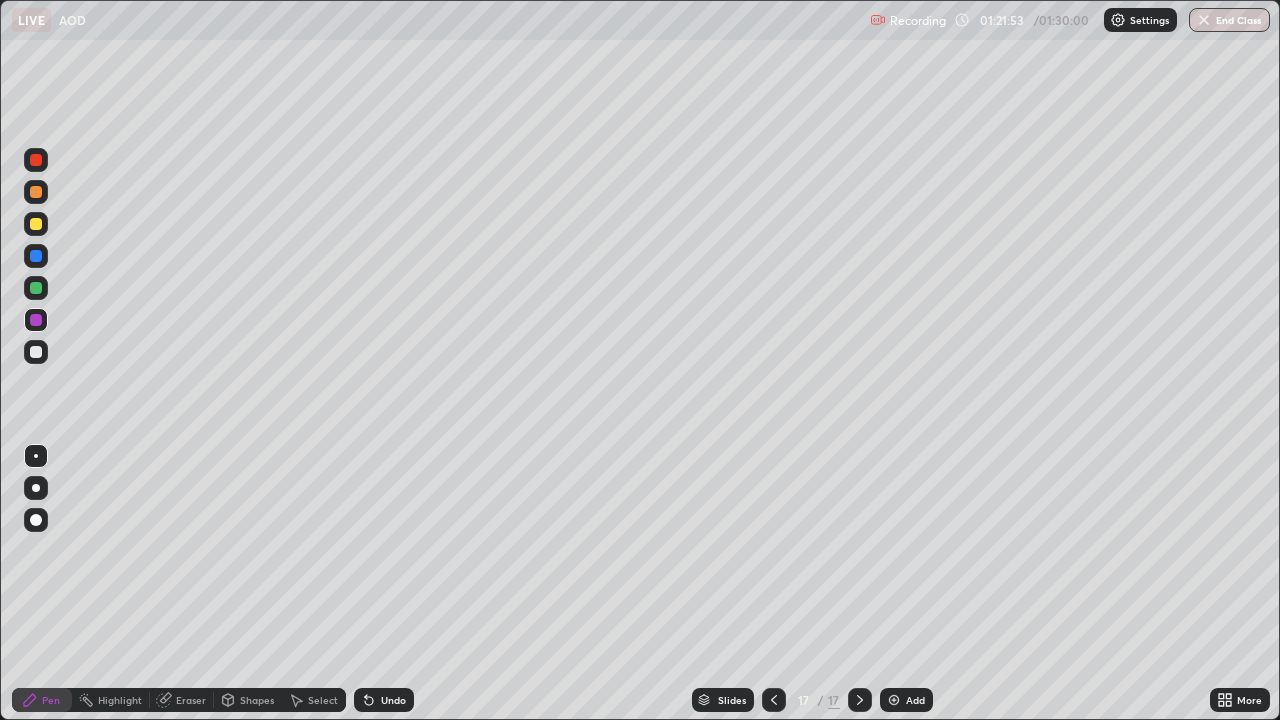 click at bounding box center (36, 224) 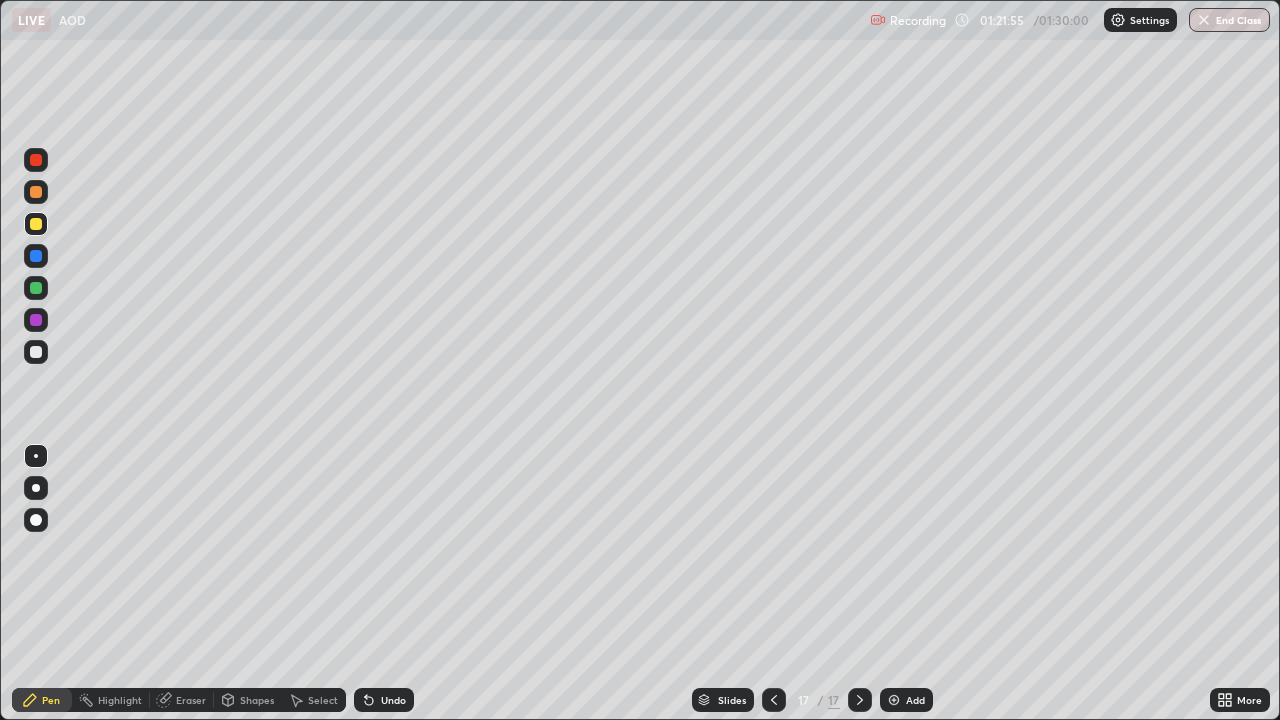click at bounding box center (36, 288) 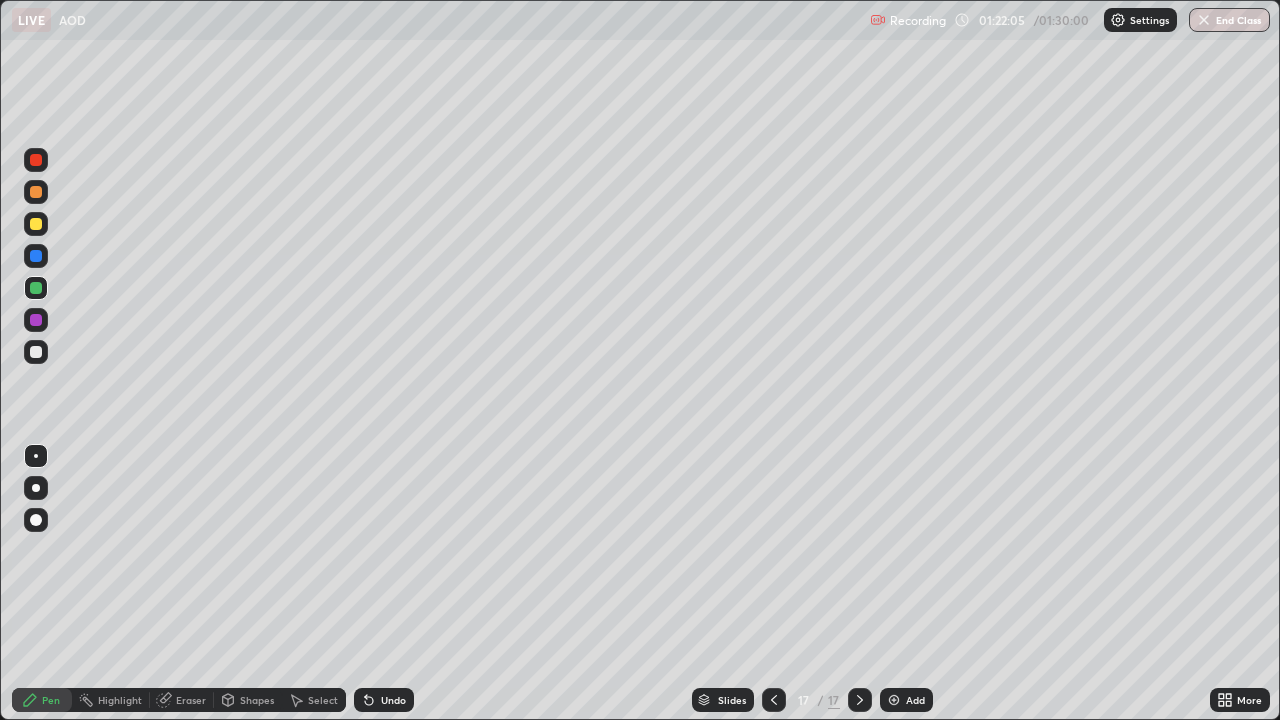 click at bounding box center (36, 192) 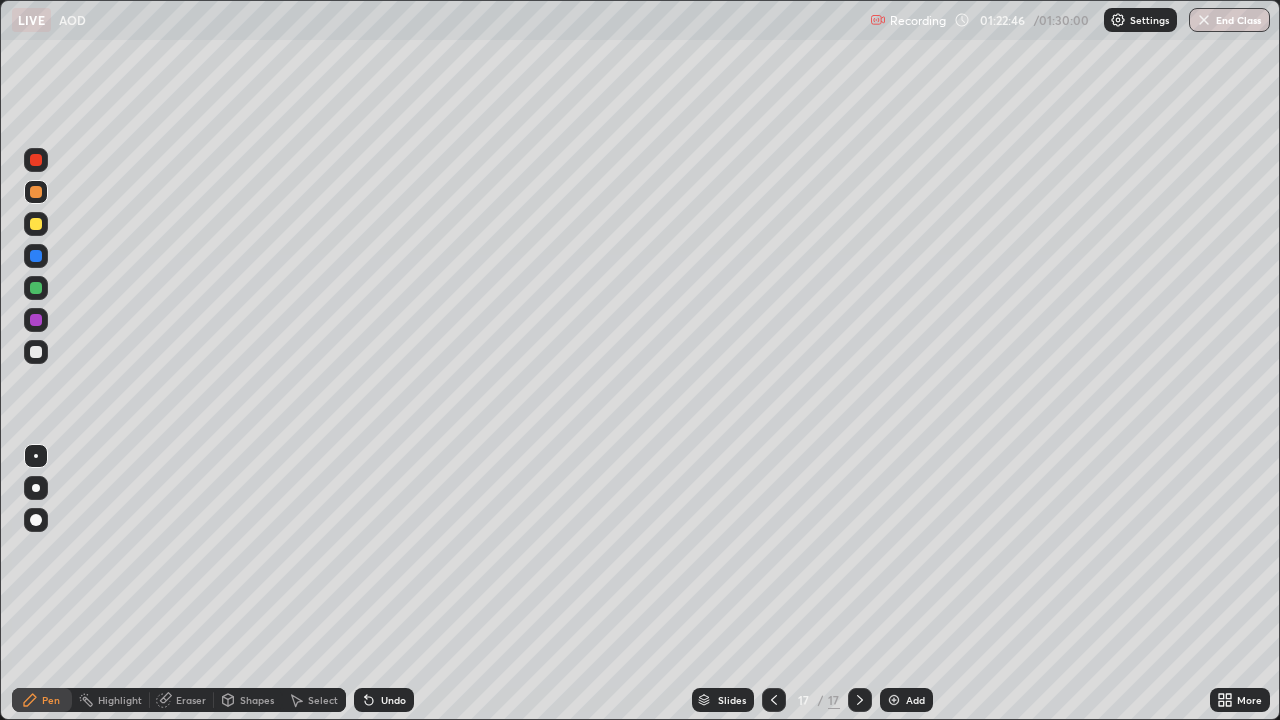 click at bounding box center [36, 224] 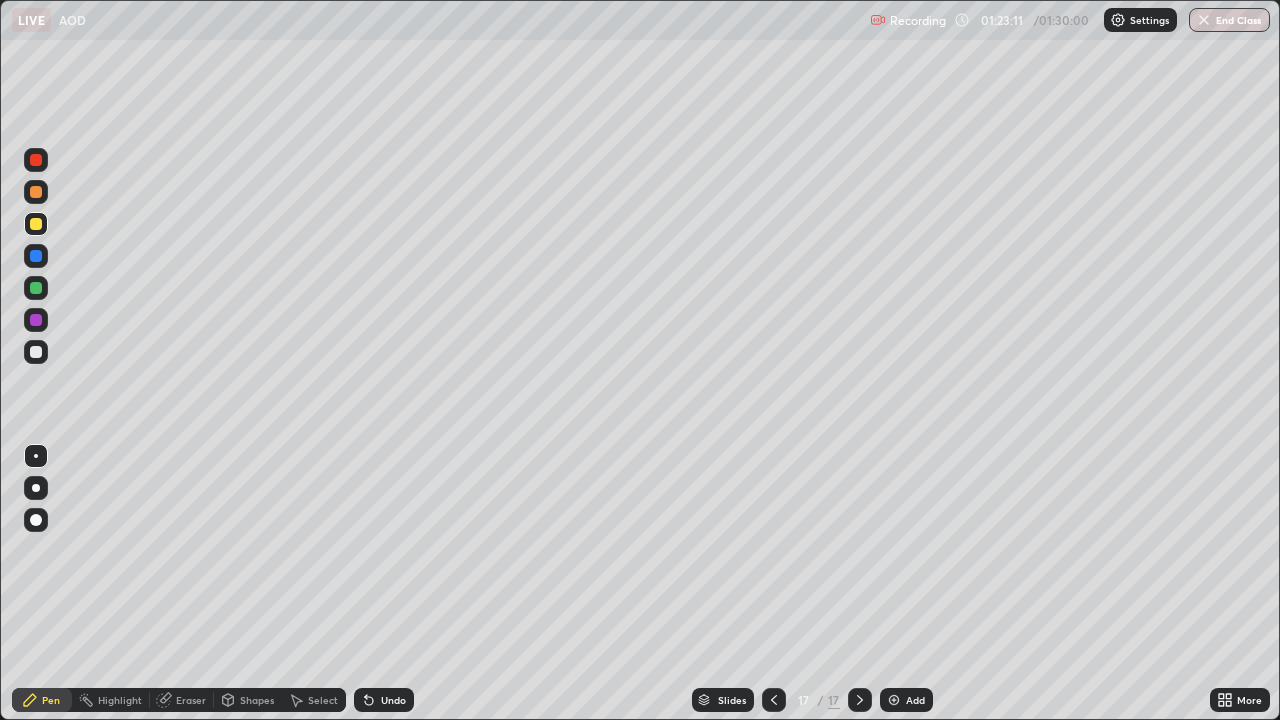 click at bounding box center [36, 192] 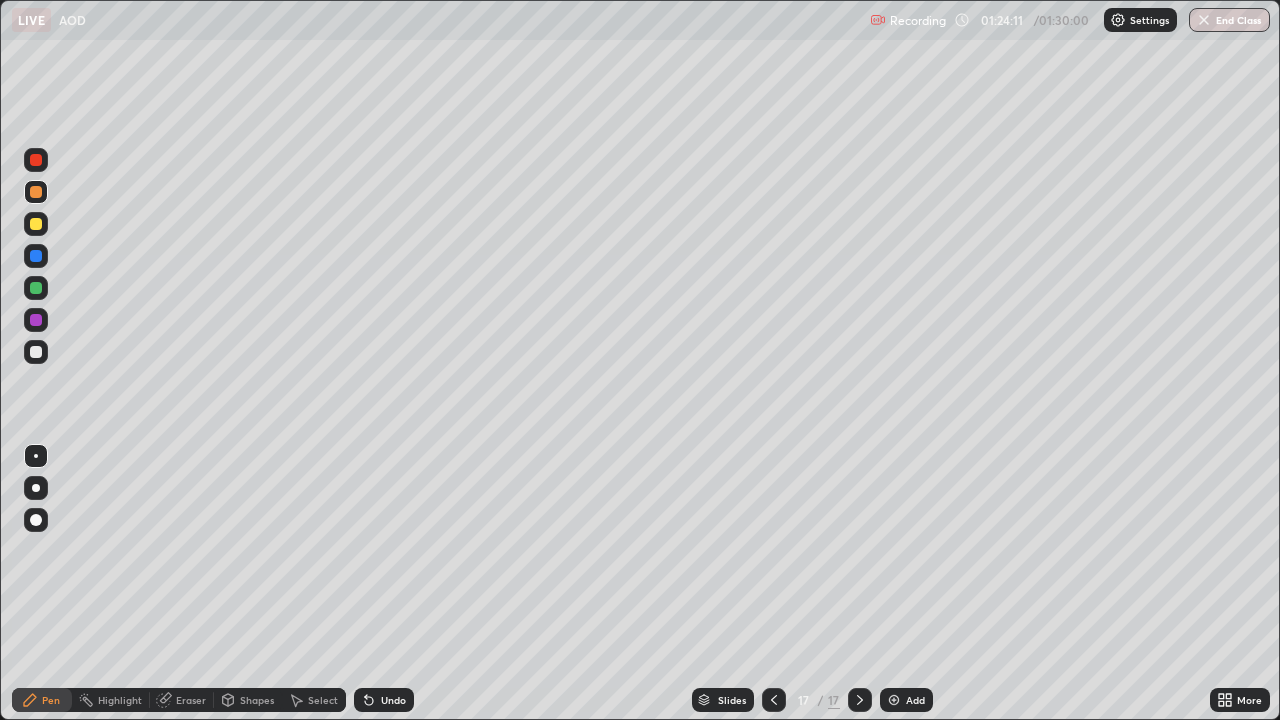 click at bounding box center [36, 352] 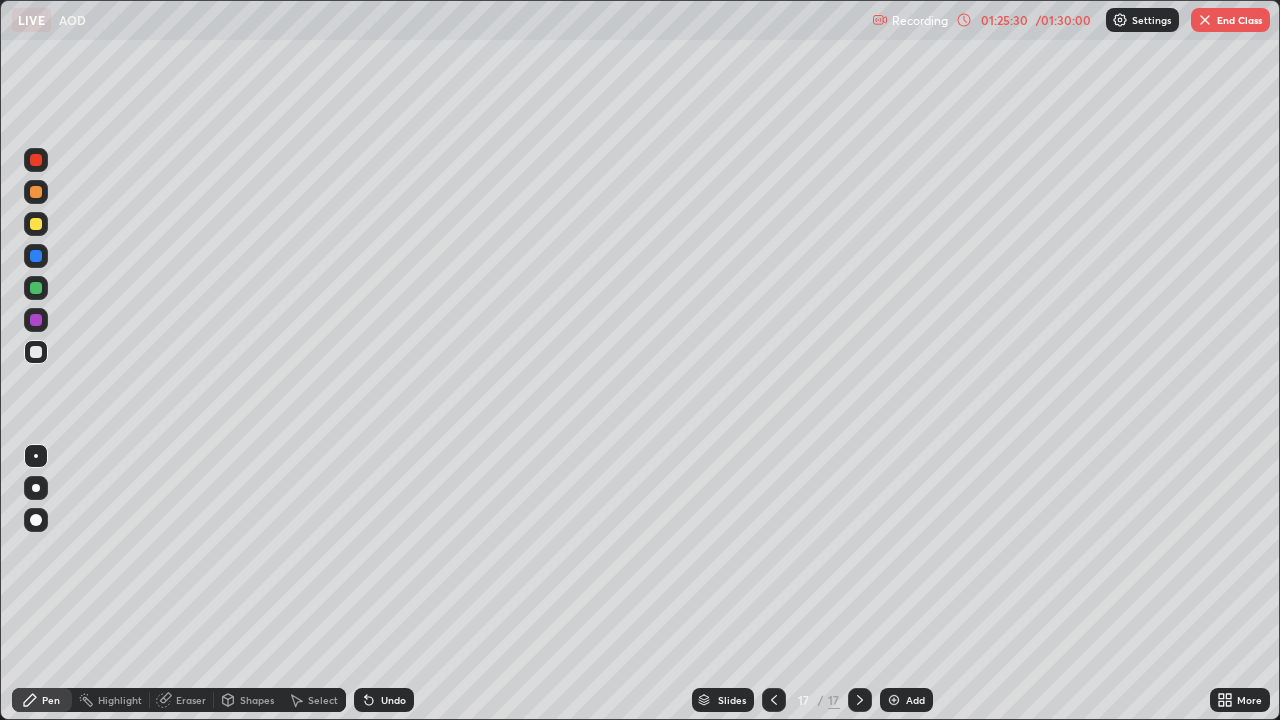 click at bounding box center [894, 700] 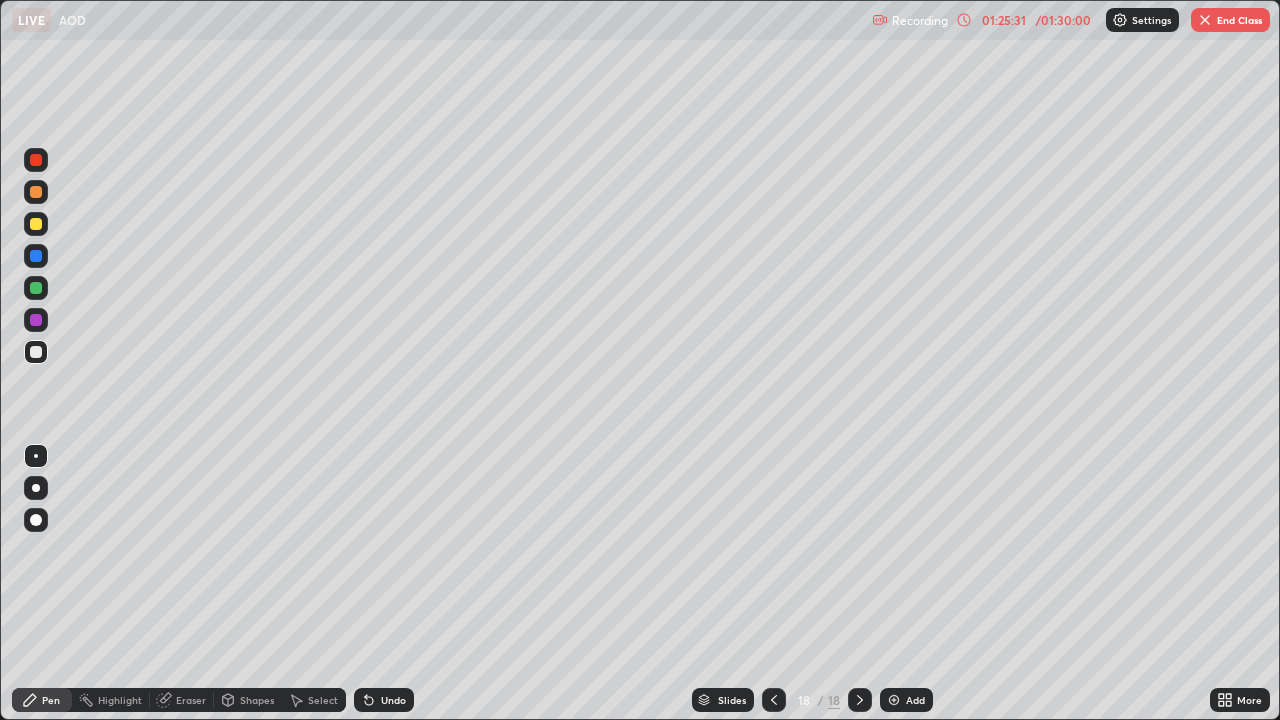 click at bounding box center (36, 192) 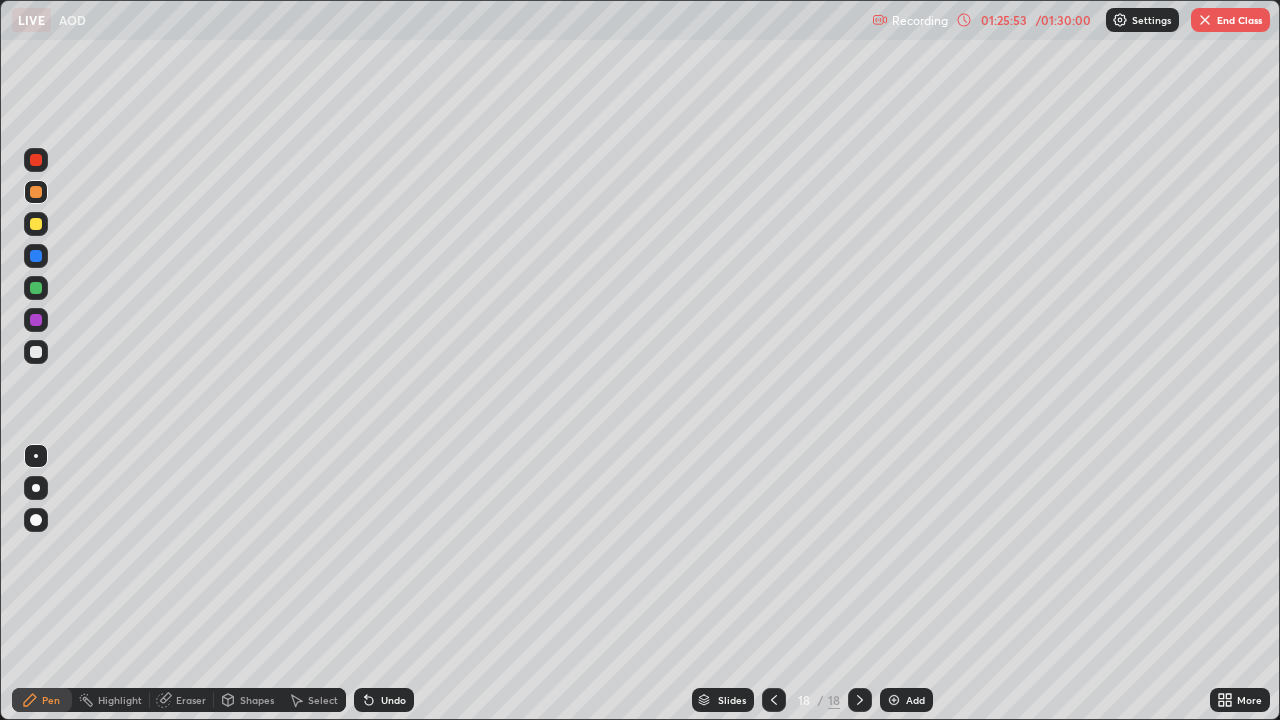 click 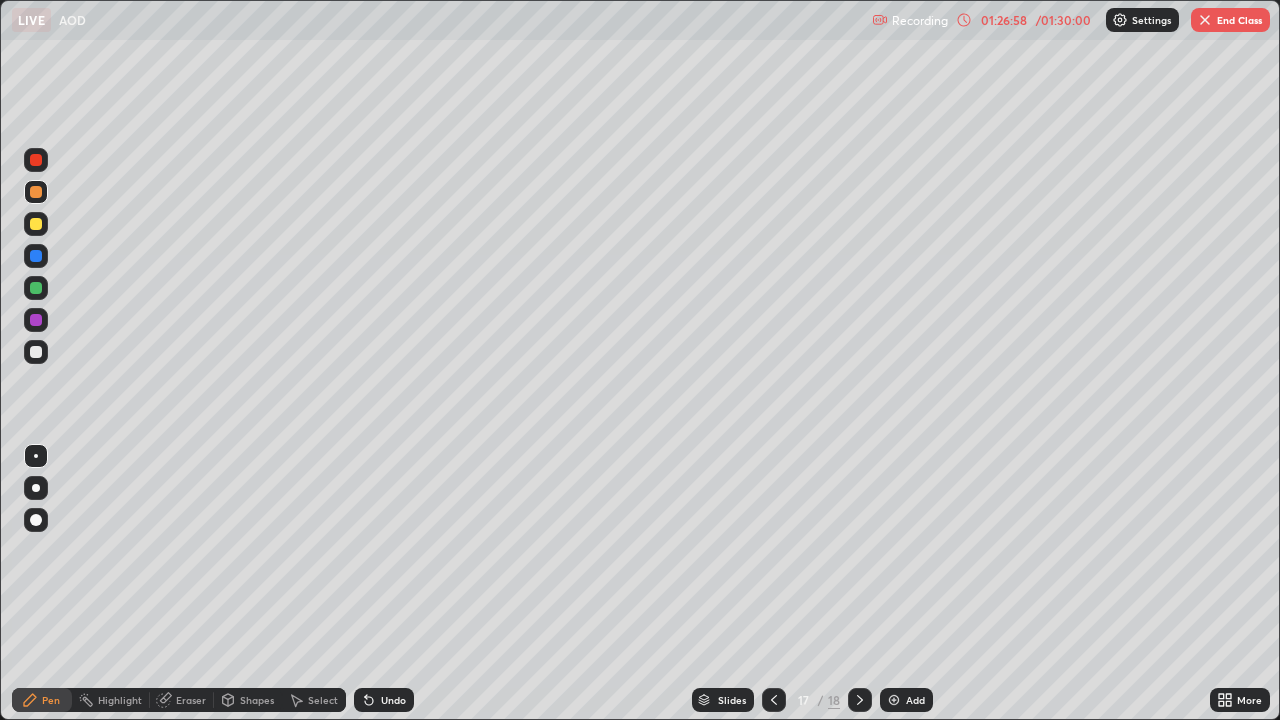 click at bounding box center [860, 700] 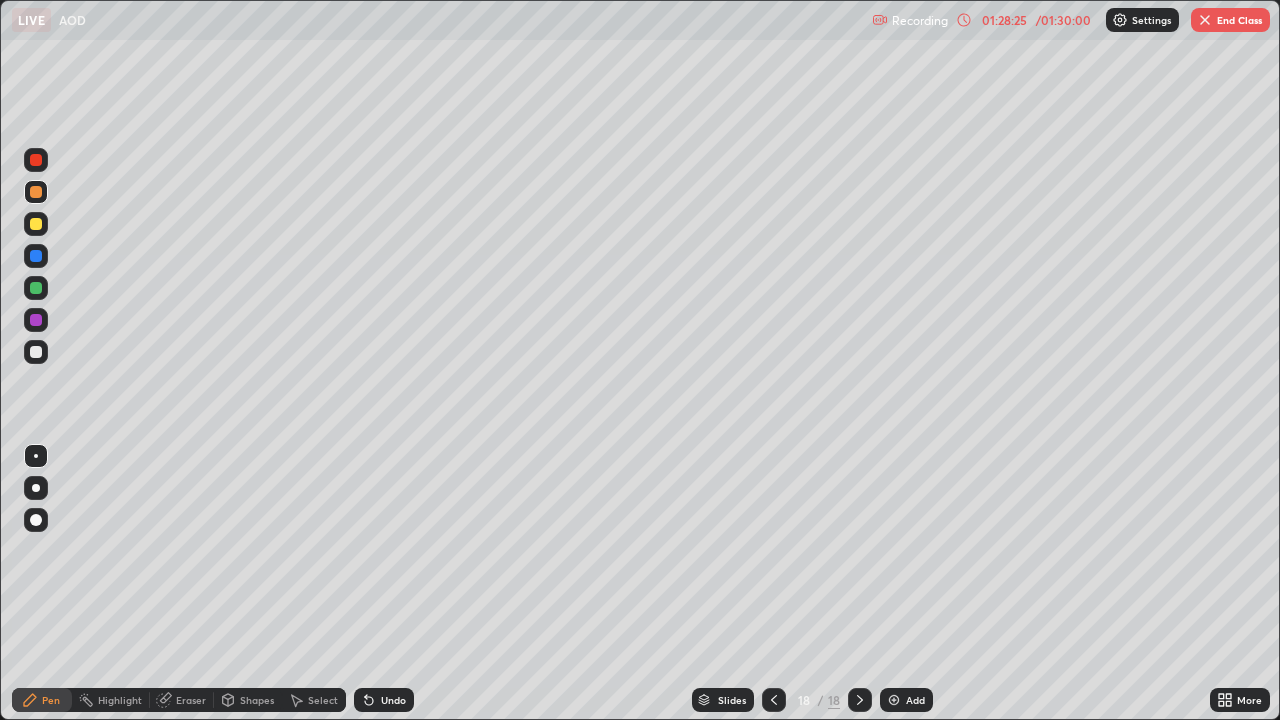 click on "End Class" at bounding box center [1230, 20] 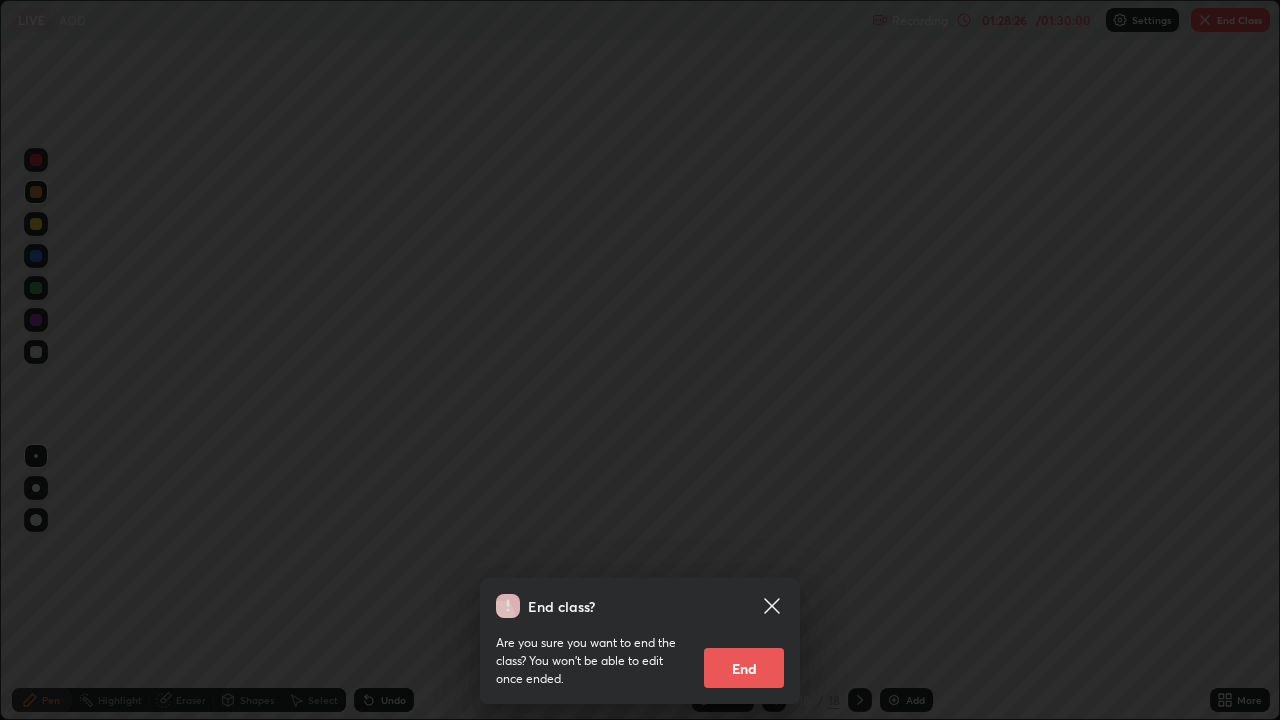 click on "End" at bounding box center [744, 668] 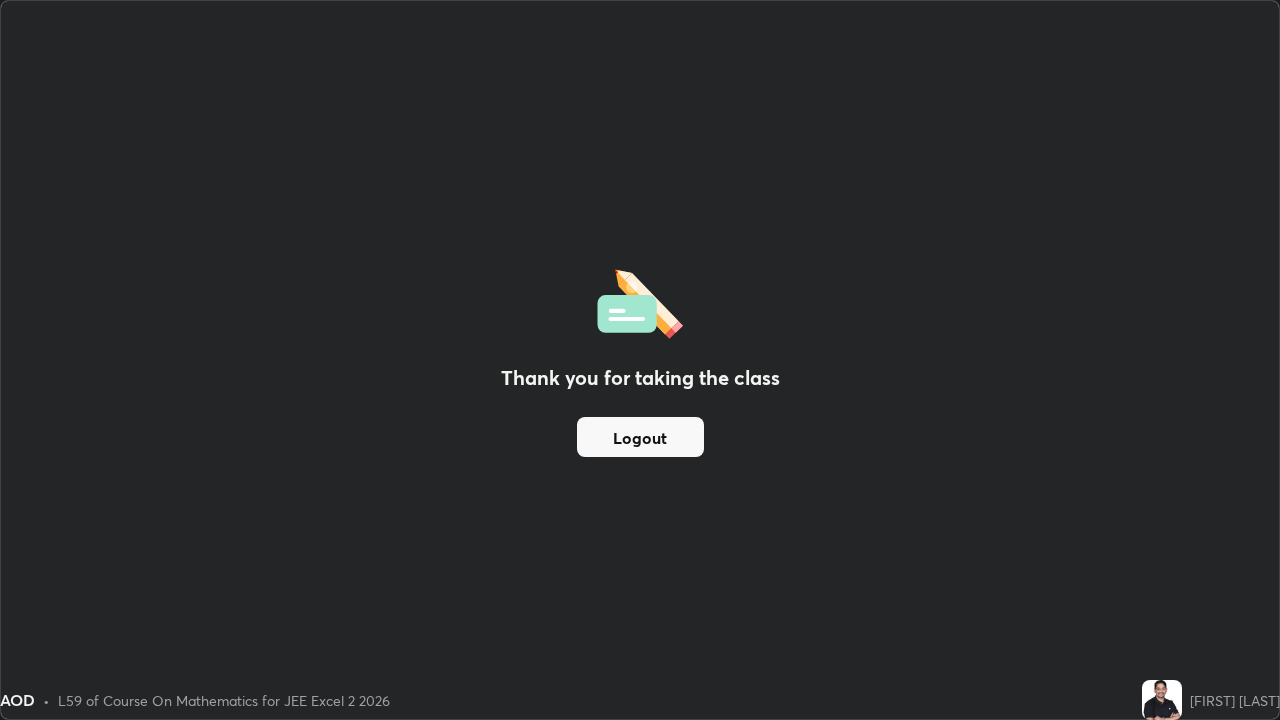 click on "Thank you for taking the class Logout" at bounding box center [640, 360] 